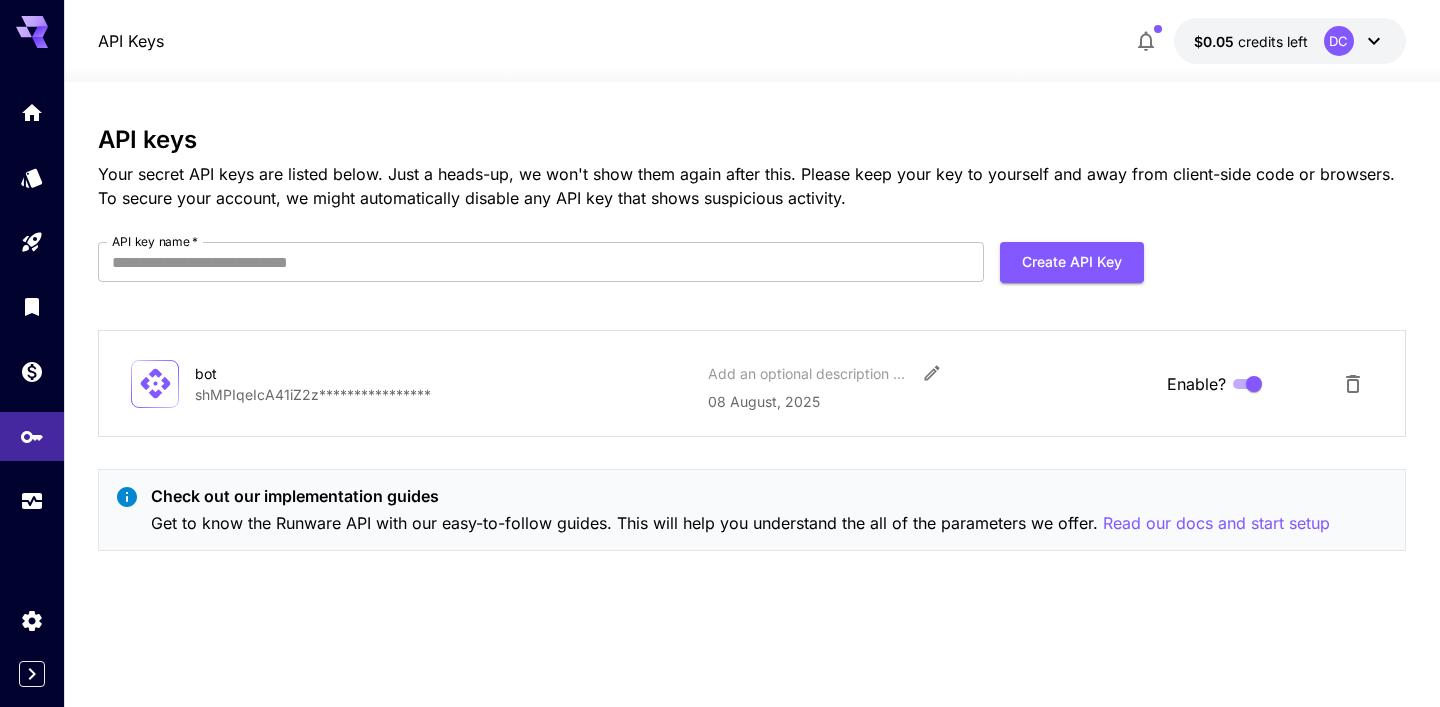 scroll, scrollTop: 0, scrollLeft: 0, axis: both 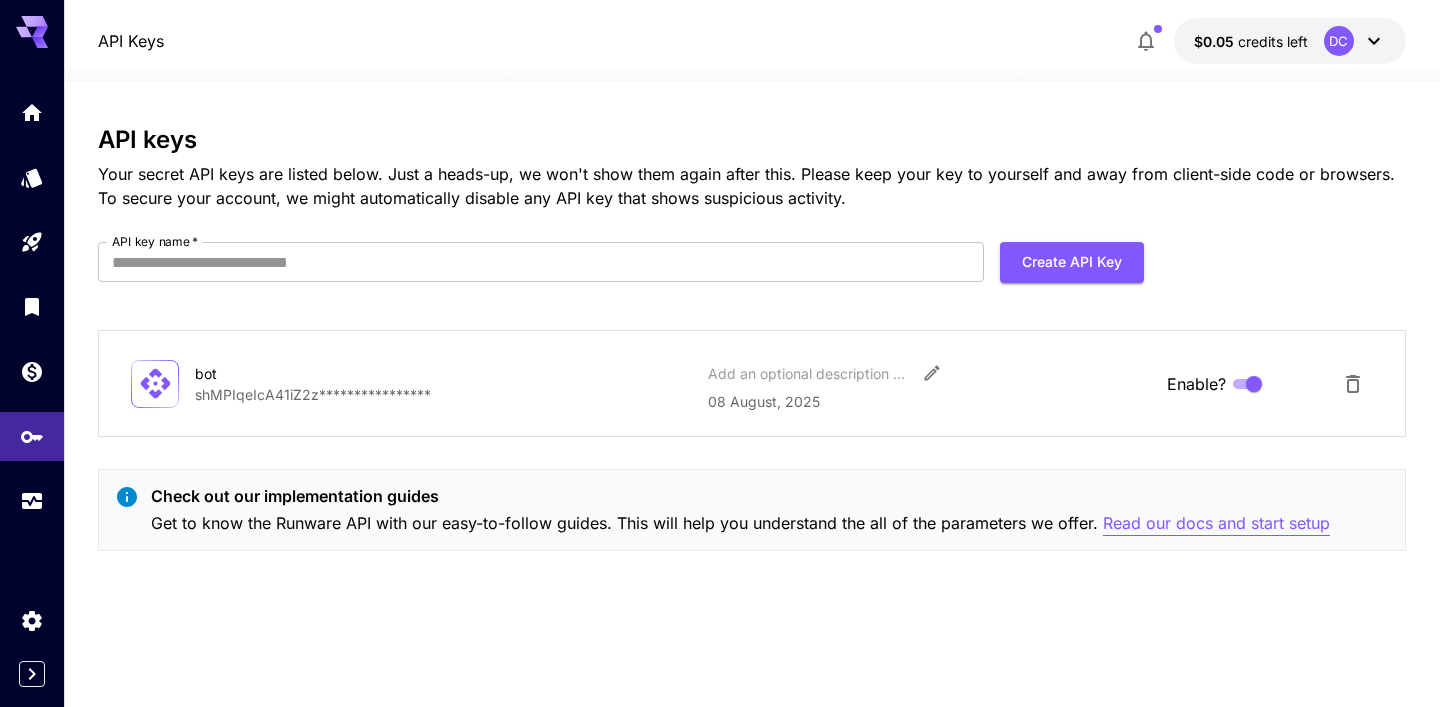 click on "Read our docs and start setup" at bounding box center (1216, 523) 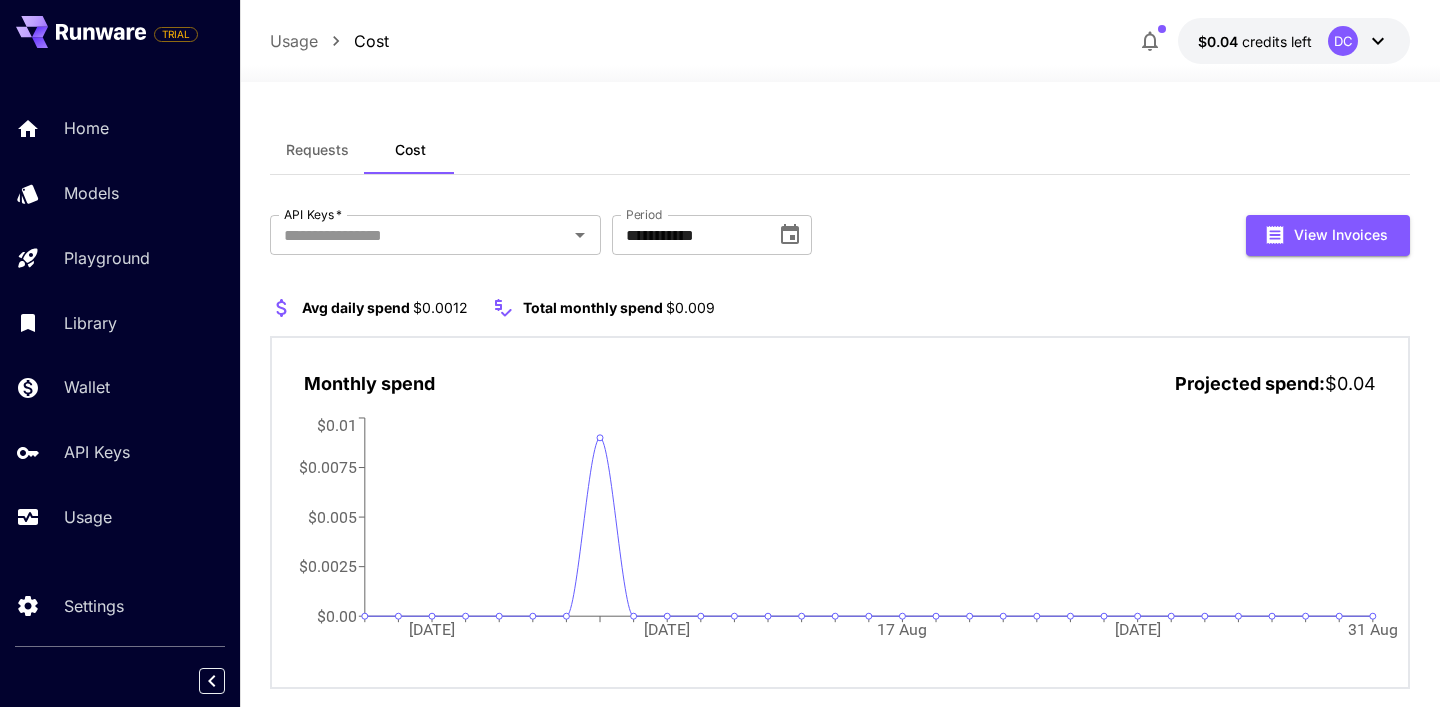 scroll, scrollTop: 42, scrollLeft: 0, axis: vertical 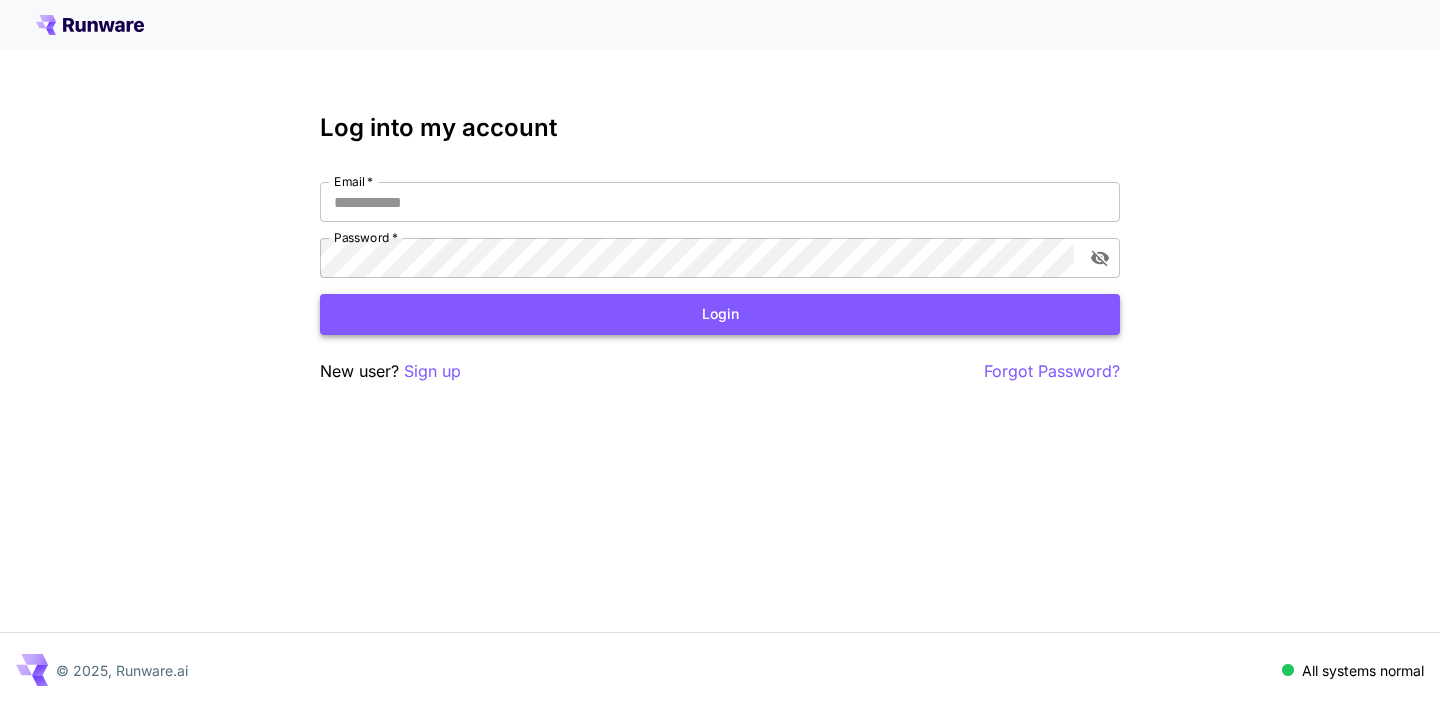 type on "**********" 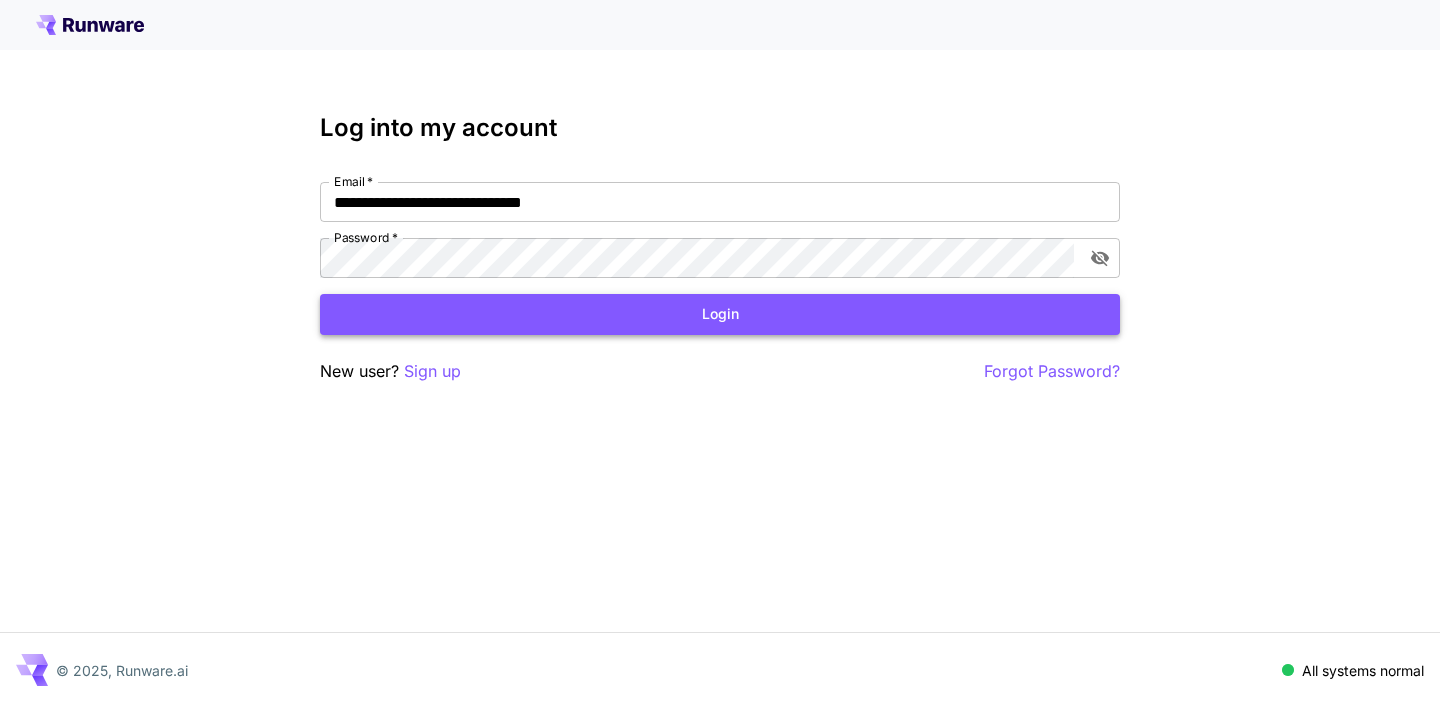 click on "Login" at bounding box center [720, 314] 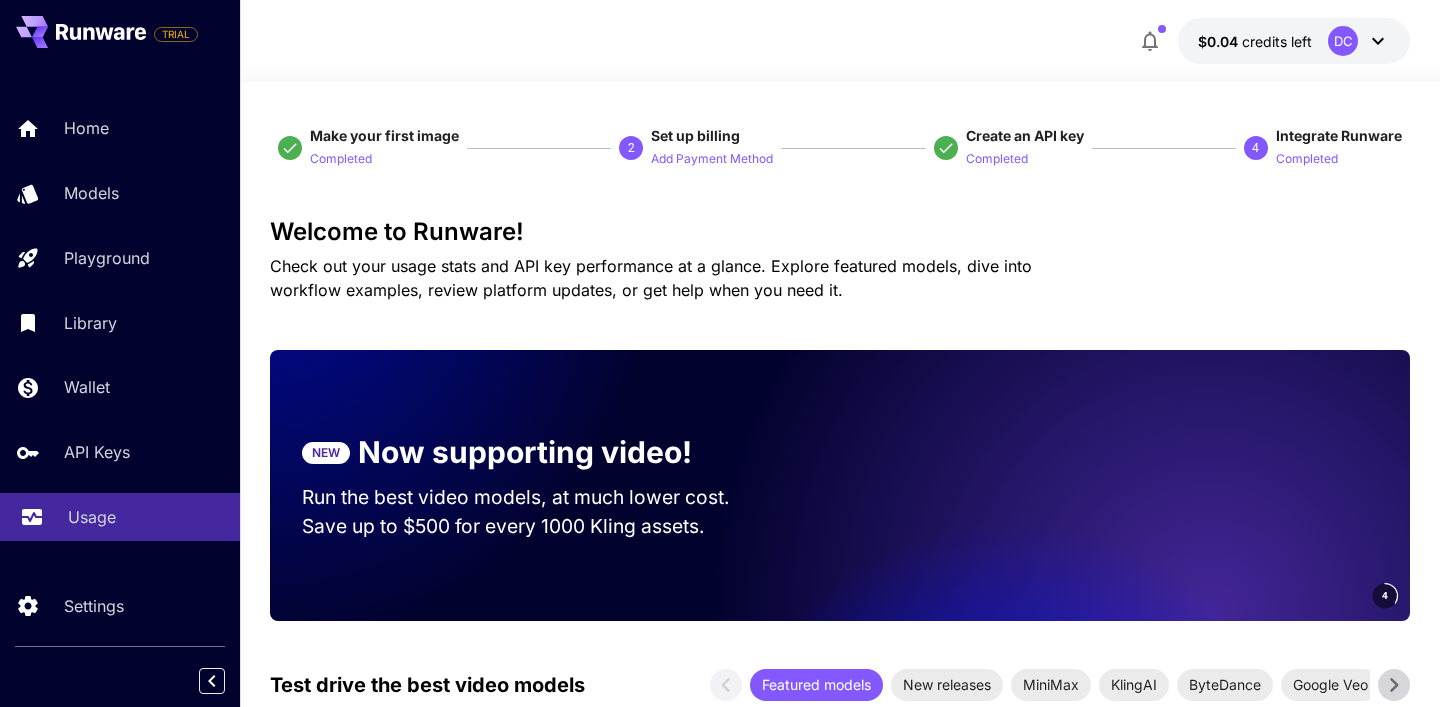 click on "Usage" at bounding box center (92, 517) 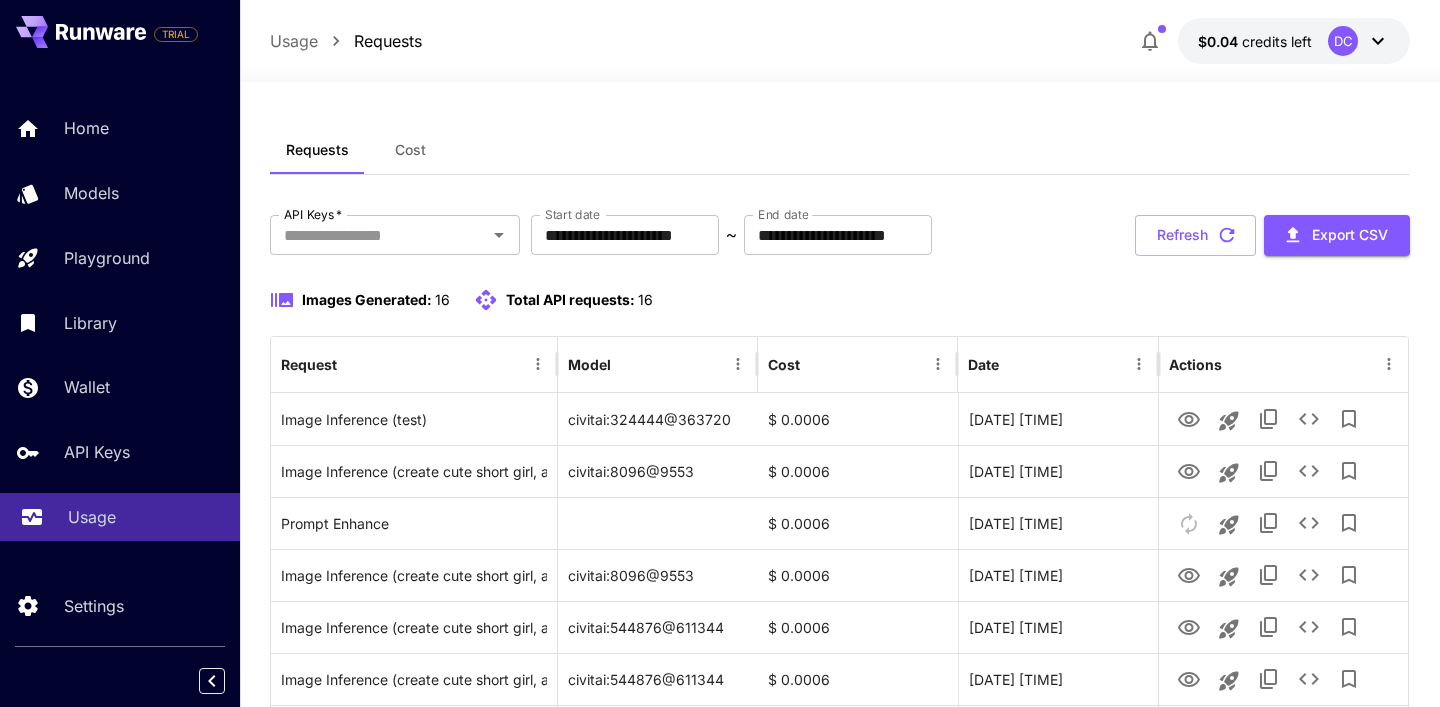 click on "Usage" at bounding box center (120, 517) 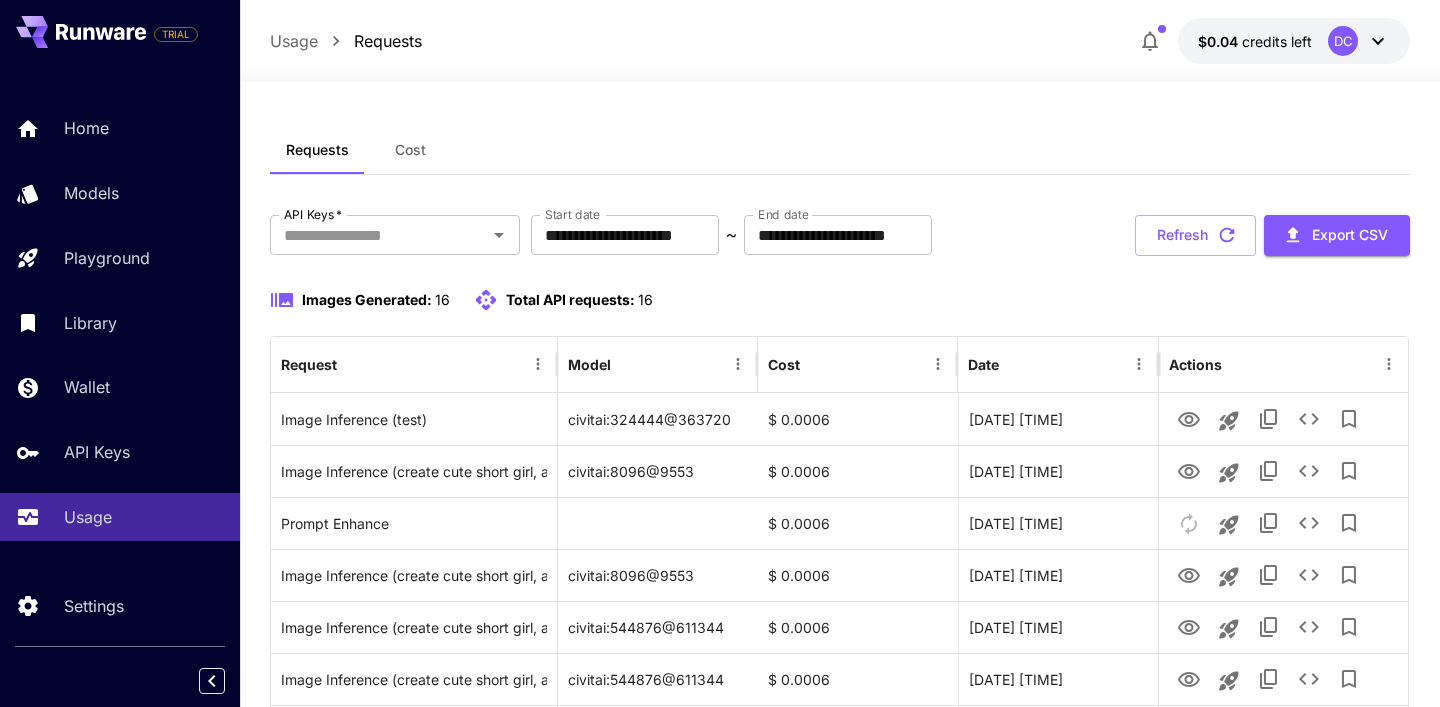 click on "Cost" at bounding box center [410, 150] 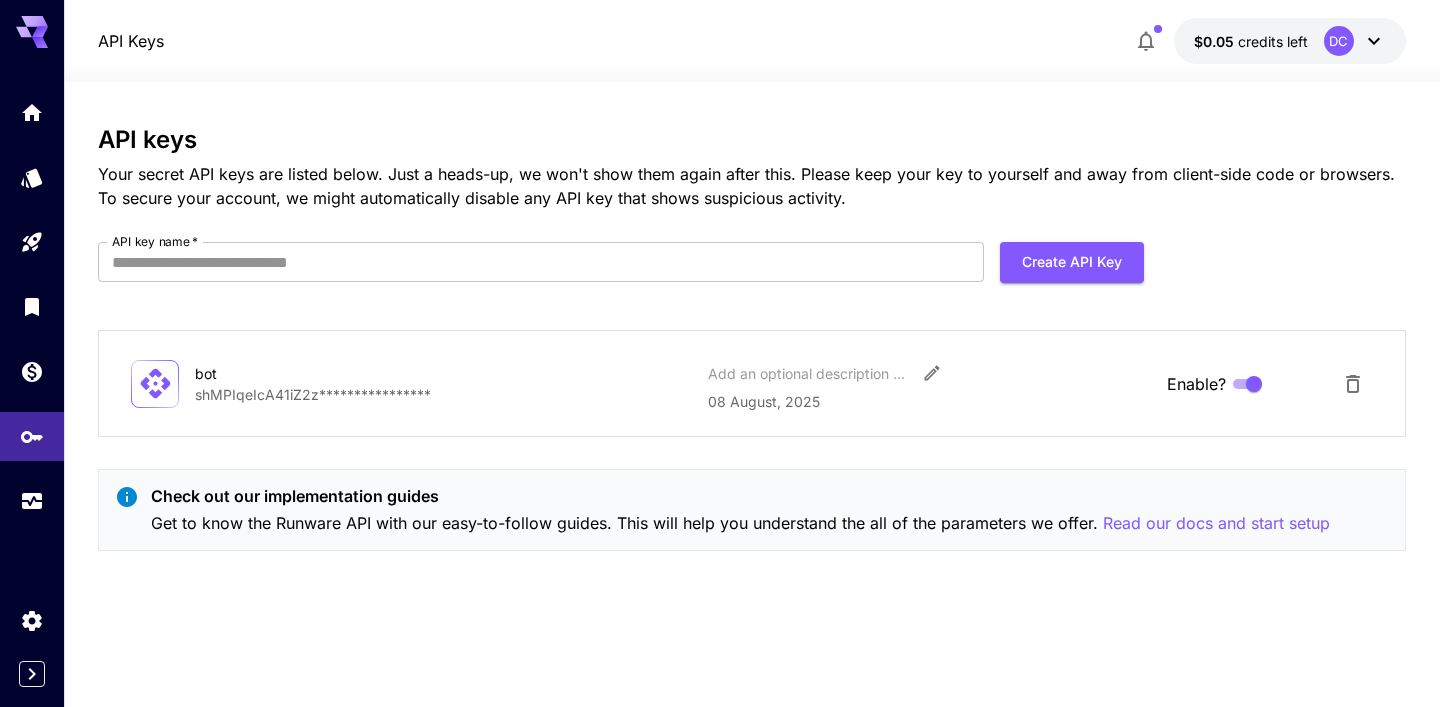 scroll, scrollTop: 0, scrollLeft: 0, axis: both 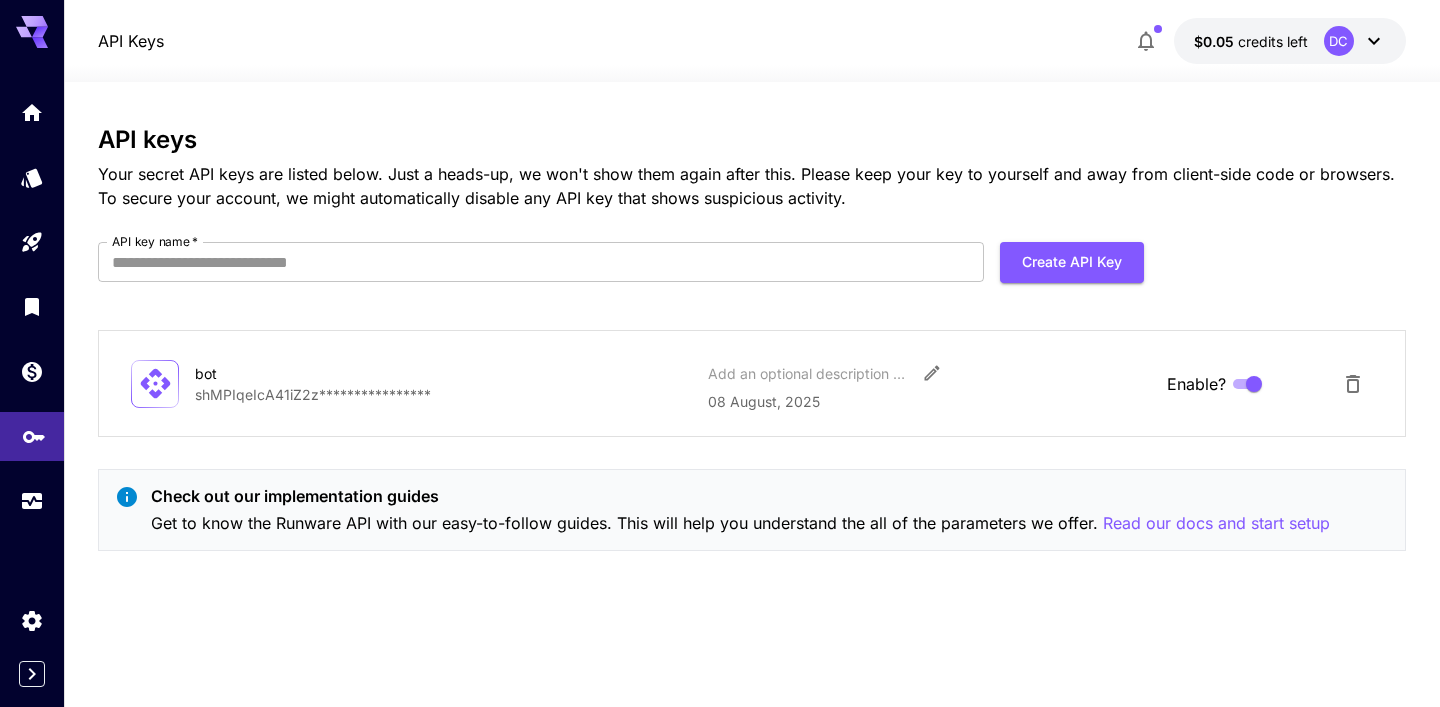 click at bounding box center (32, 436) 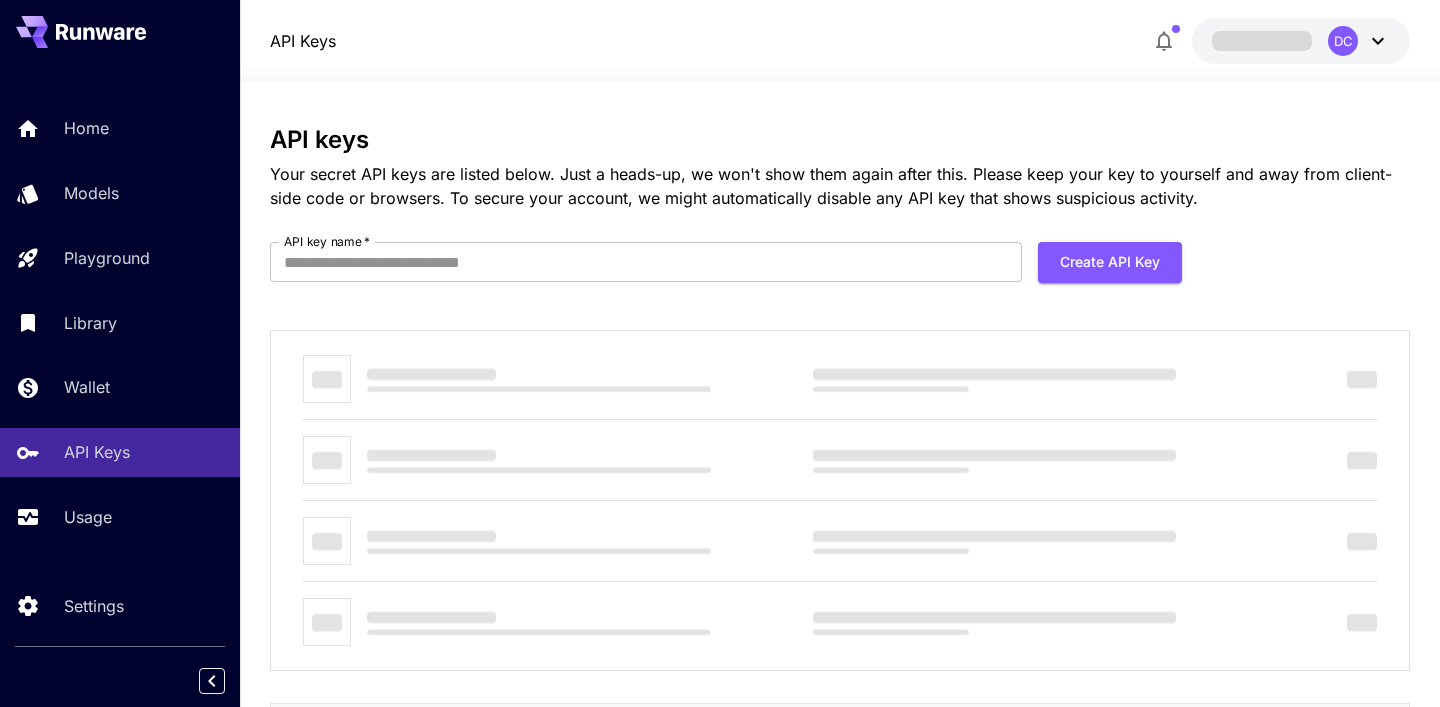 scroll, scrollTop: 0, scrollLeft: 0, axis: both 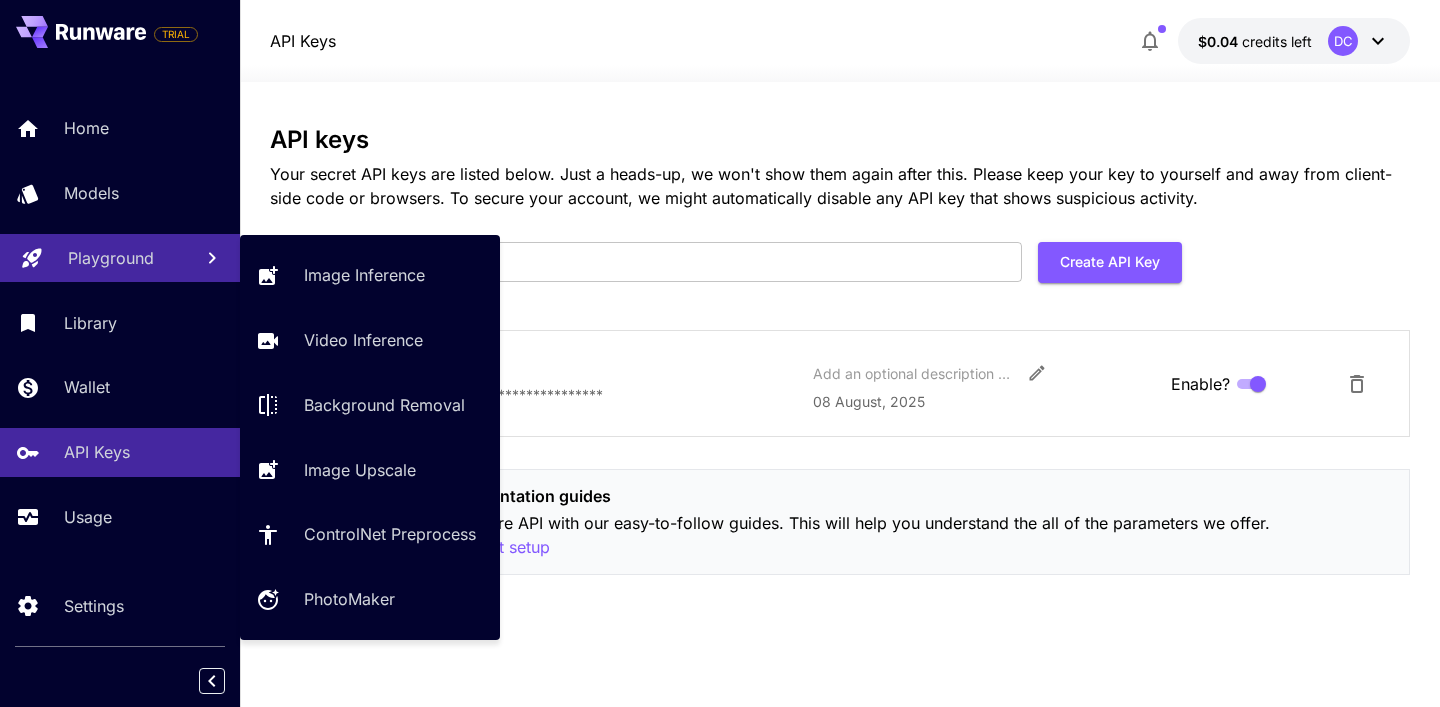 click on "Playground" at bounding box center [120, 258] 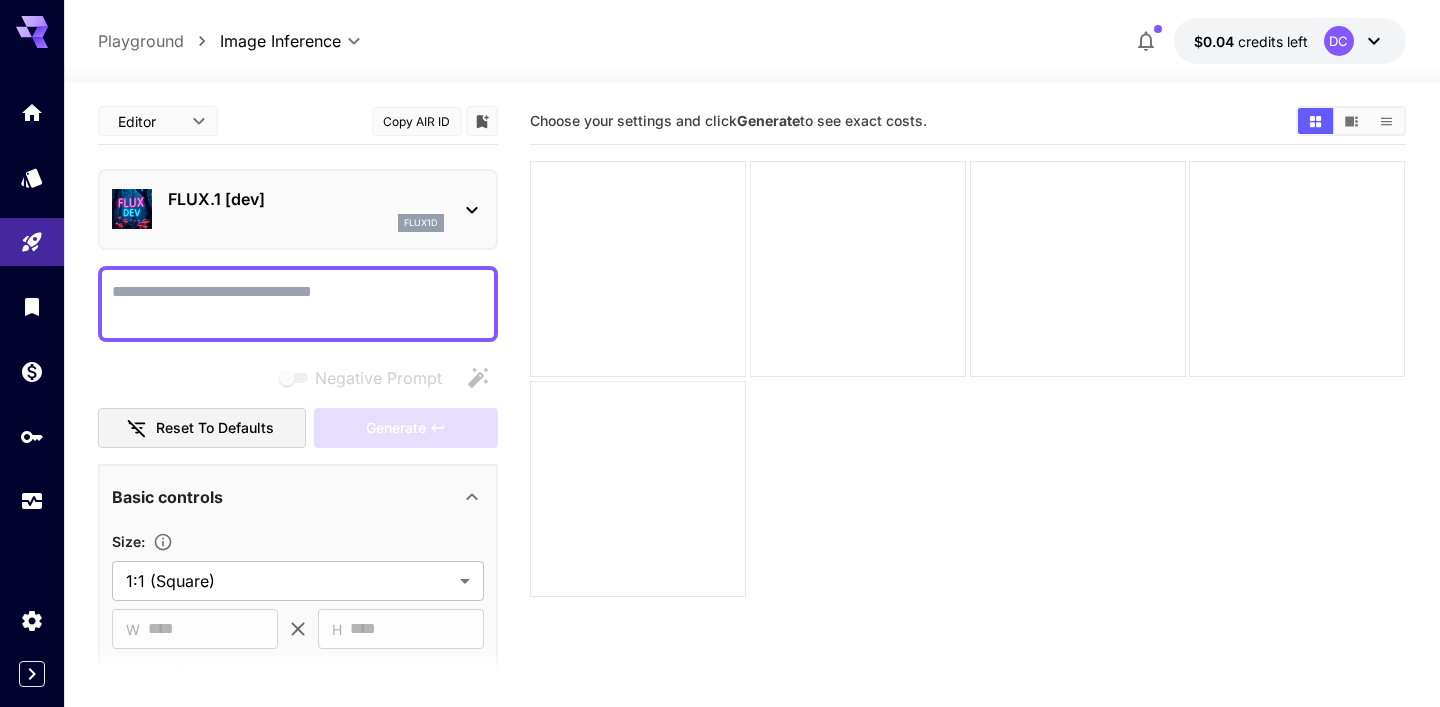 click on "FLUX.1 [dev]" at bounding box center [306, 199] 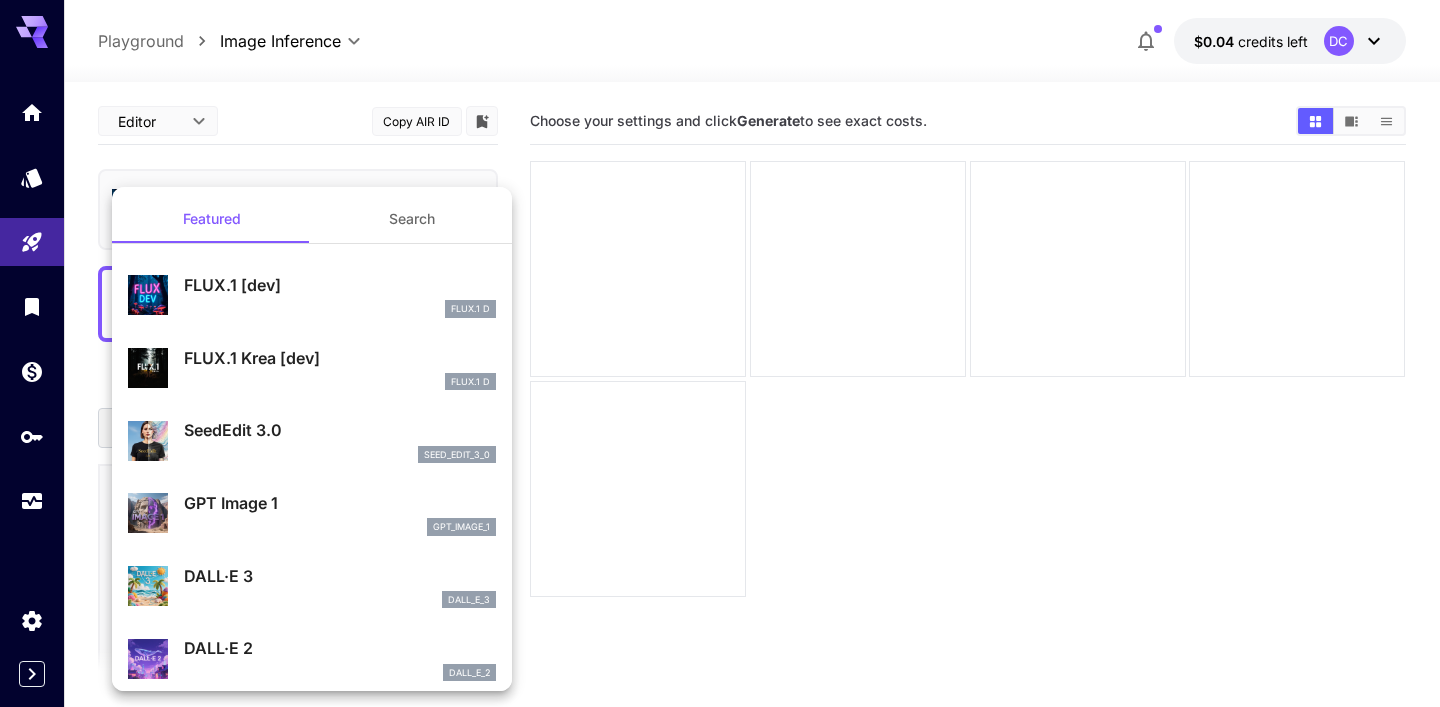 click on "Search" at bounding box center [412, 219] 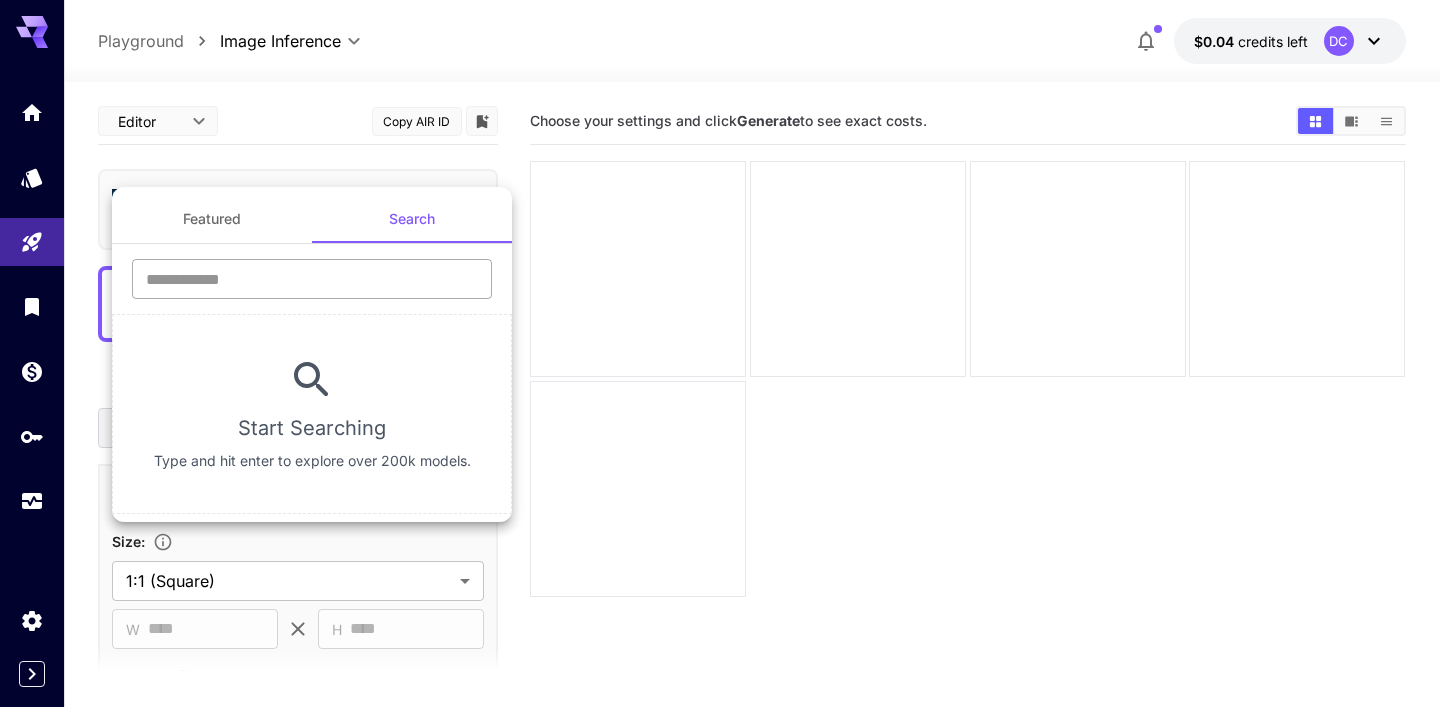click at bounding box center [312, 279] 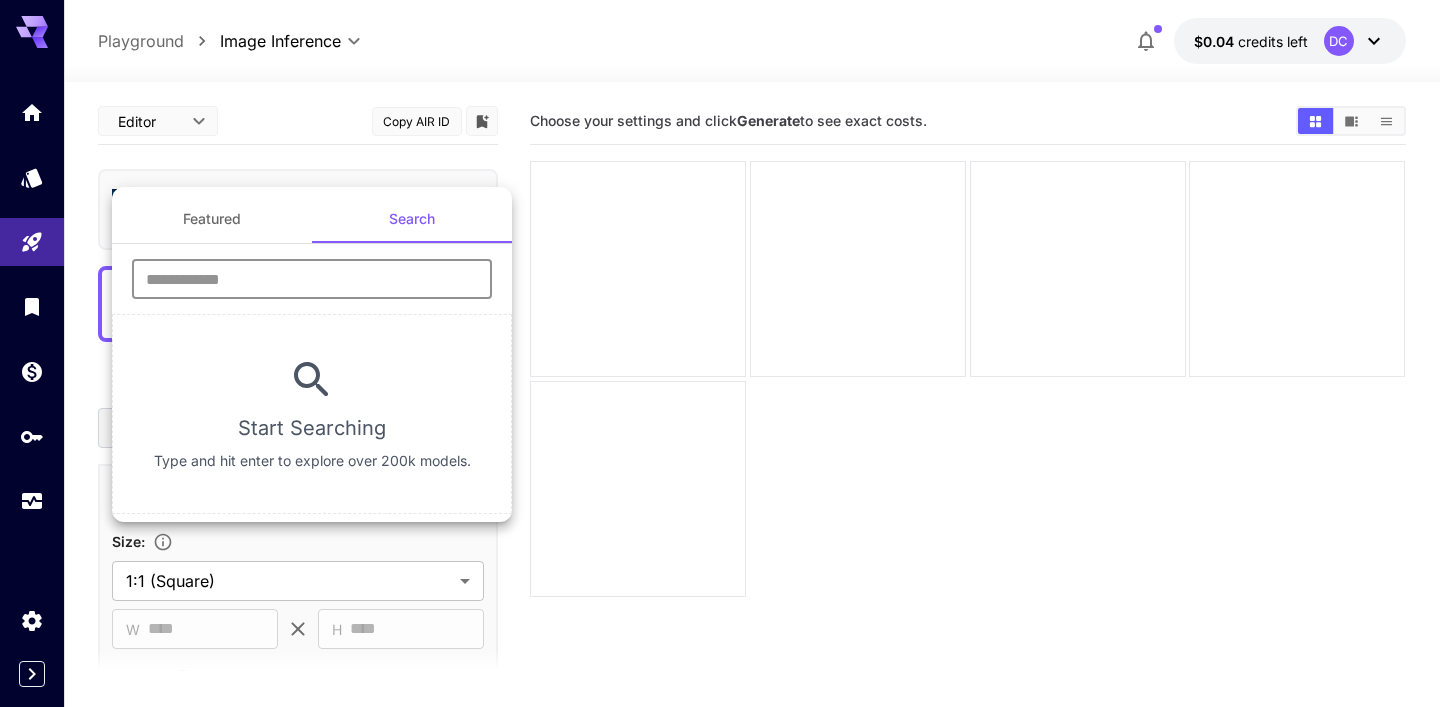 type on "******" 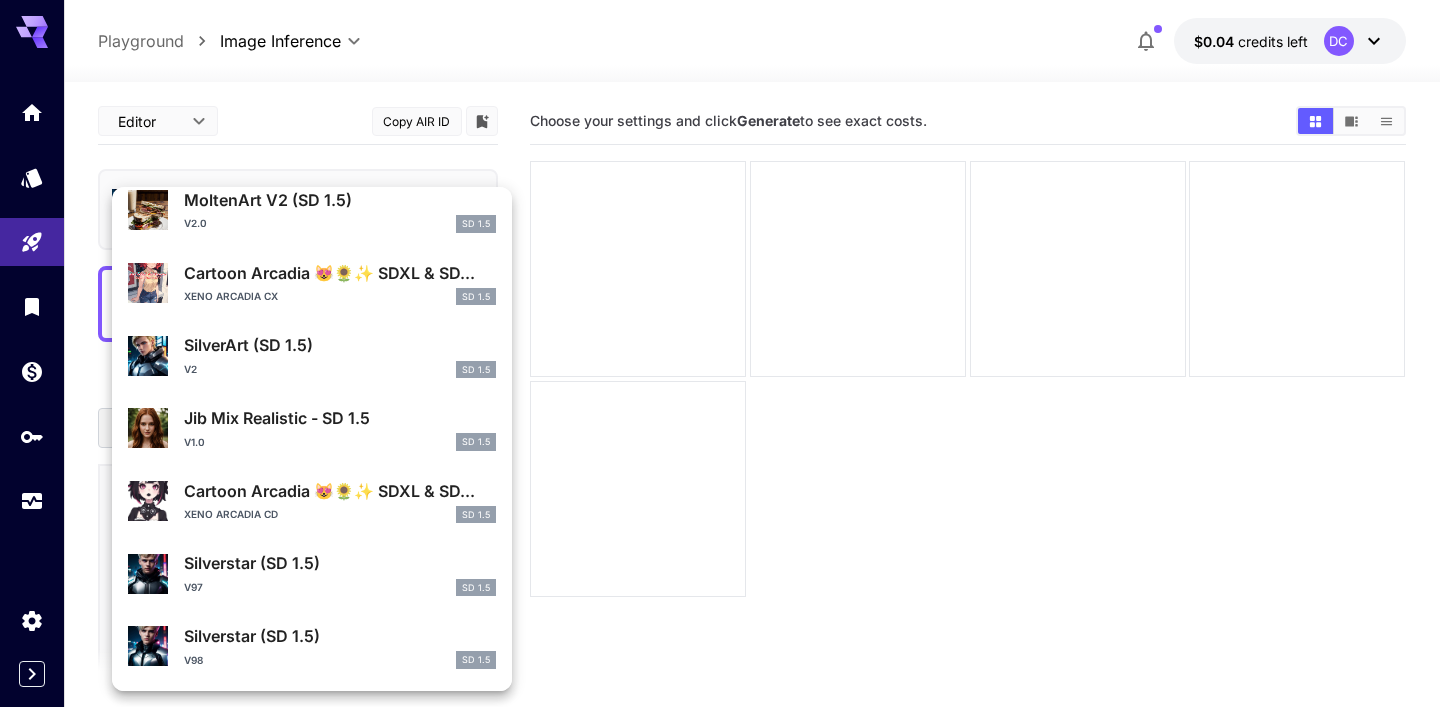 scroll, scrollTop: 424, scrollLeft: 0, axis: vertical 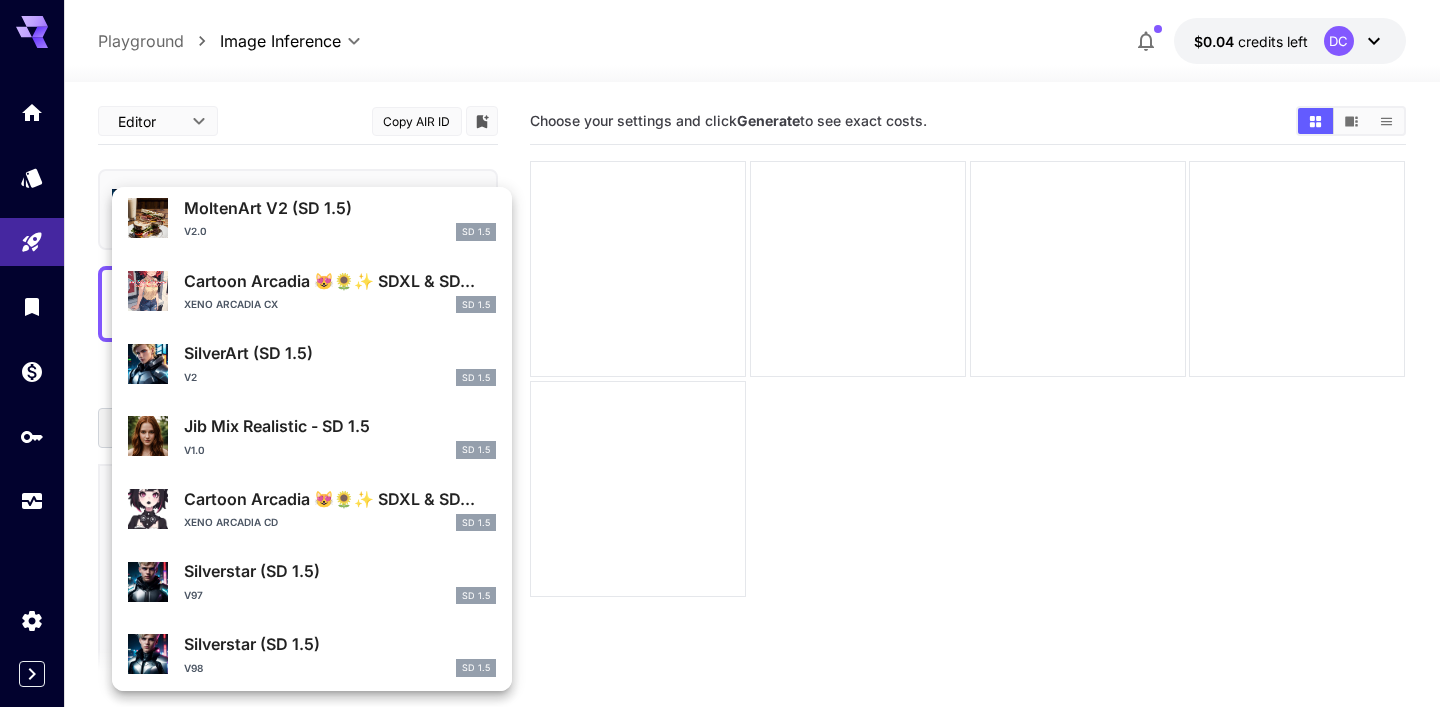 click on "Jib Mix Realistic - SD 1.5" at bounding box center [340, 426] 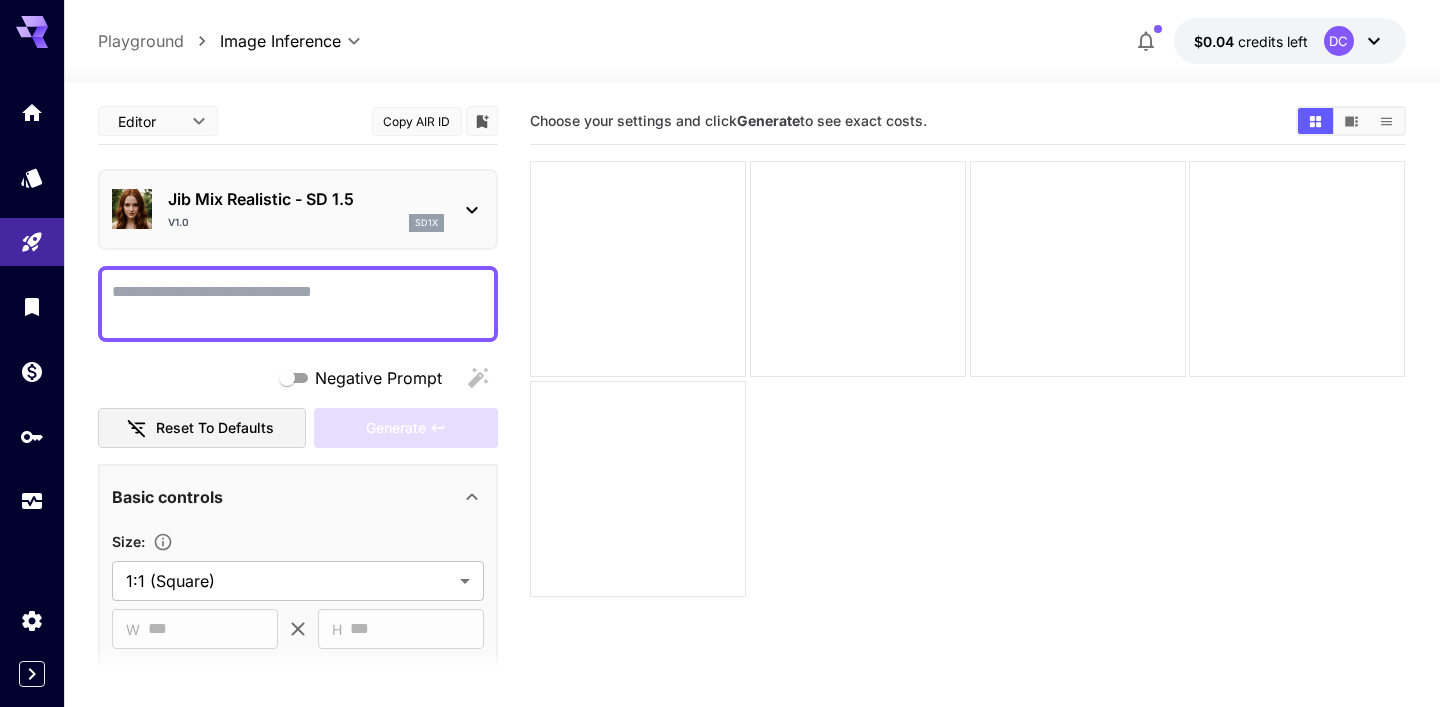 click on "Negative Prompt" at bounding box center [298, 304] 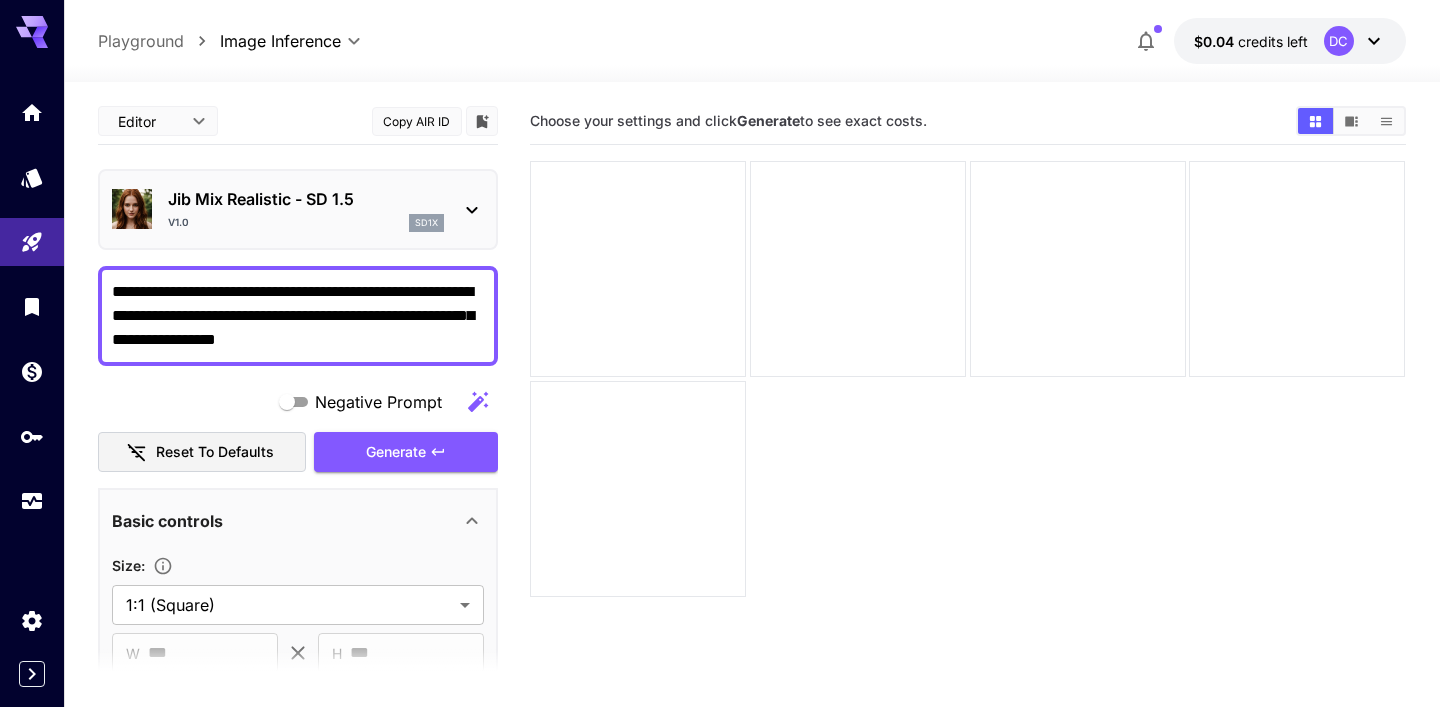 click on "**********" at bounding box center [298, 316] 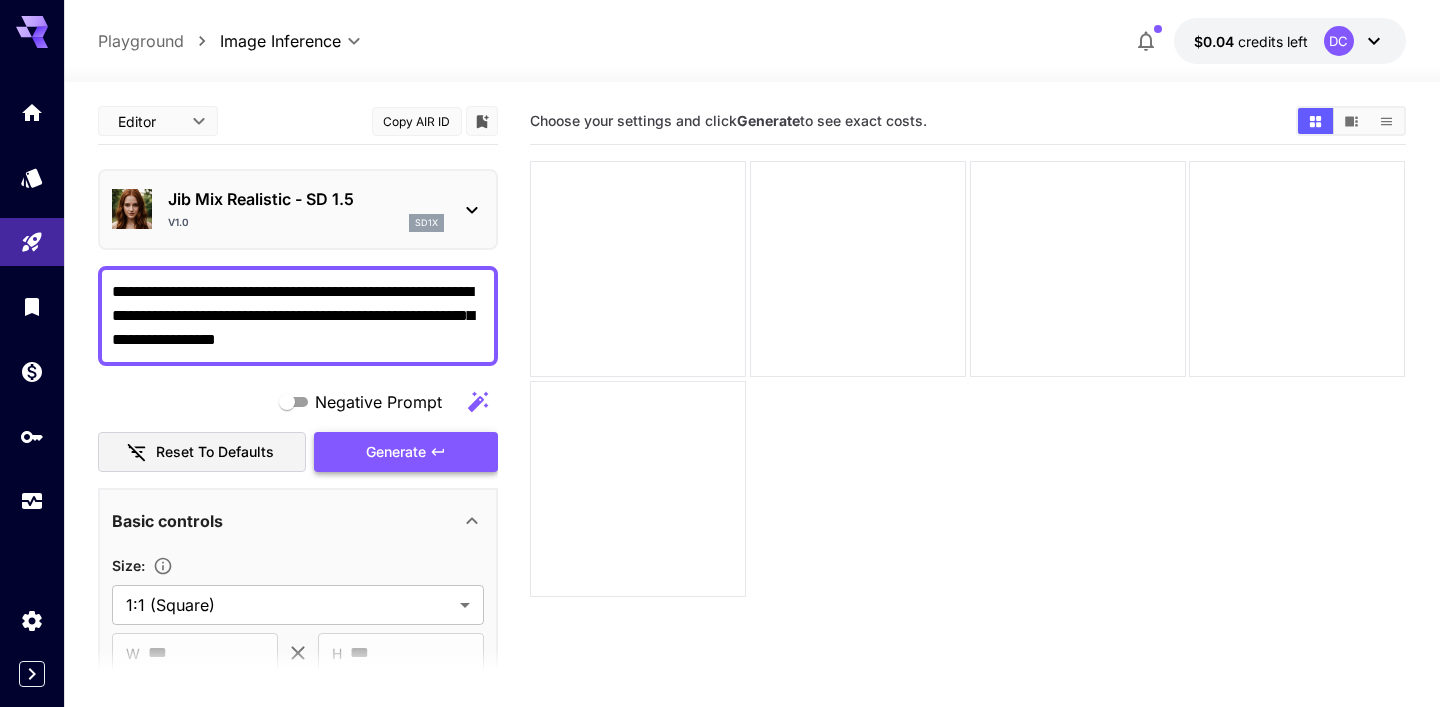 click on "Generate" at bounding box center [406, 452] 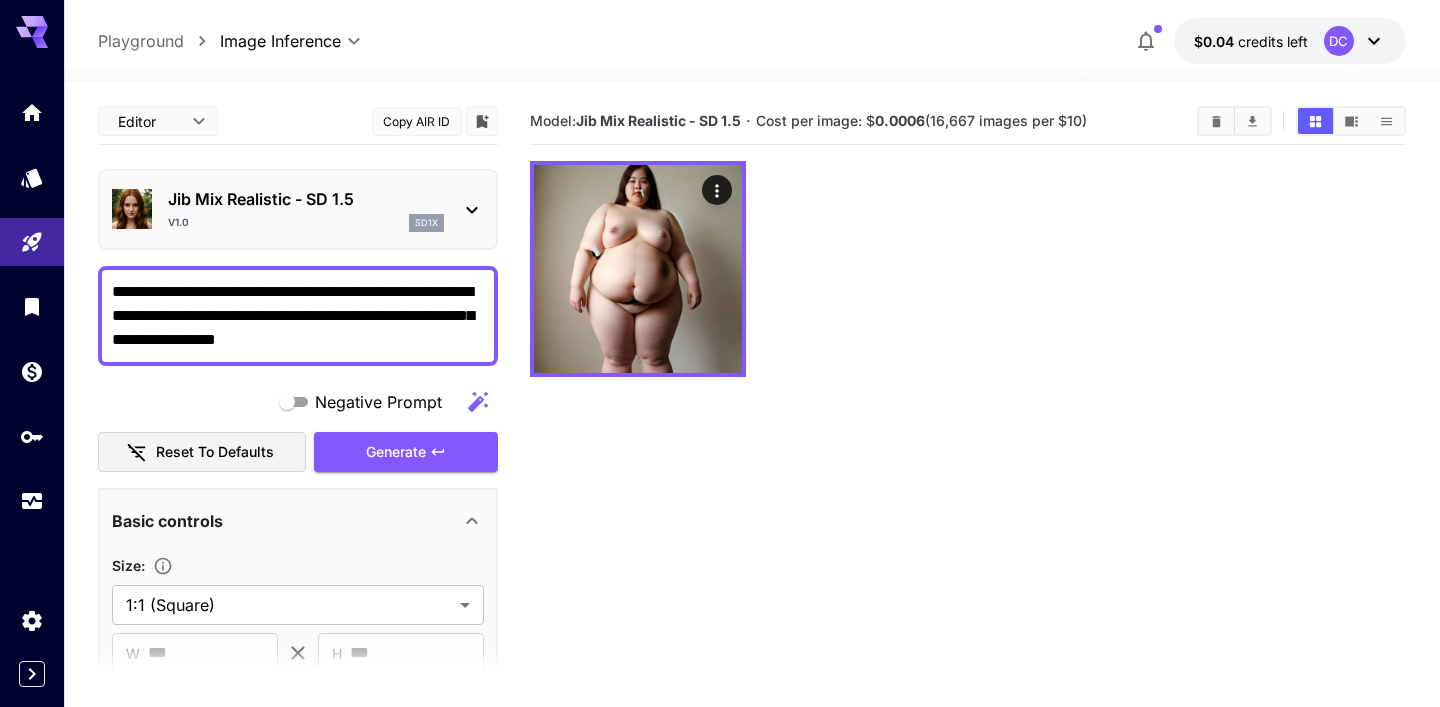 click on "**********" at bounding box center [298, 316] 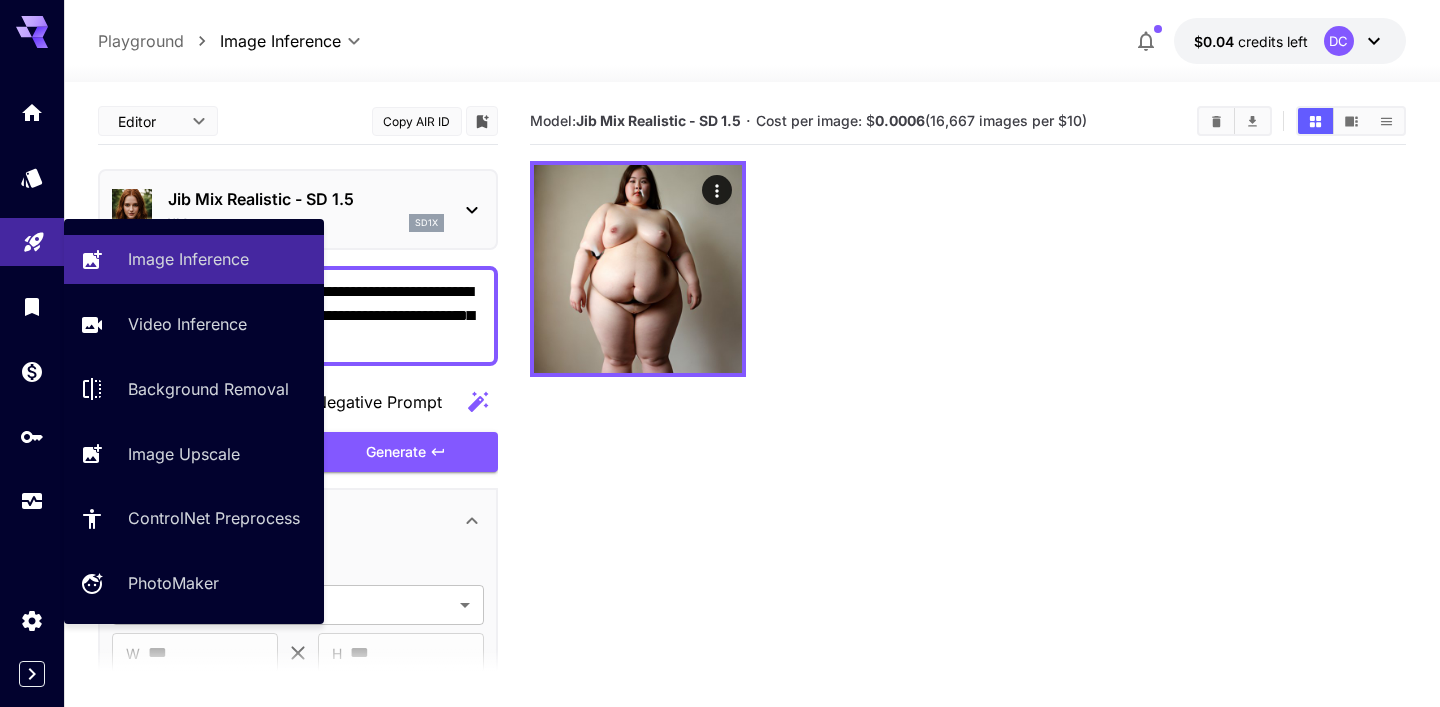 drag, startPoint x: 357, startPoint y: 340, endPoint x: 0, endPoint y: 267, distance: 364.38715 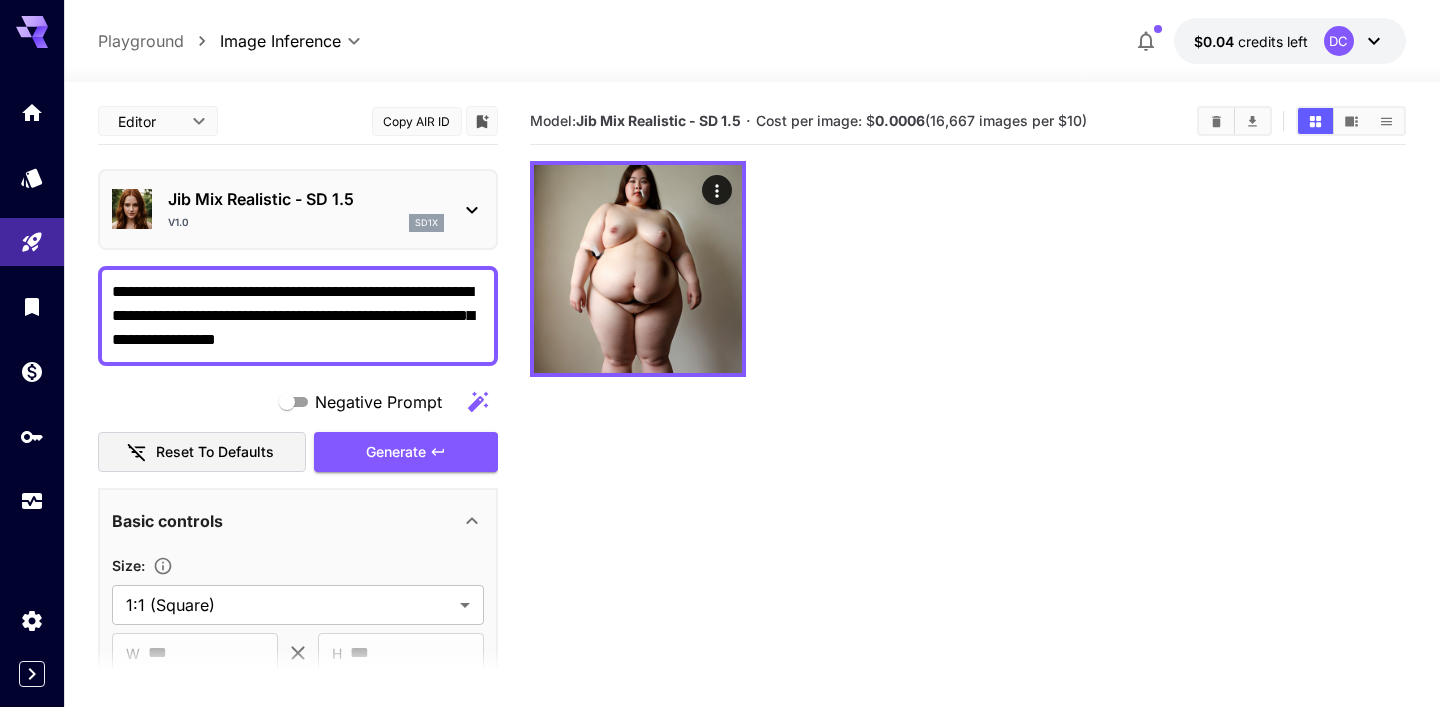 paste on "**********" 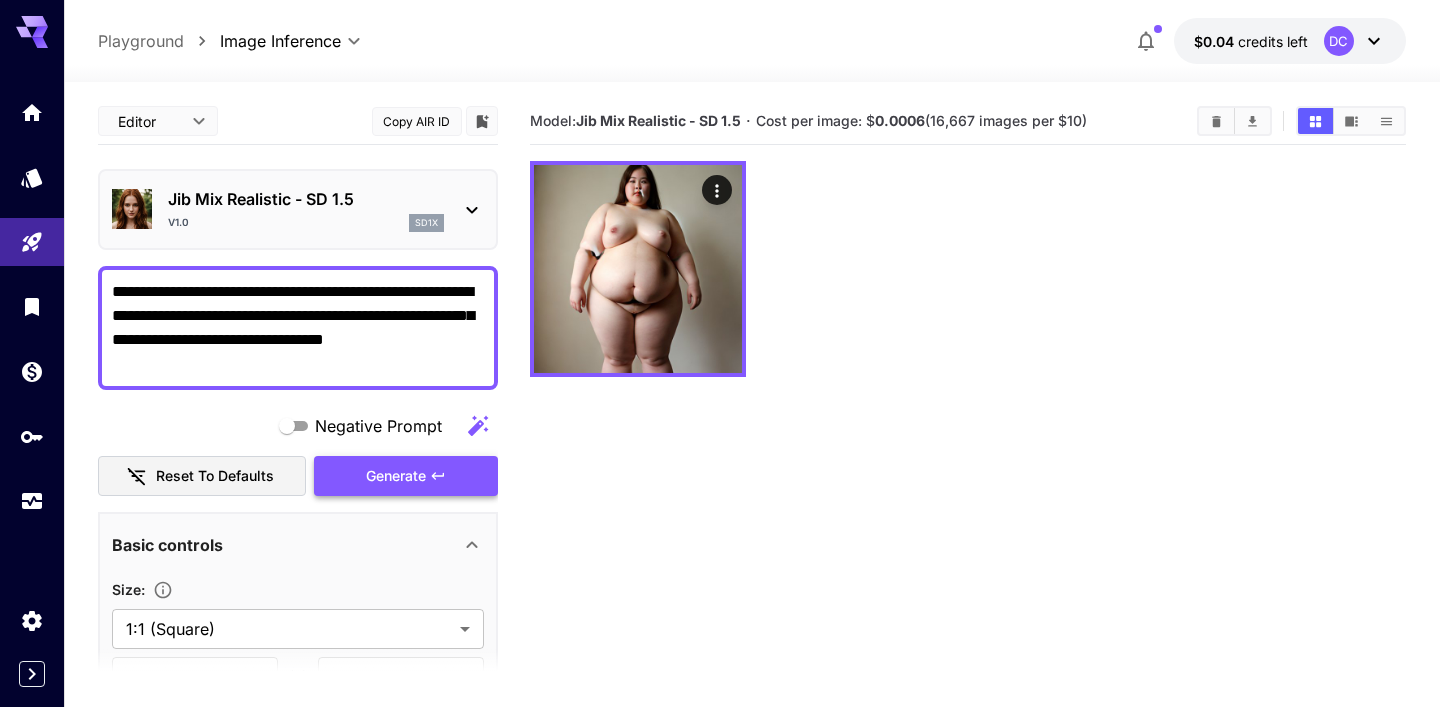 click on "Generate" at bounding box center (406, 476) 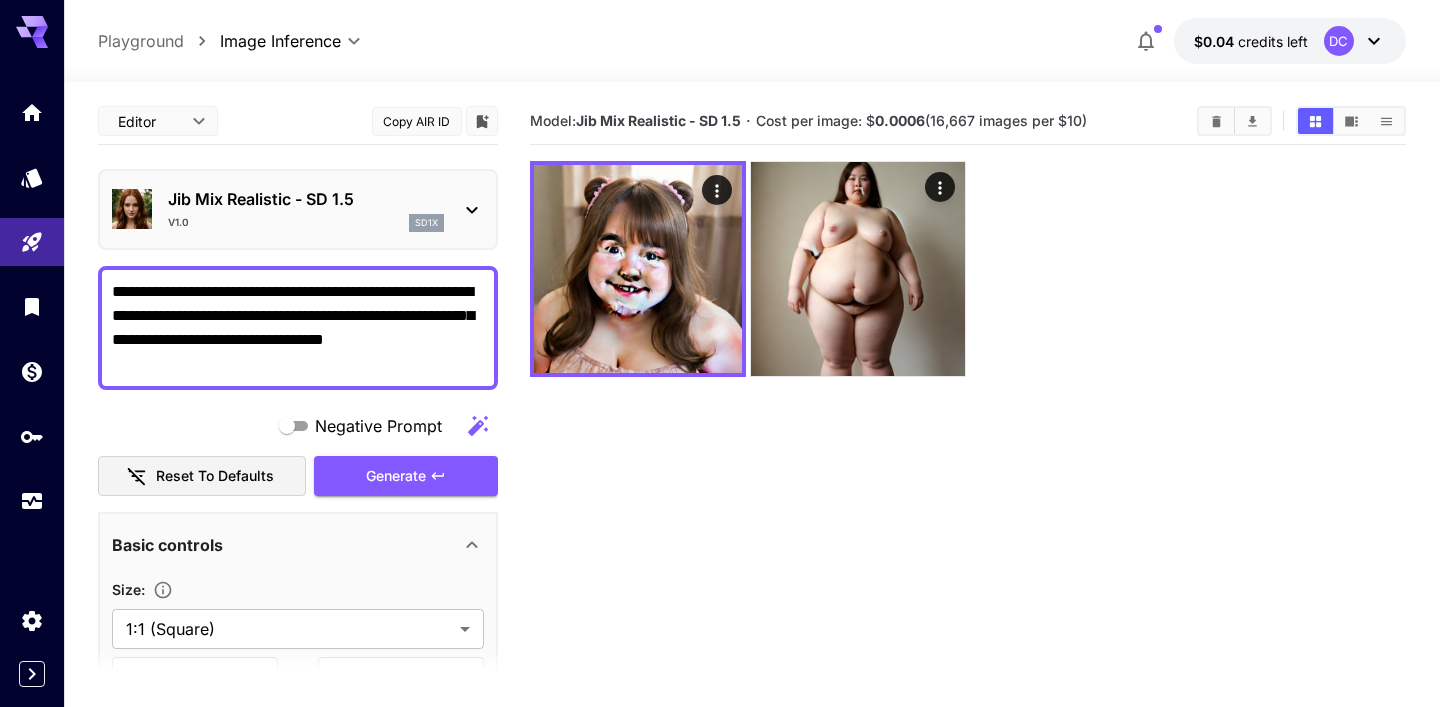 drag, startPoint x: 334, startPoint y: 317, endPoint x: 106, endPoint y: 341, distance: 229.25967 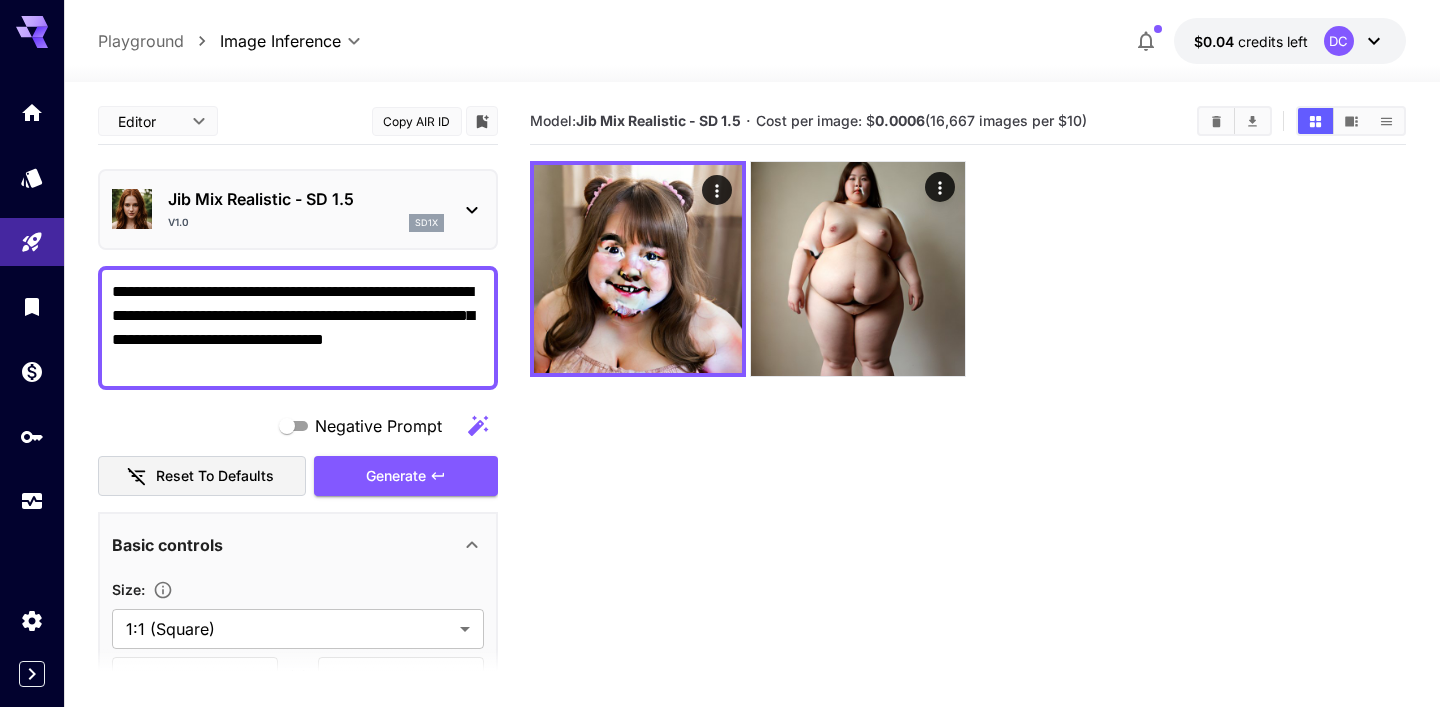 click on "**********" at bounding box center (298, 328) 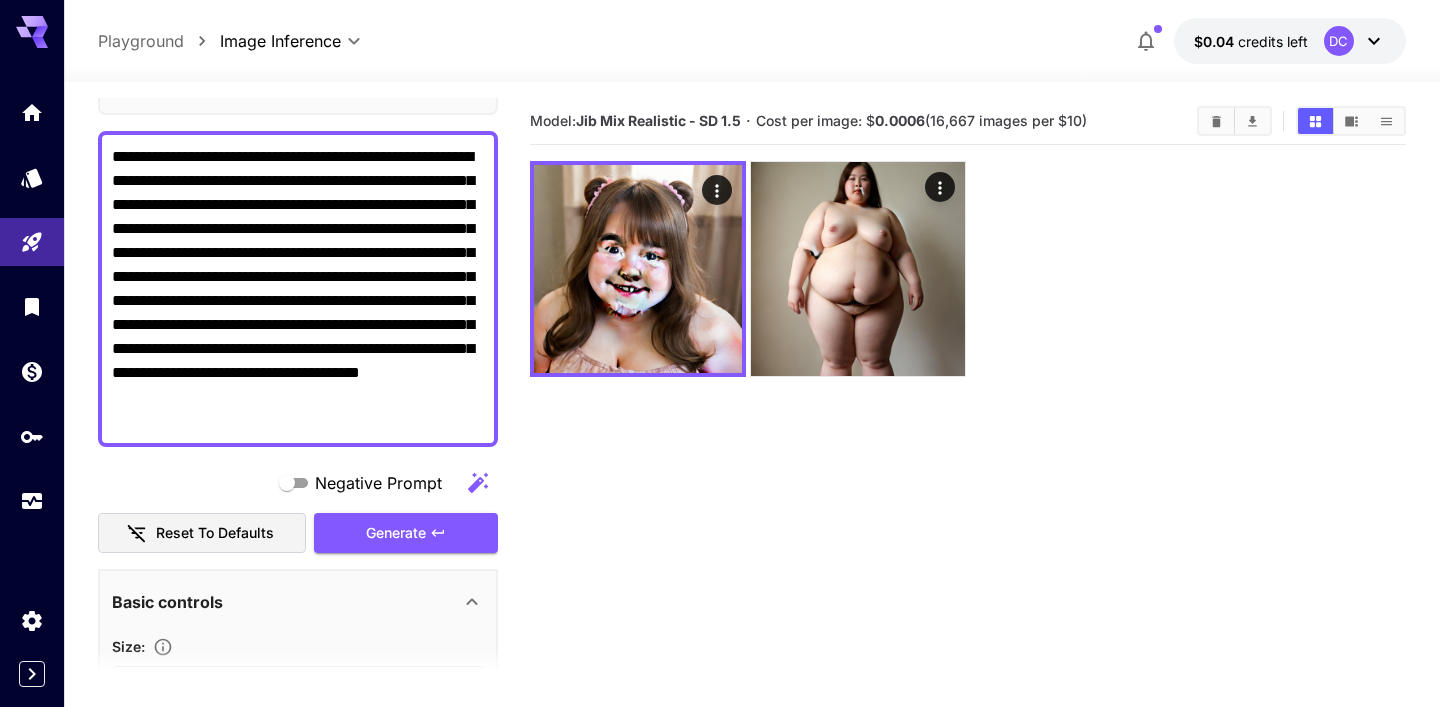 scroll, scrollTop: 164, scrollLeft: 0, axis: vertical 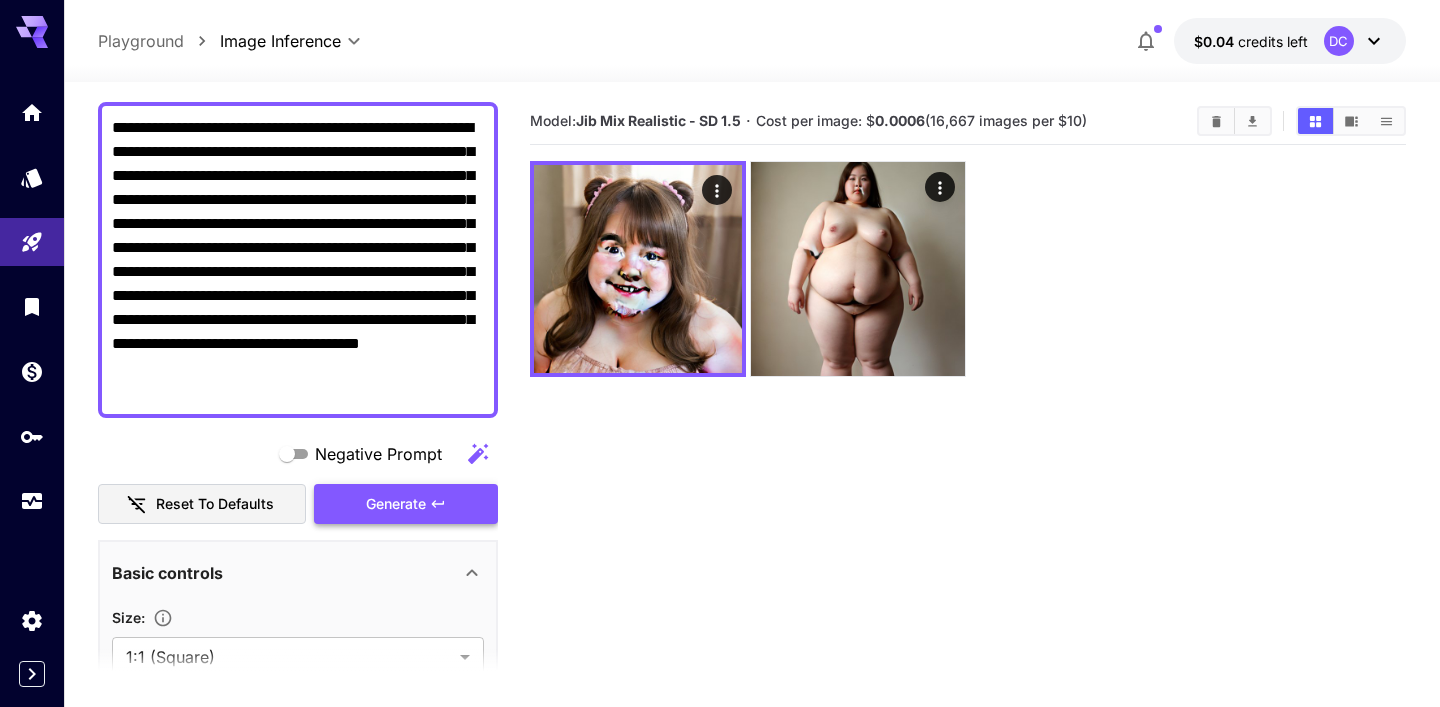 click on "Generate" at bounding box center [396, 504] 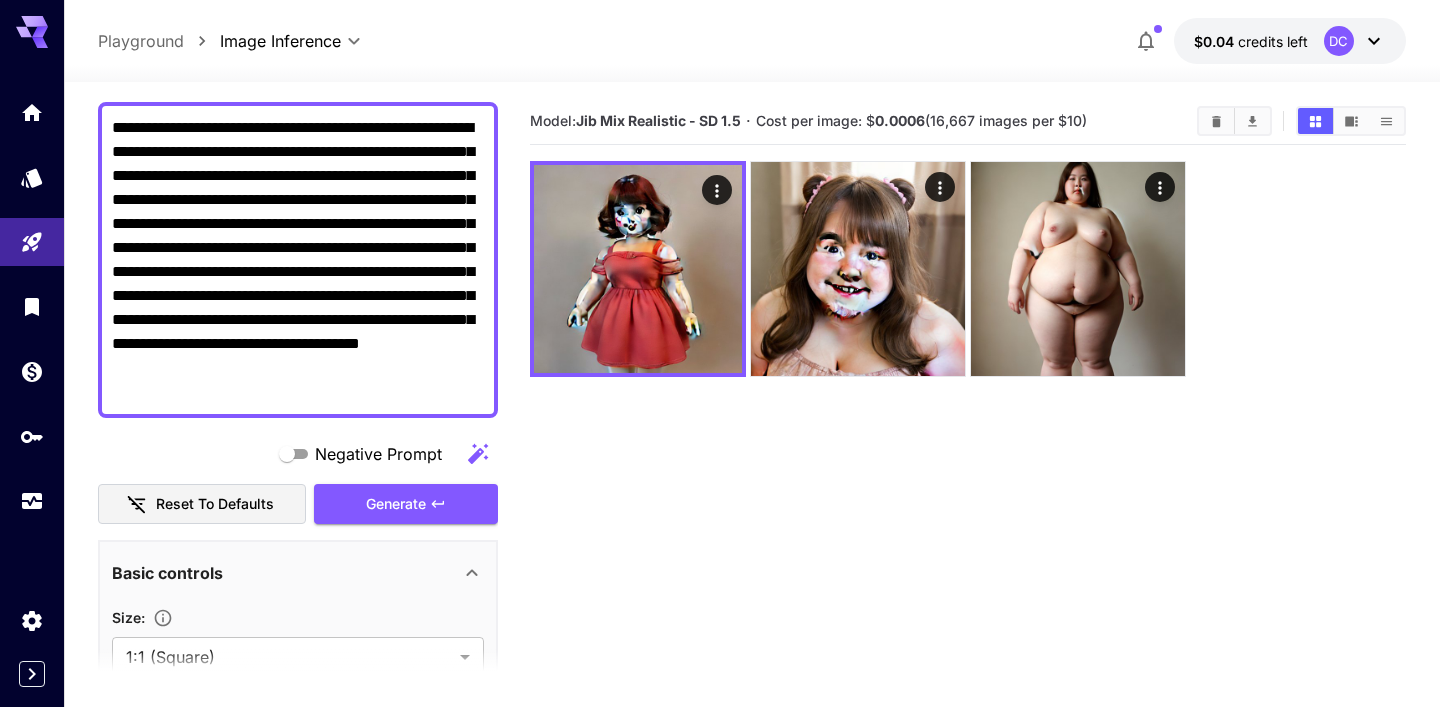click on "**********" at bounding box center [298, 260] 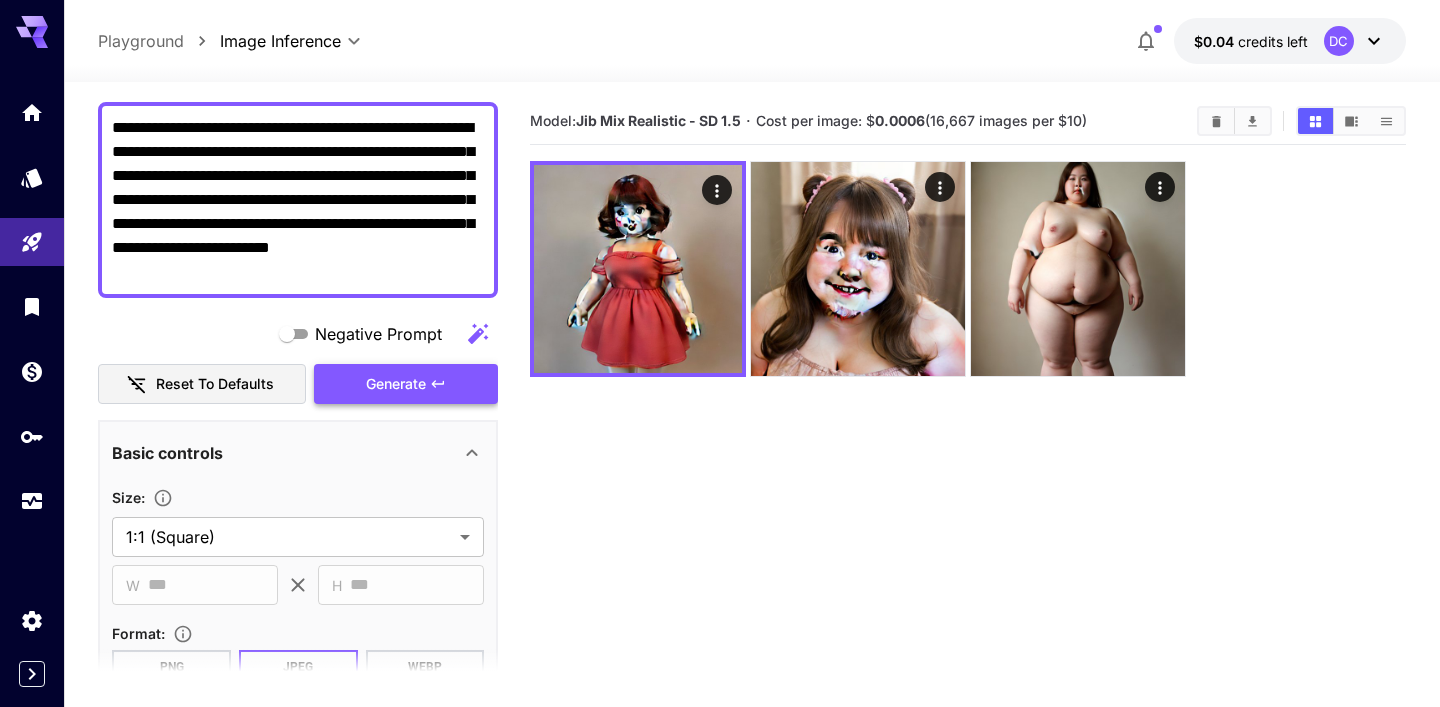 type on "**********" 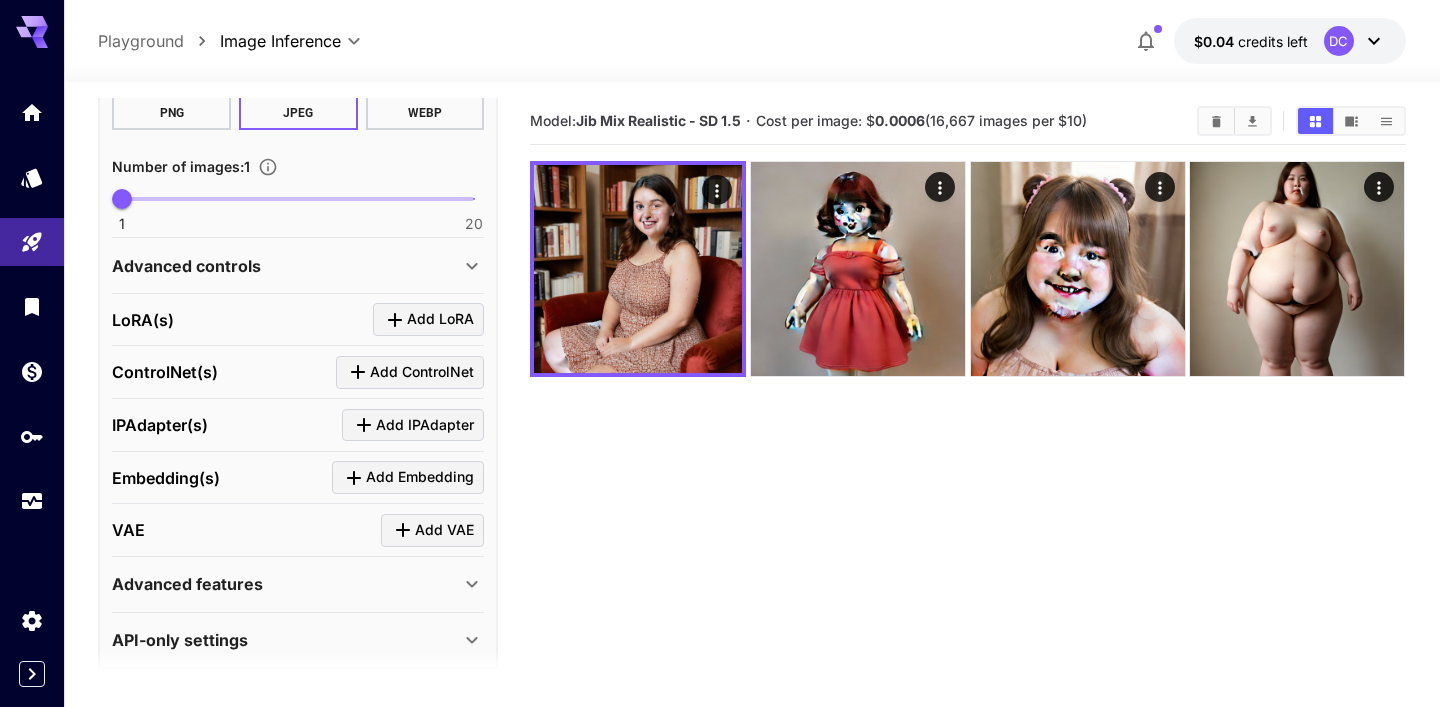 scroll, scrollTop: 737, scrollLeft: 0, axis: vertical 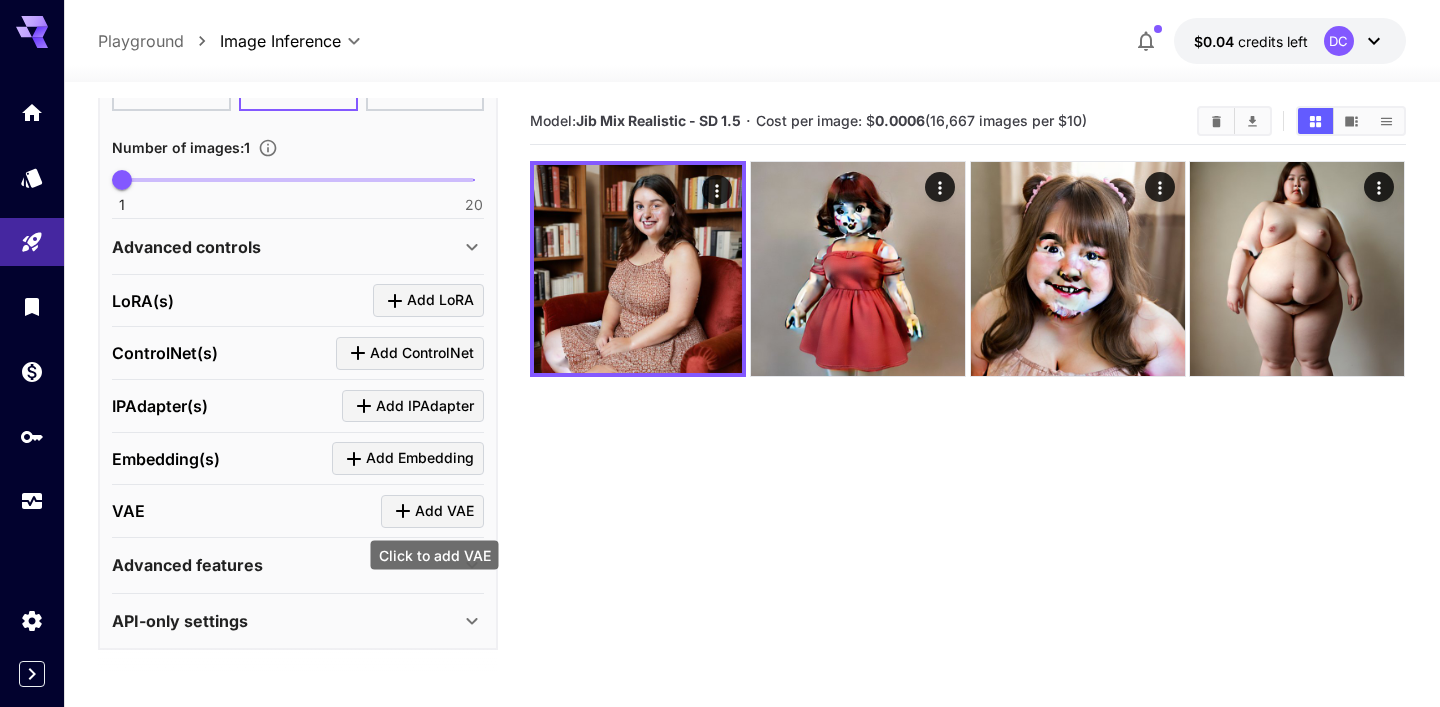 click on "Click to add VAE" at bounding box center (435, 549) 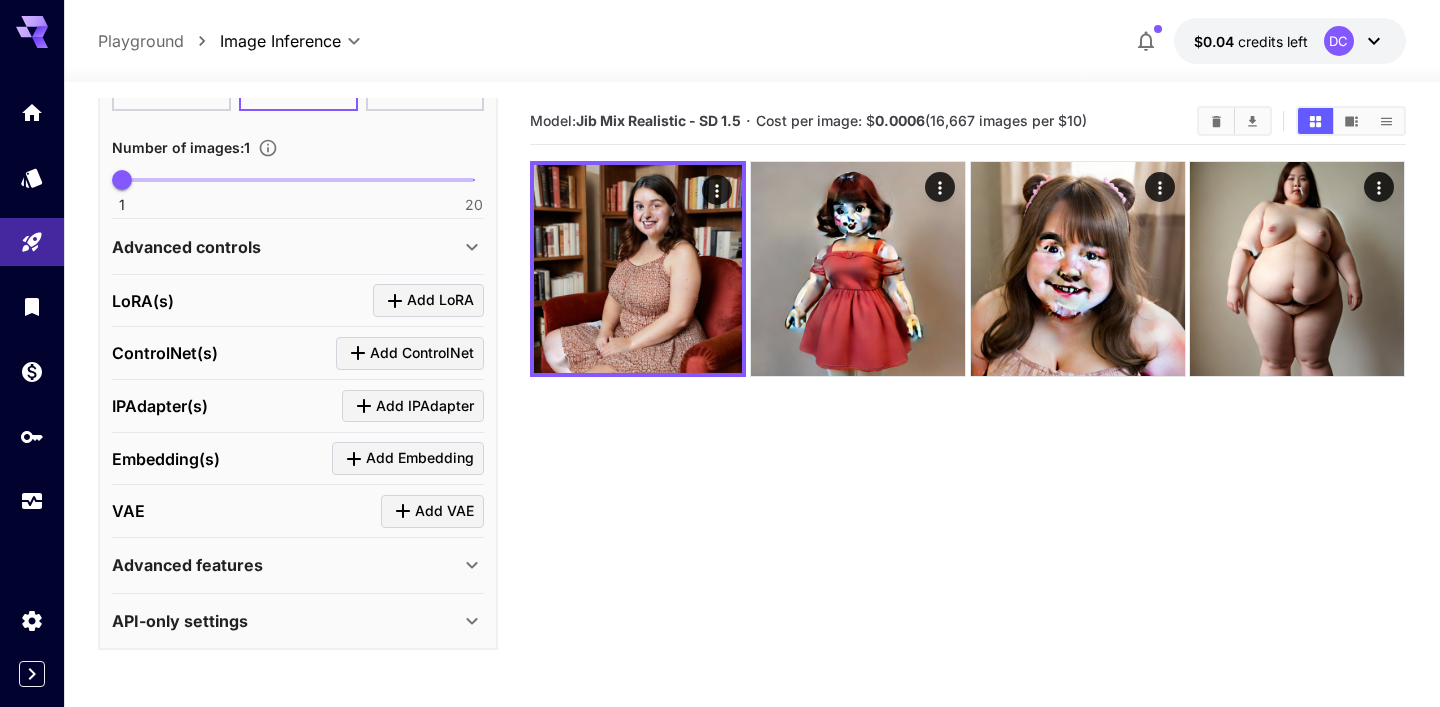 click 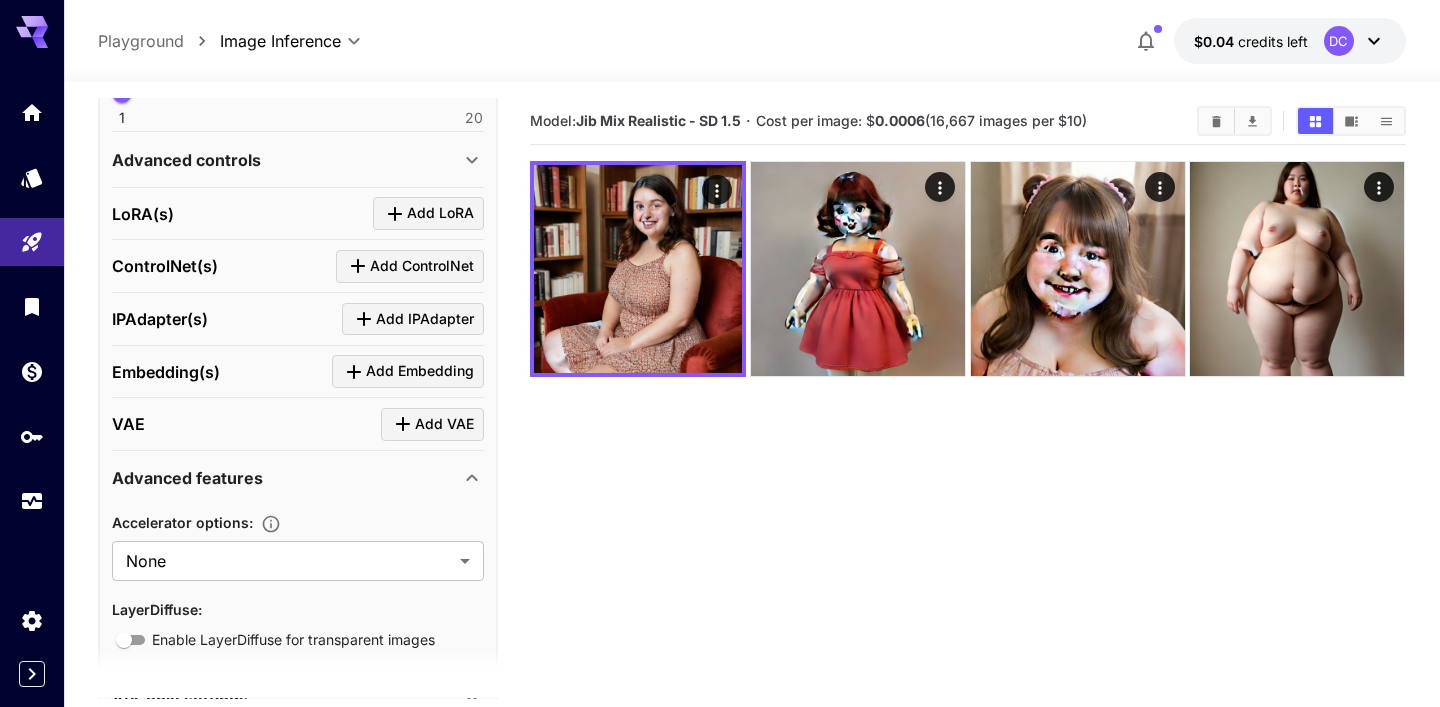scroll, scrollTop: 903, scrollLeft: 0, axis: vertical 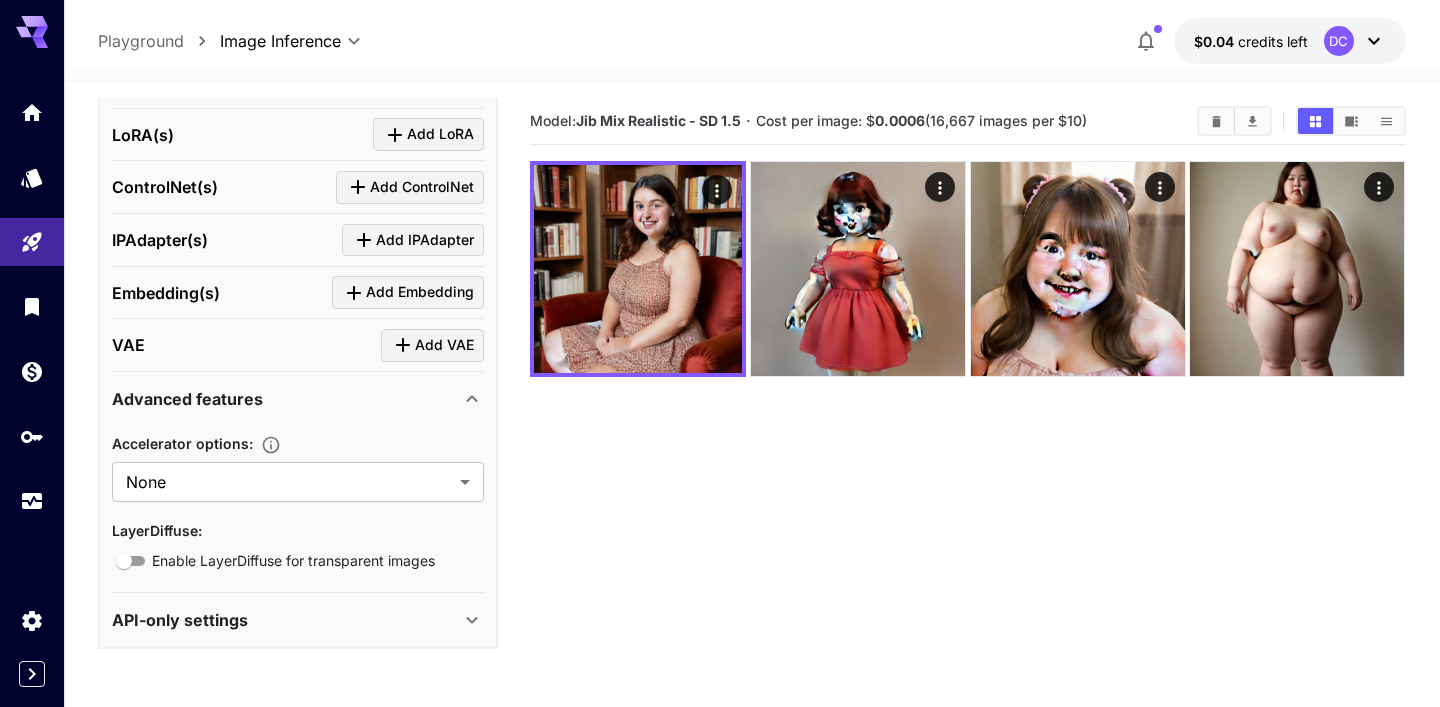 click on "API-only settings" at bounding box center [298, 620] 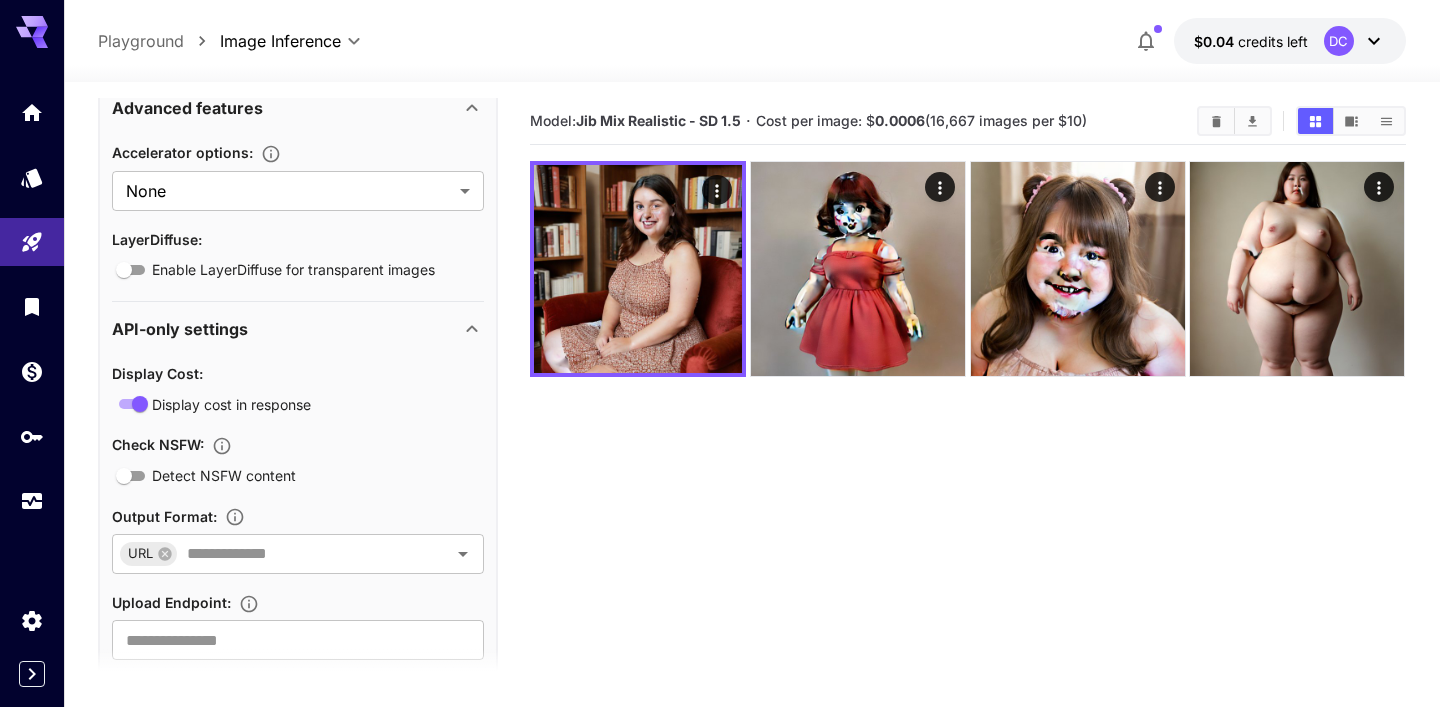 scroll, scrollTop: 1243, scrollLeft: 0, axis: vertical 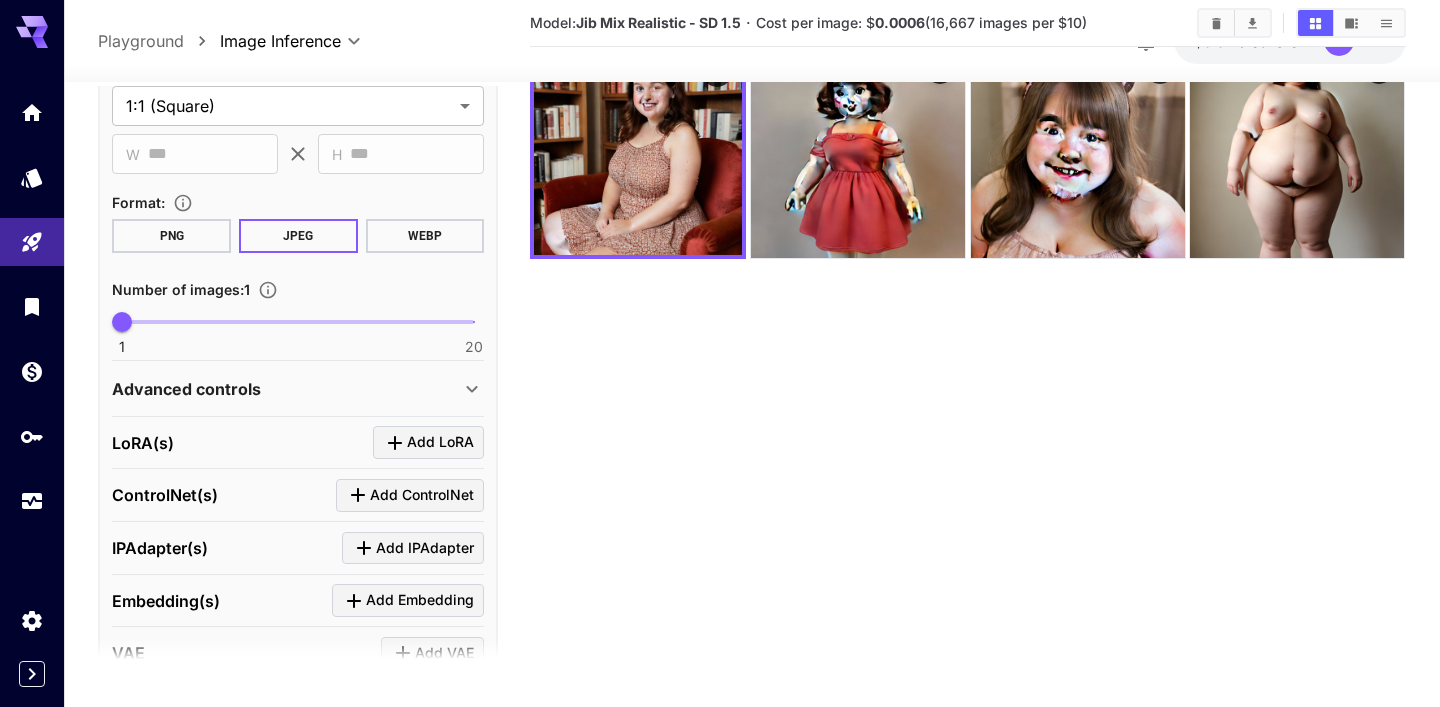 click on "Advanced controls" at bounding box center [286, 389] 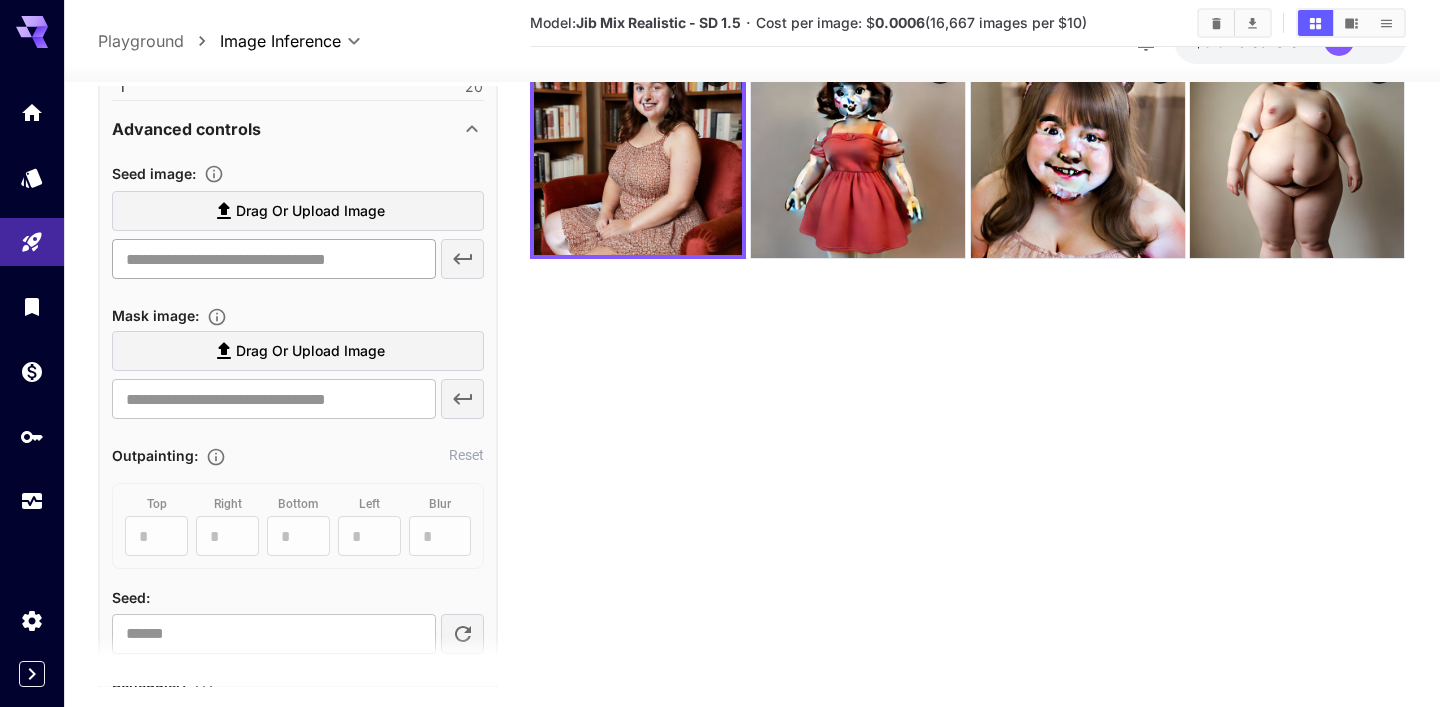 scroll, scrollTop: 836, scrollLeft: 0, axis: vertical 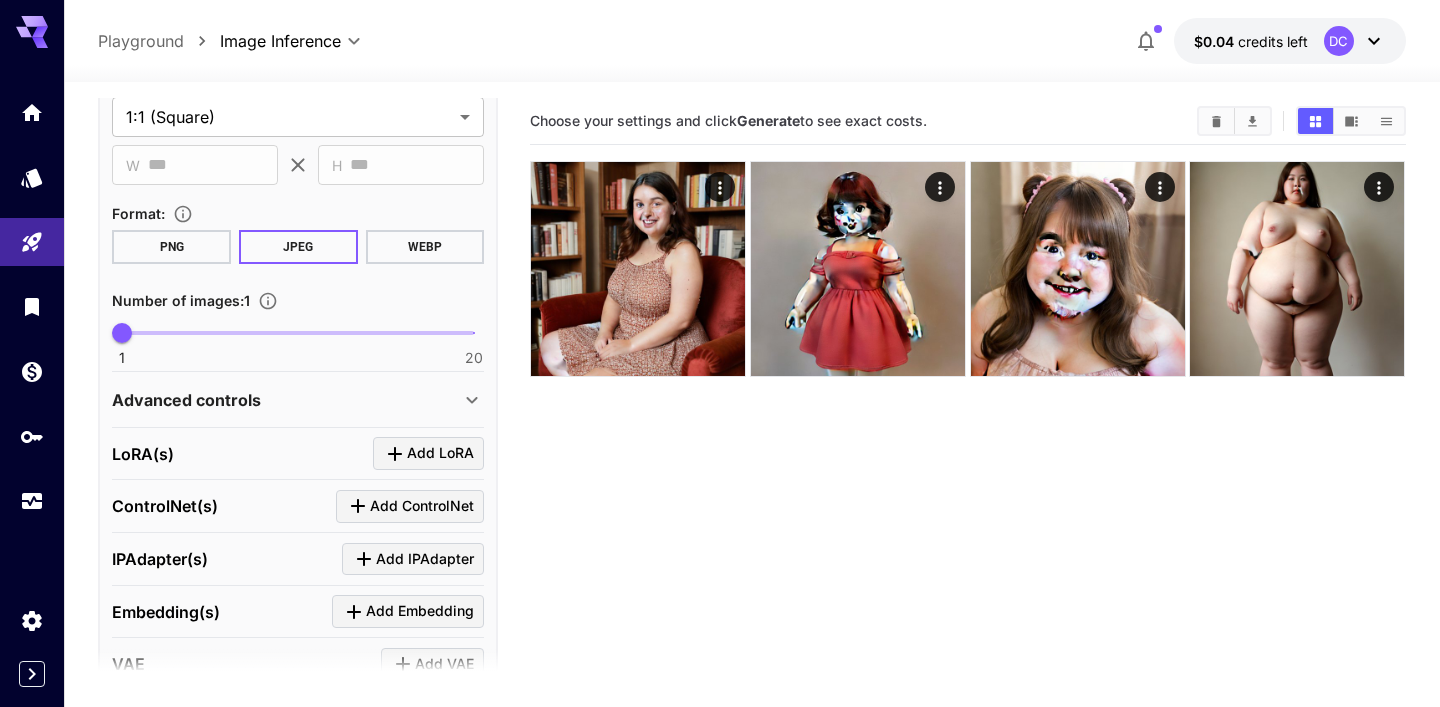 click on "Advanced controls" at bounding box center (286, 400) 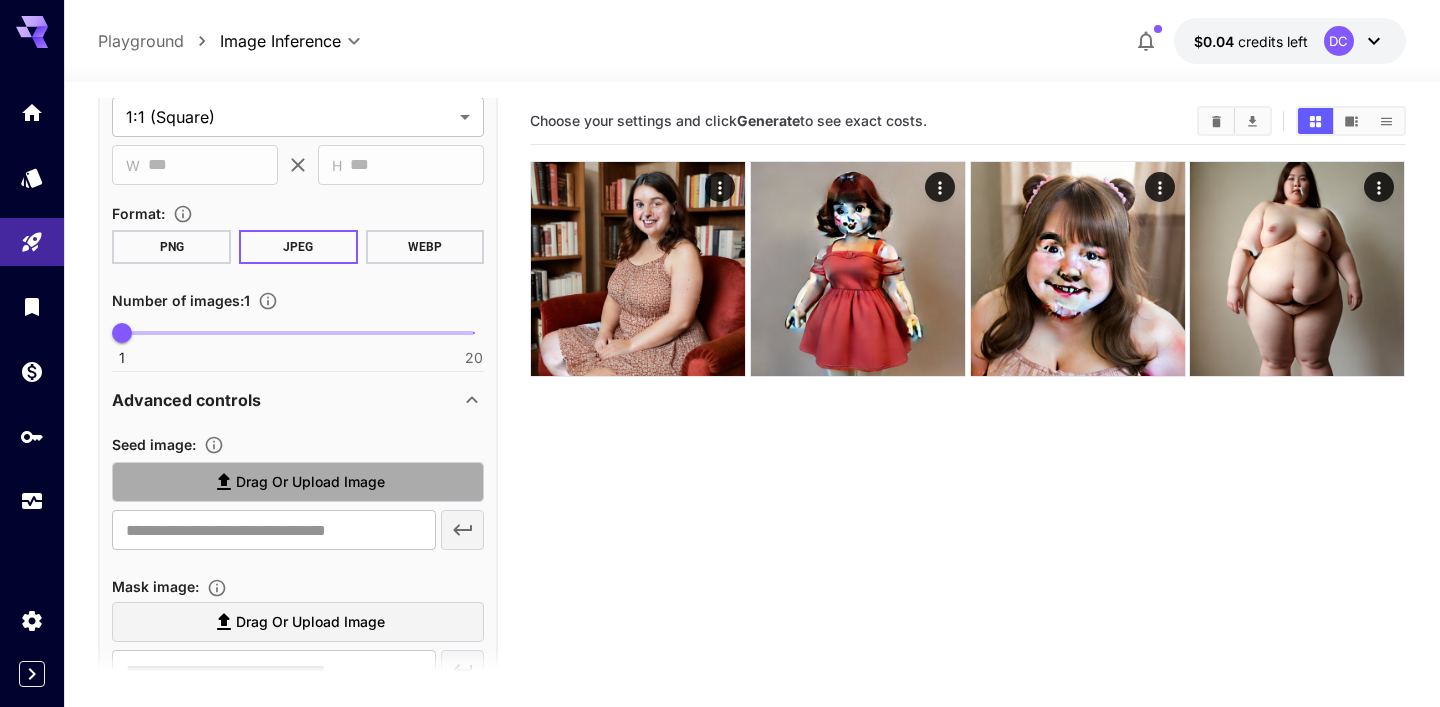 click on "Drag or upload image" at bounding box center [310, 482] 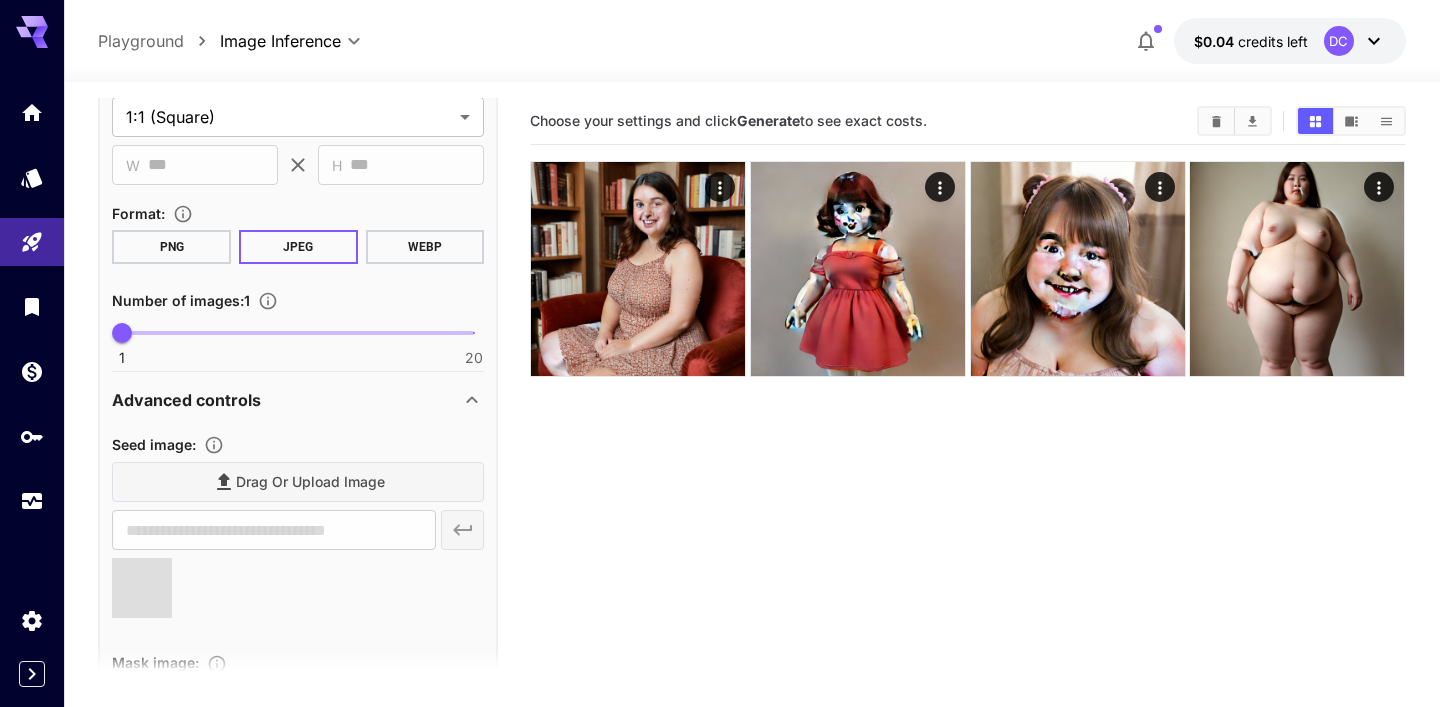 type on "**********" 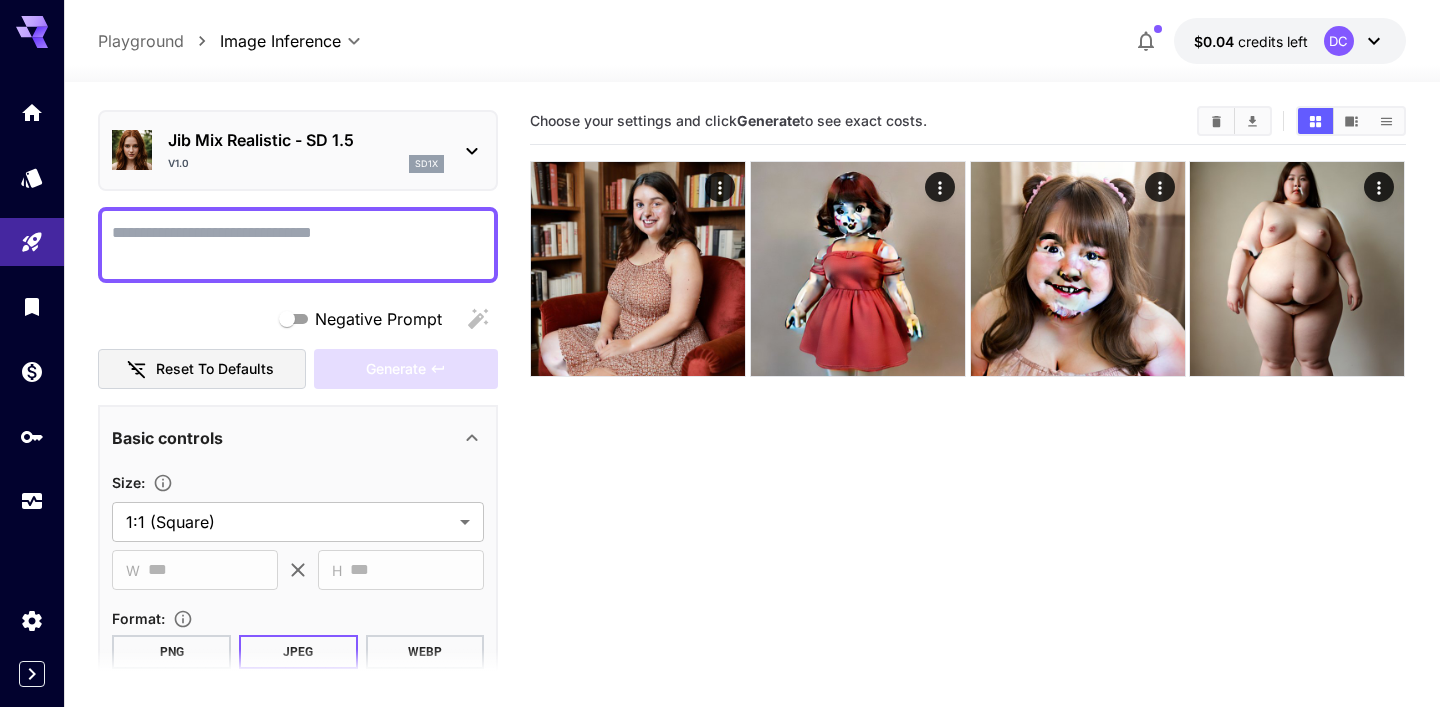 scroll, scrollTop: 56, scrollLeft: 0, axis: vertical 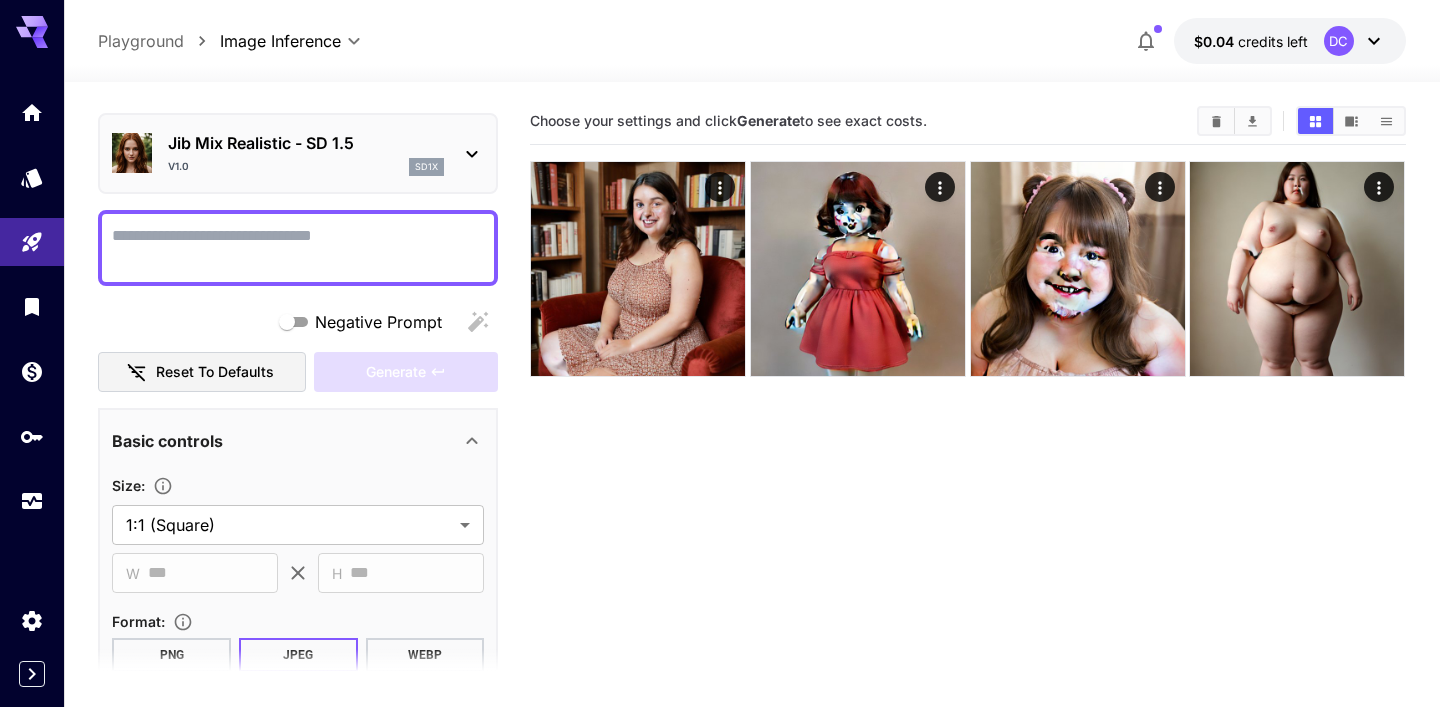 click at bounding box center [298, 248] 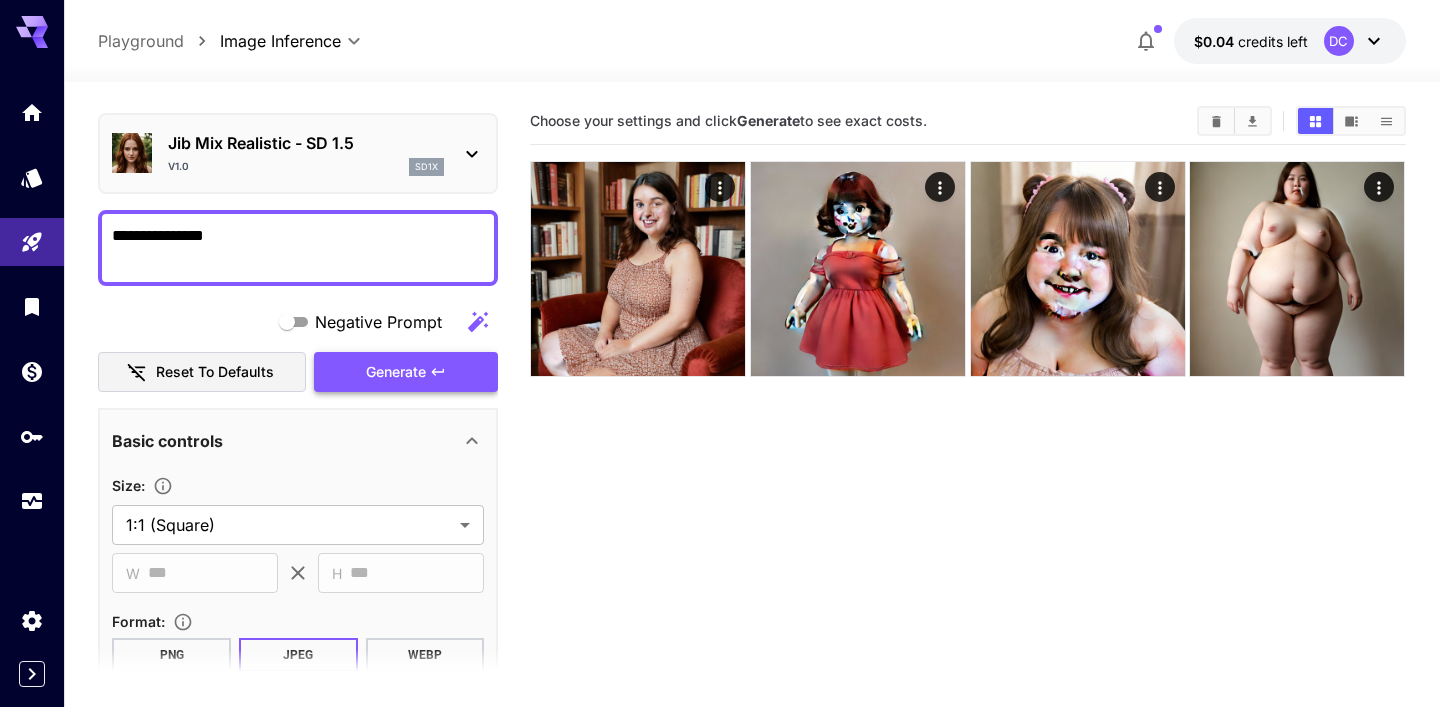 click on "Generate" at bounding box center (396, 372) 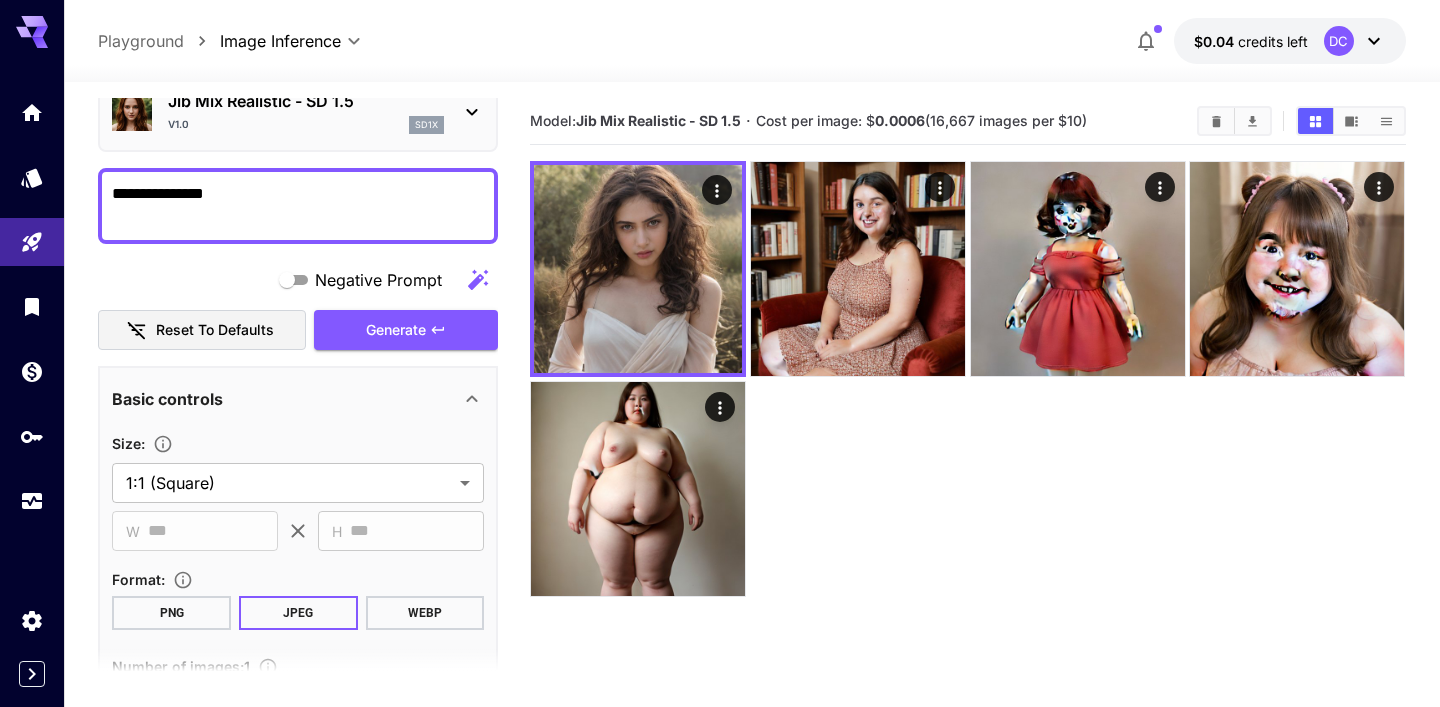 scroll, scrollTop: 0, scrollLeft: 0, axis: both 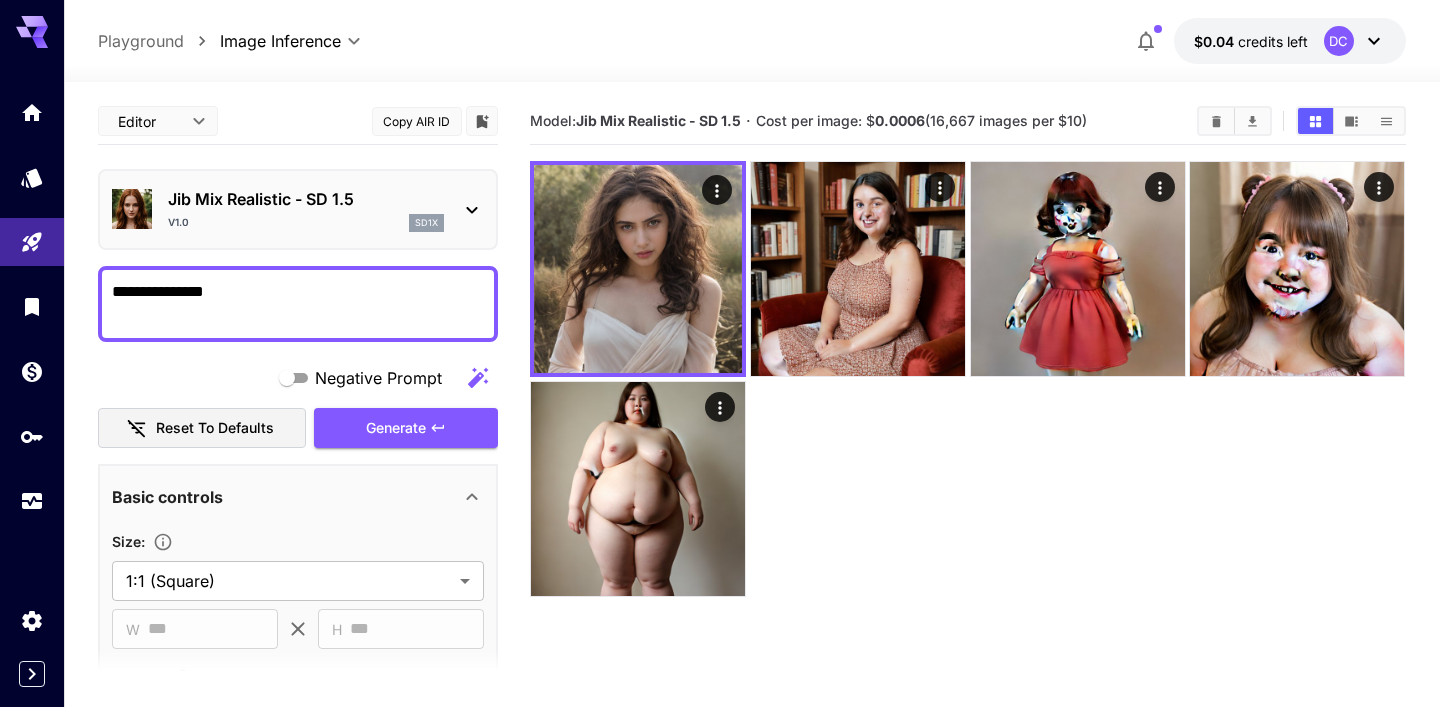 click on "**********" at bounding box center [298, 304] 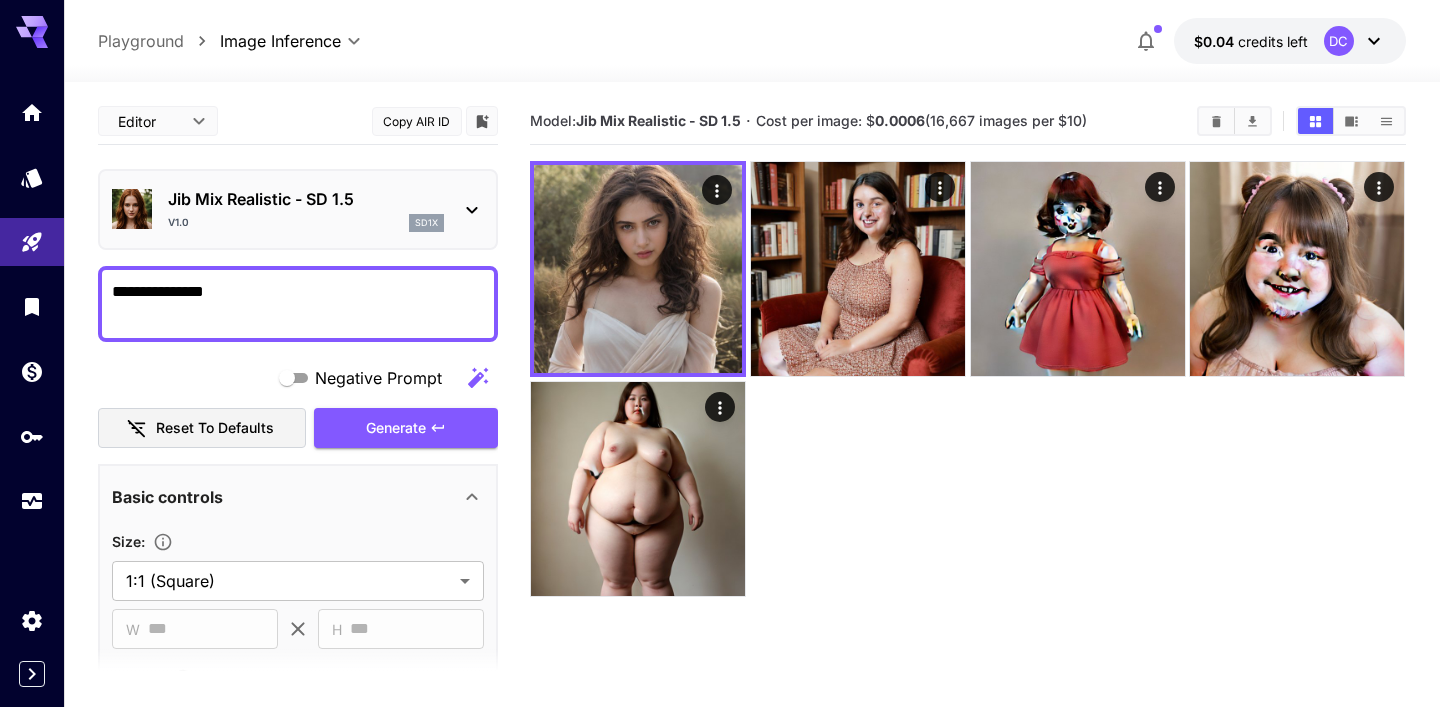 drag, startPoint x: 341, startPoint y: 288, endPoint x: 0, endPoint y: 275, distance: 341.2477 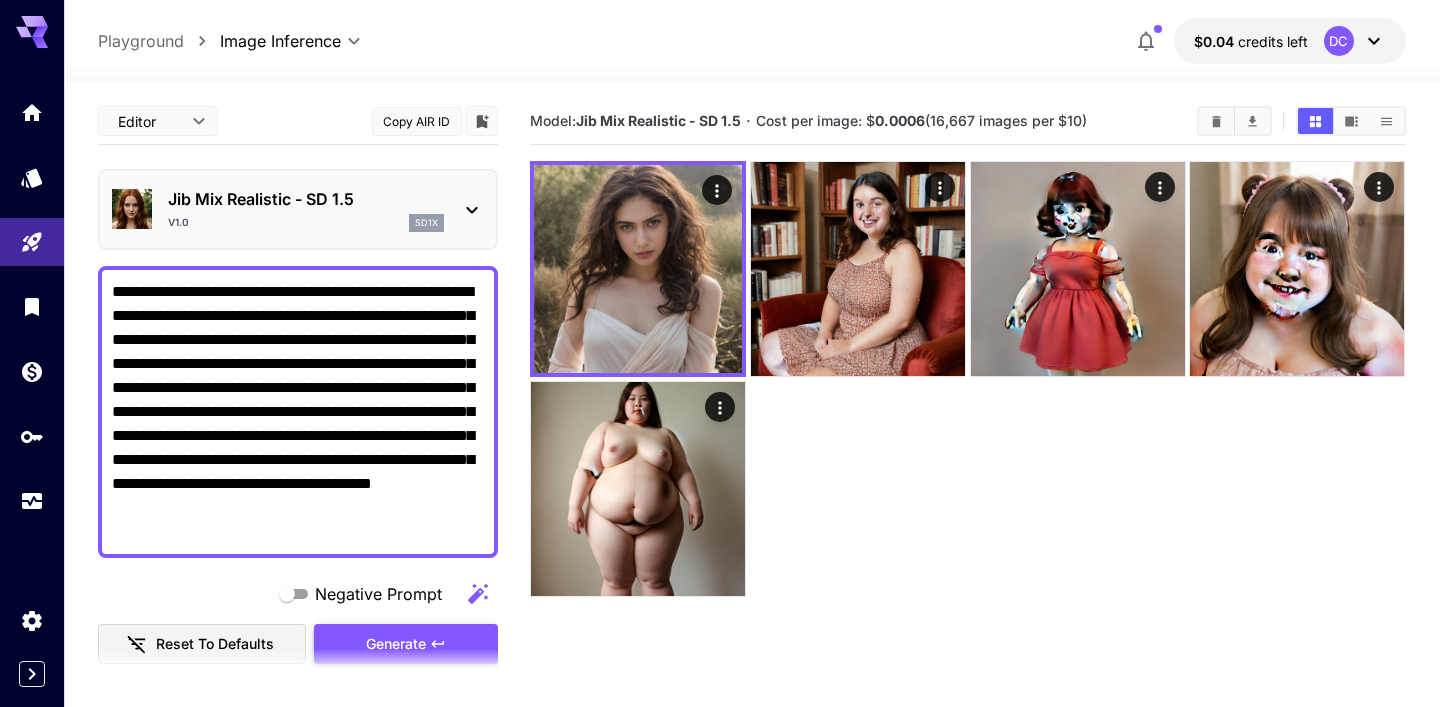 type on "**********" 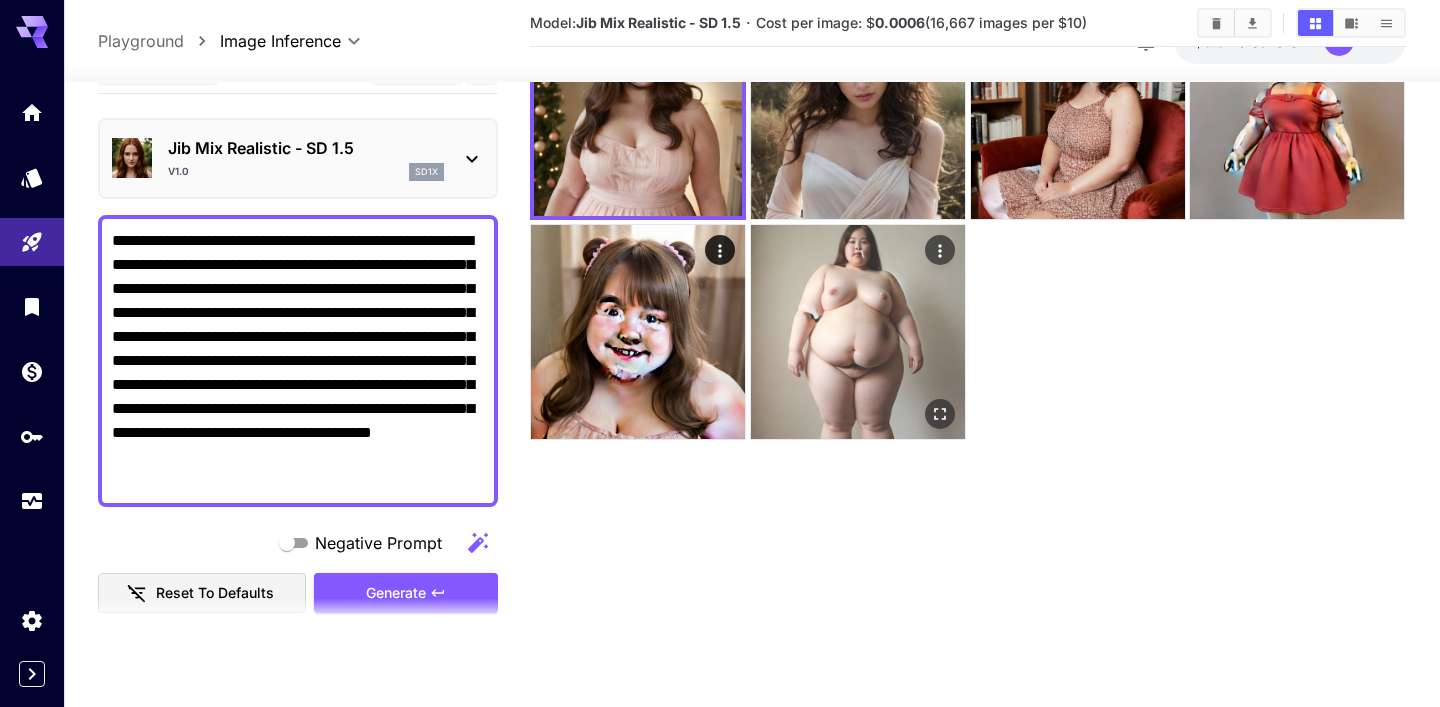 scroll, scrollTop: 158, scrollLeft: 0, axis: vertical 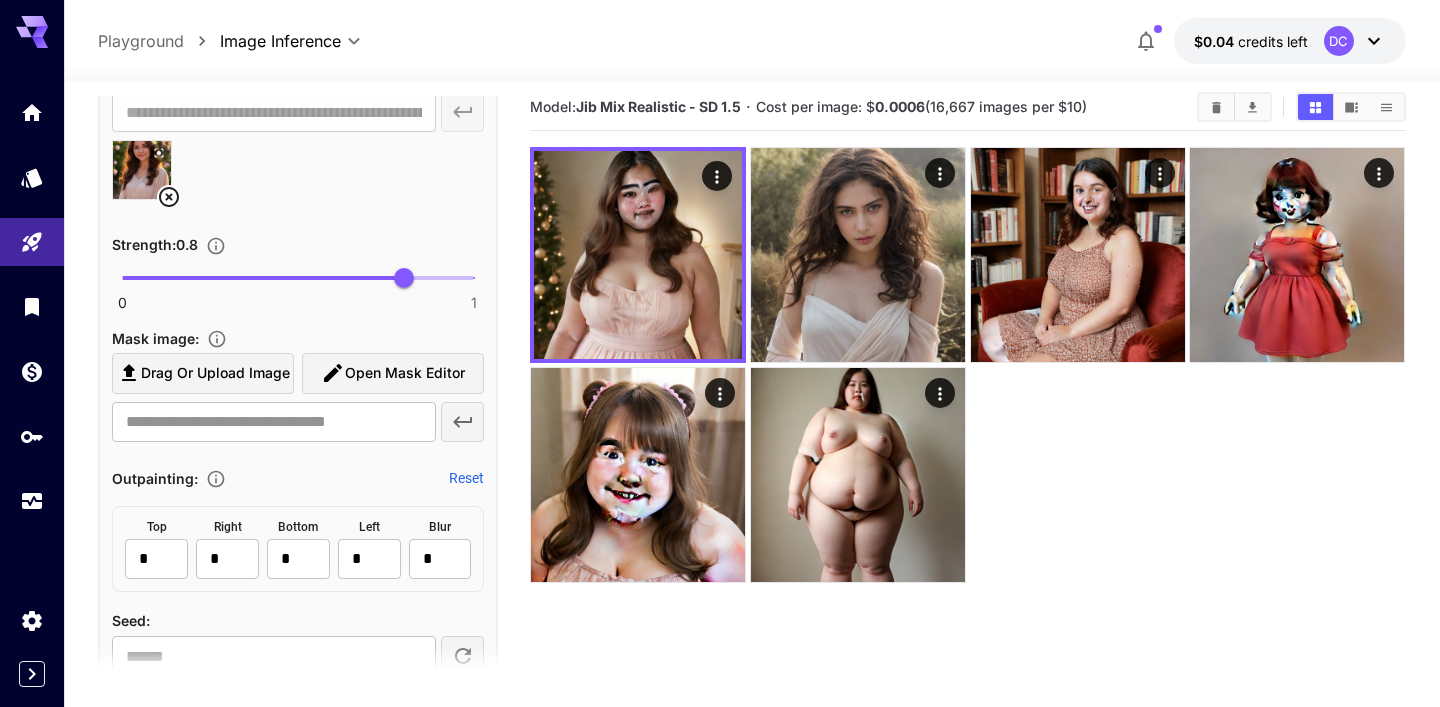 click 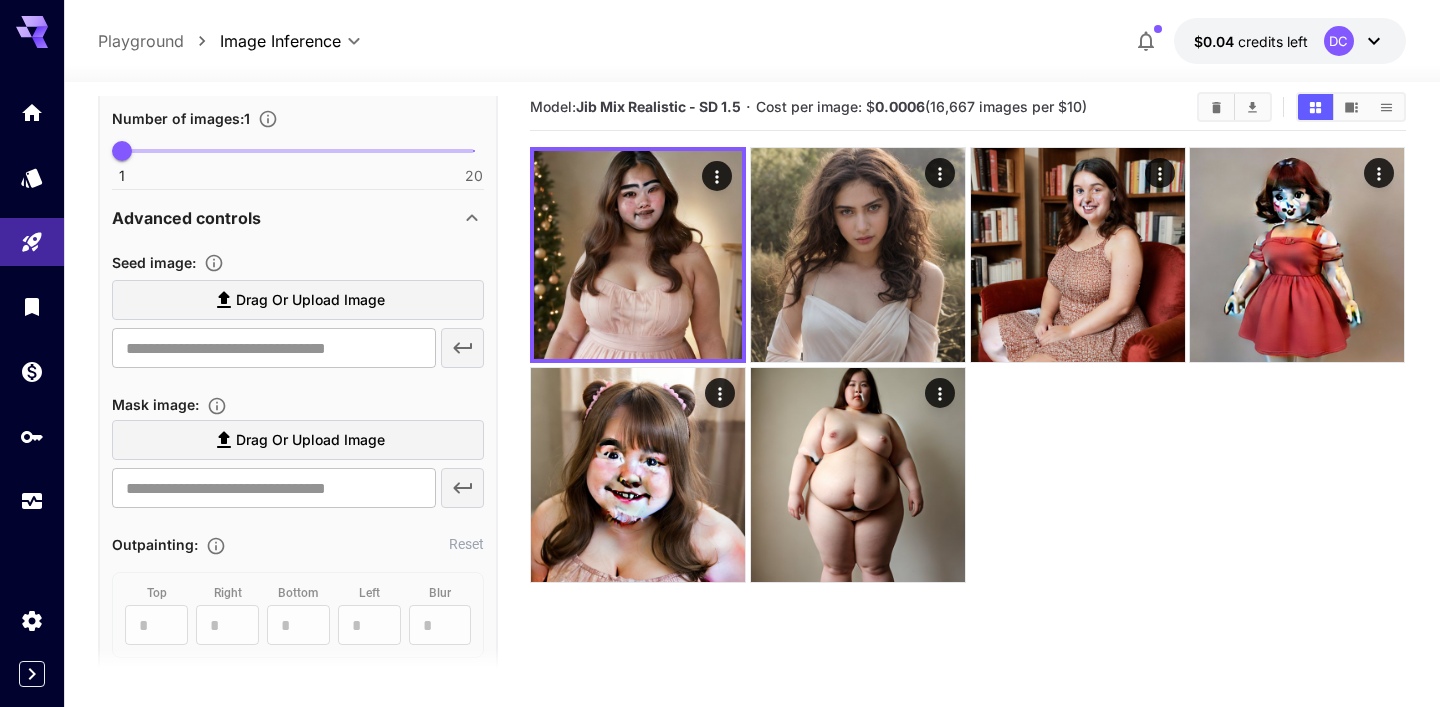 scroll, scrollTop: 840, scrollLeft: 0, axis: vertical 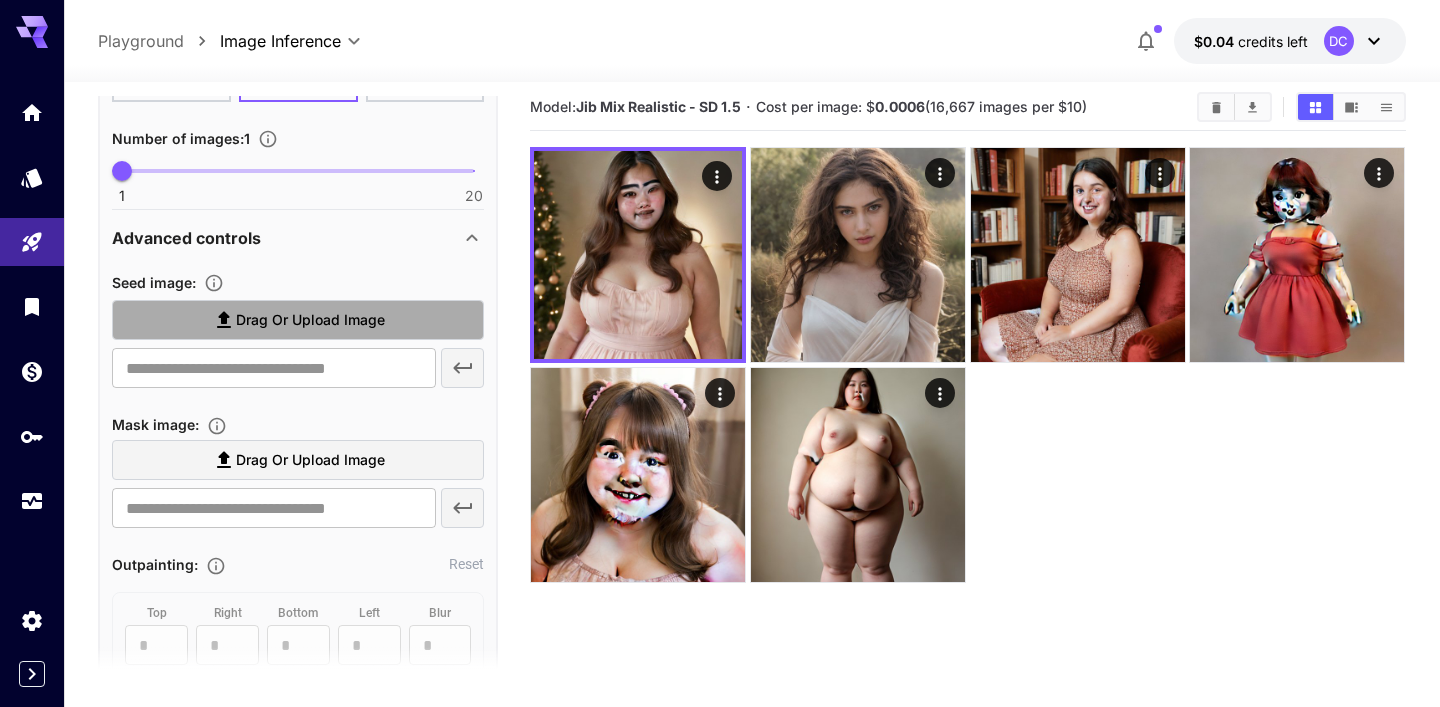 click on "Drag or upload image" at bounding box center (310, 320) 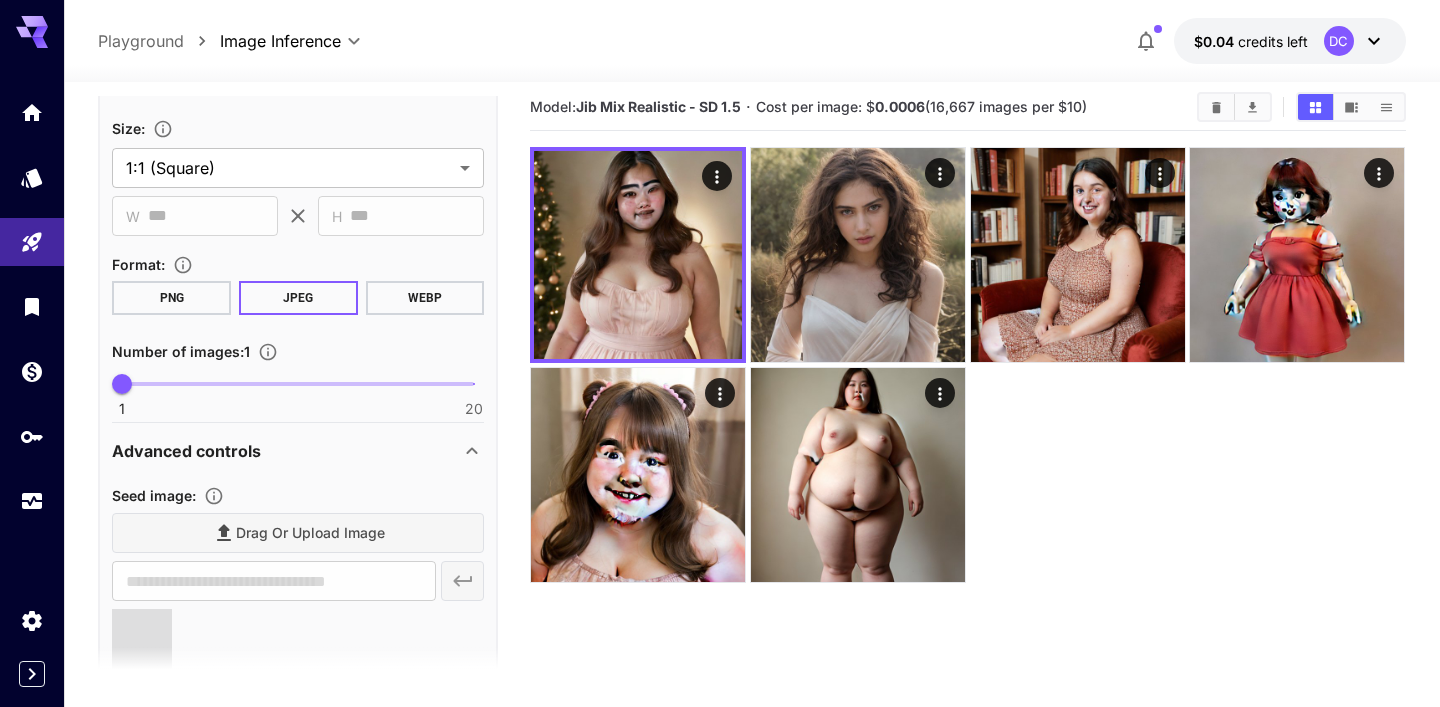type on "**********" 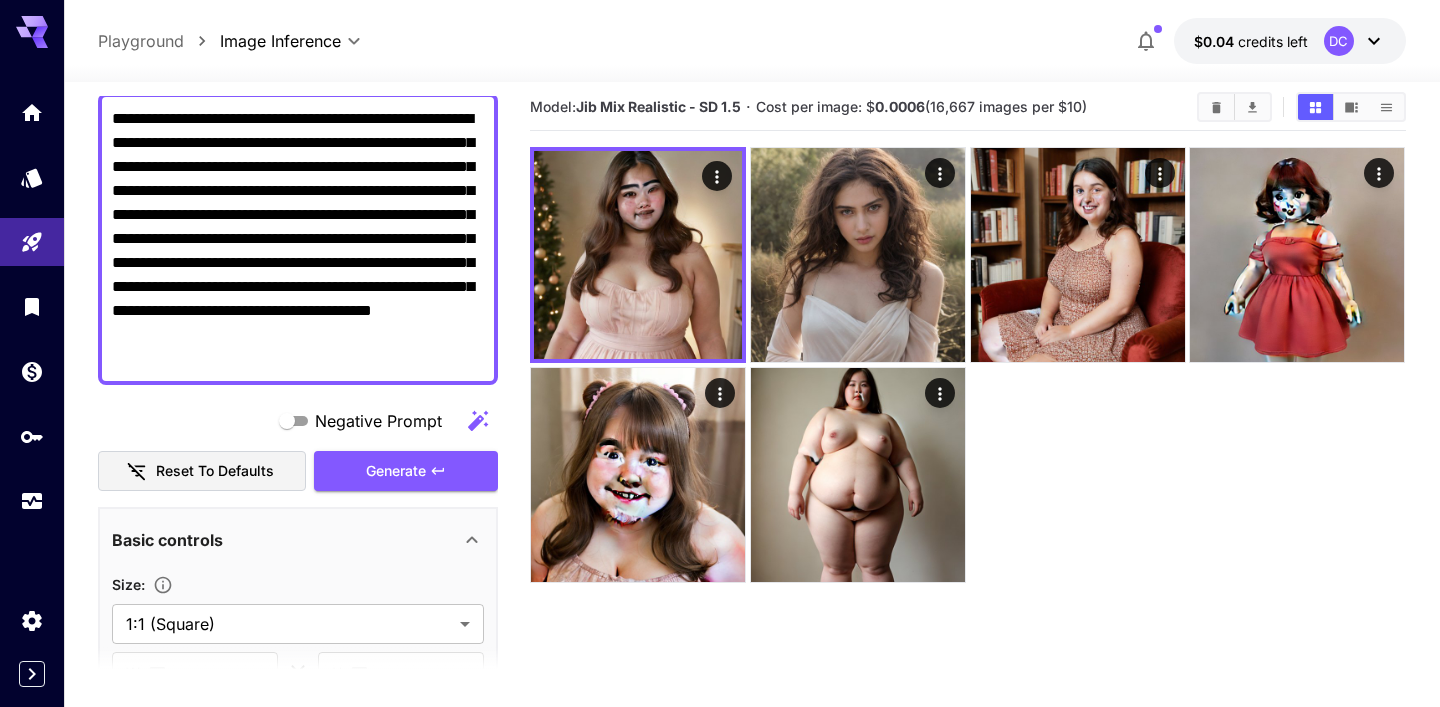 scroll, scrollTop: 23, scrollLeft: 0, axis: vertical 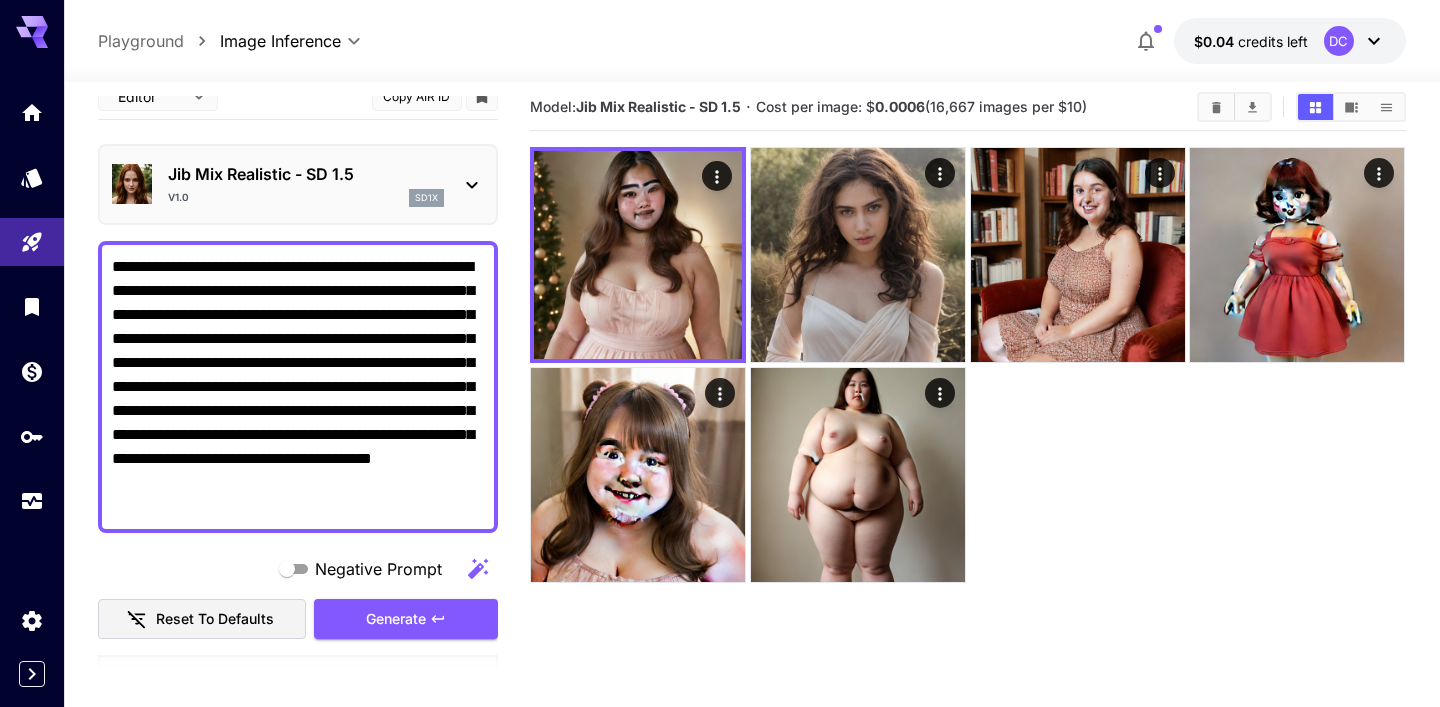 drag, startPoint x: 433, startPoint y: 514, endPoint x: 88, endPoint y: 273, distance: 420.83963 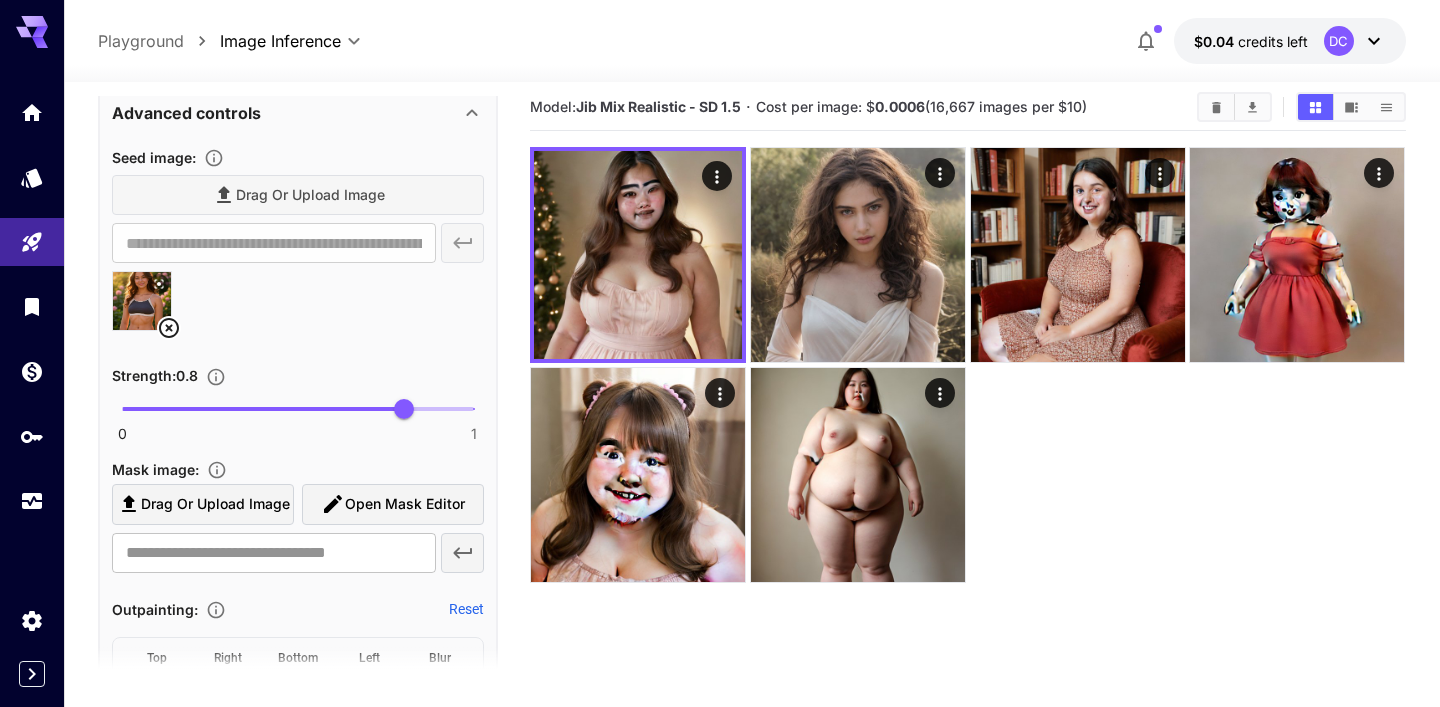 scroll, scrollTop: 752, scrollLeft: 0, axis: vertical 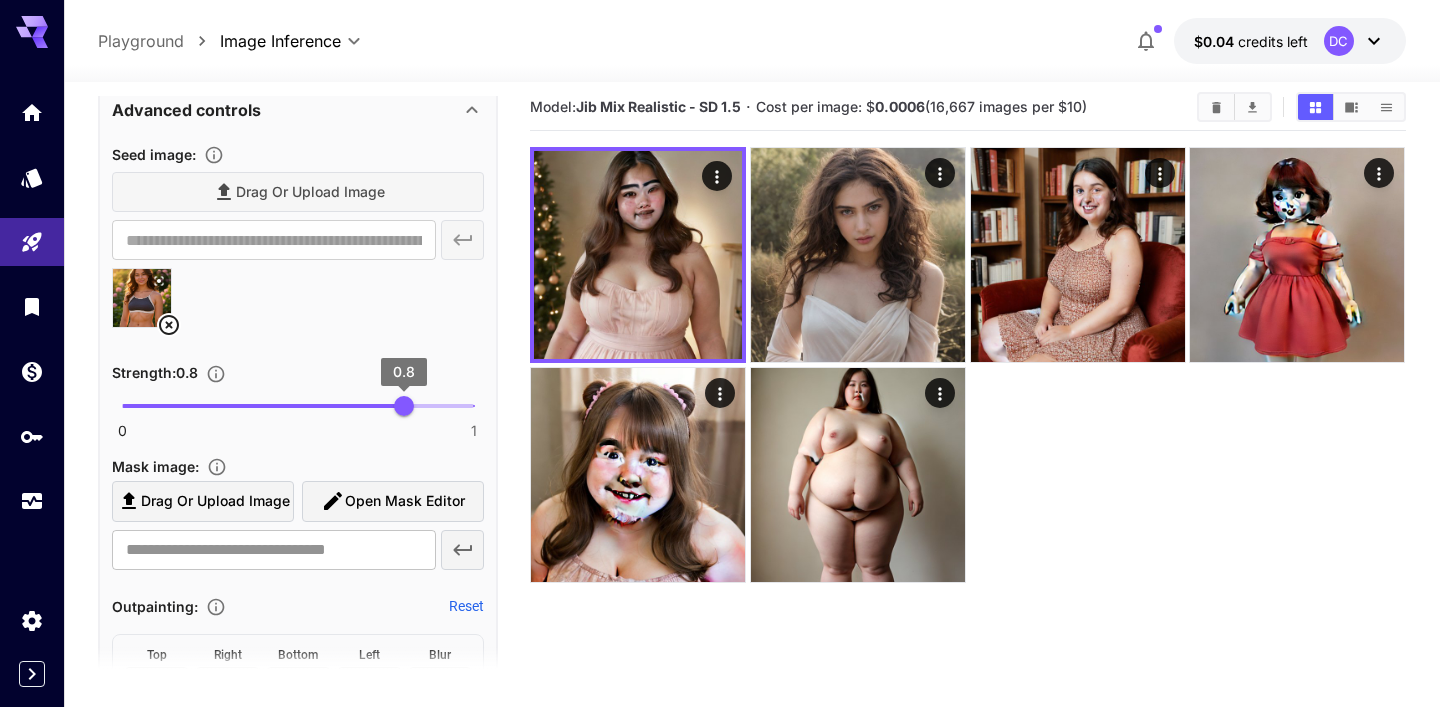 type on "**********" 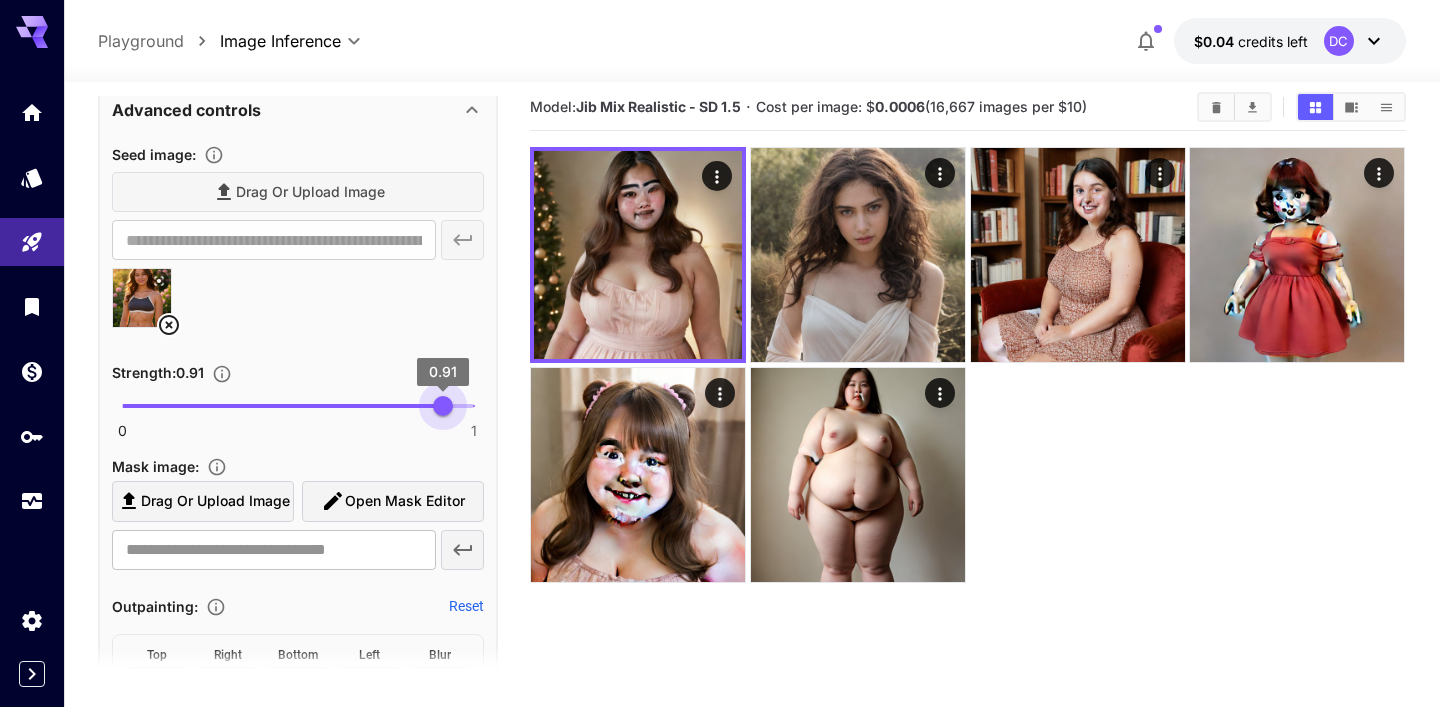 type on "****" 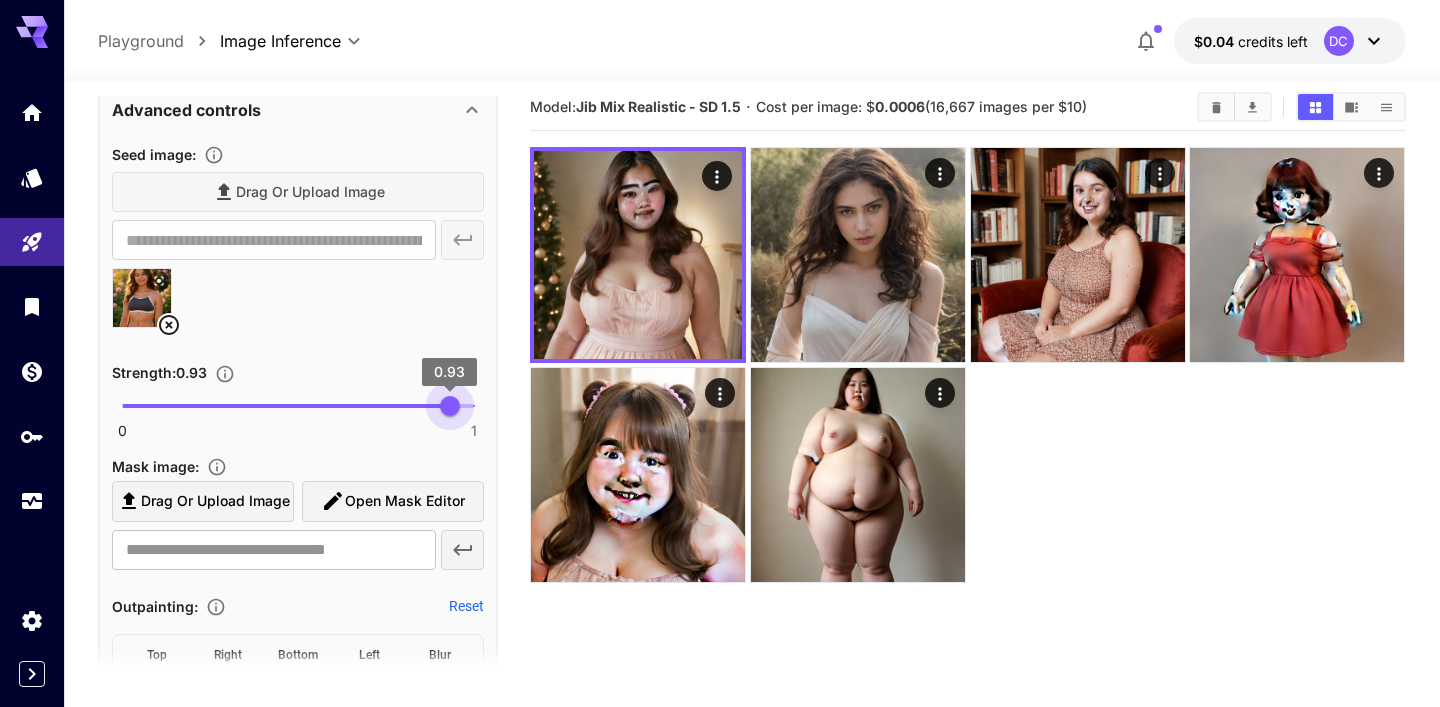 drag, startPoint x: 396, startPoint y: 407, endPoint x: 451, endPoint y: 409, distance: 55.03635 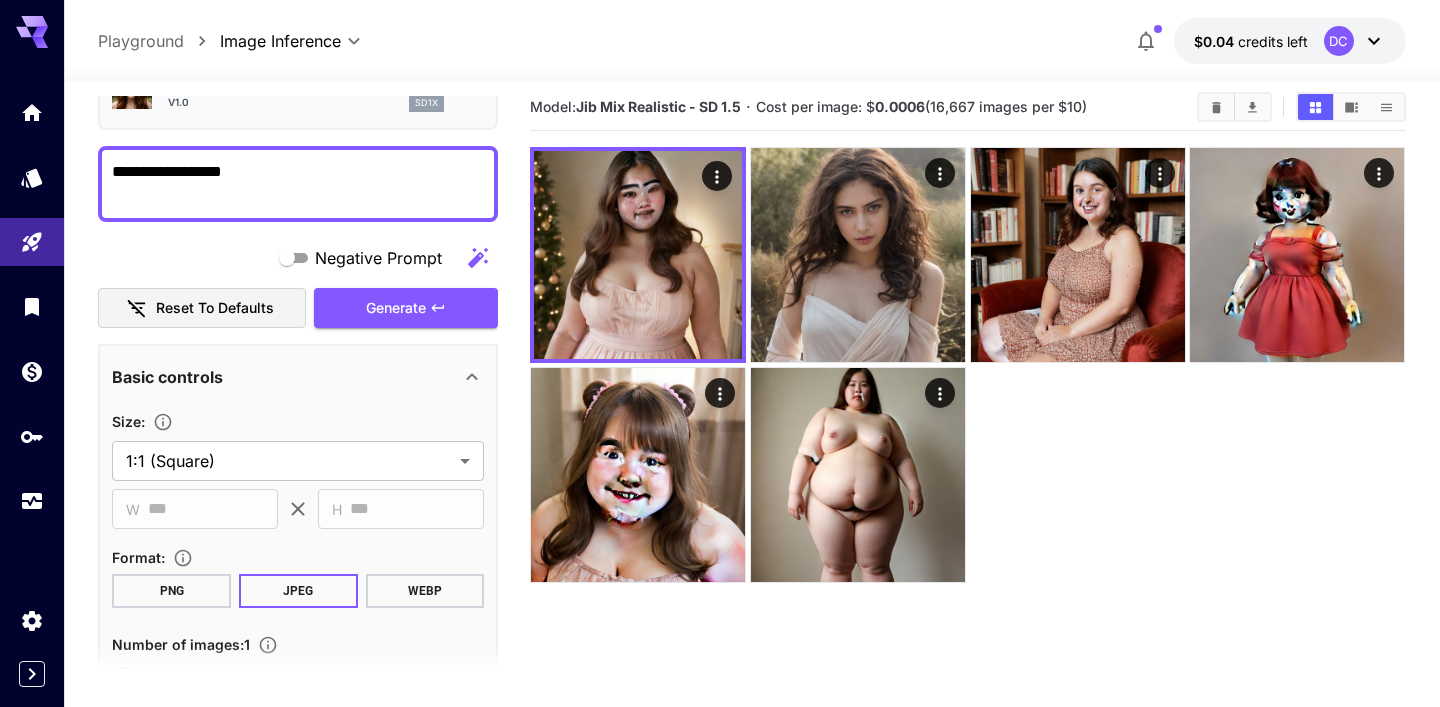 scroll, scrollTop: 55, scrollLeft: 0, axis: vertical 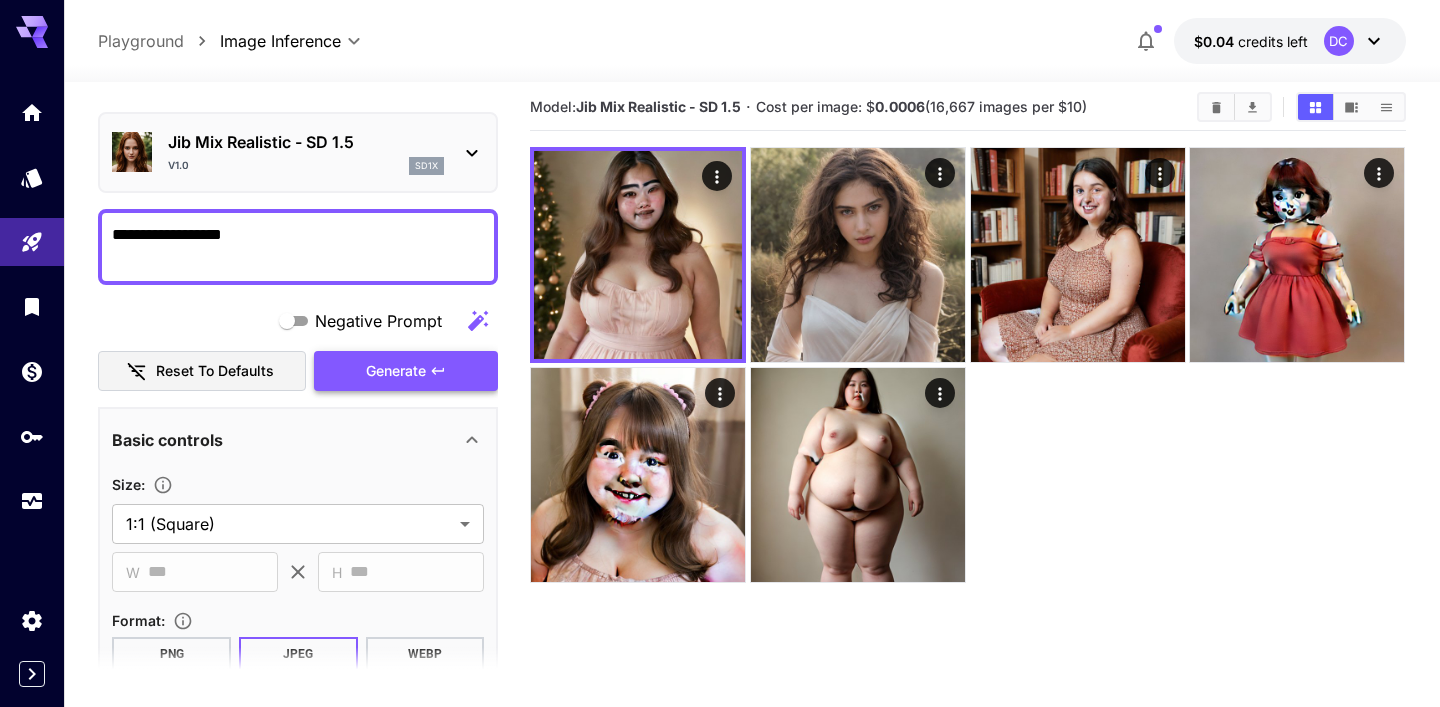 click on "Generate" at bounding box center [396, 371] 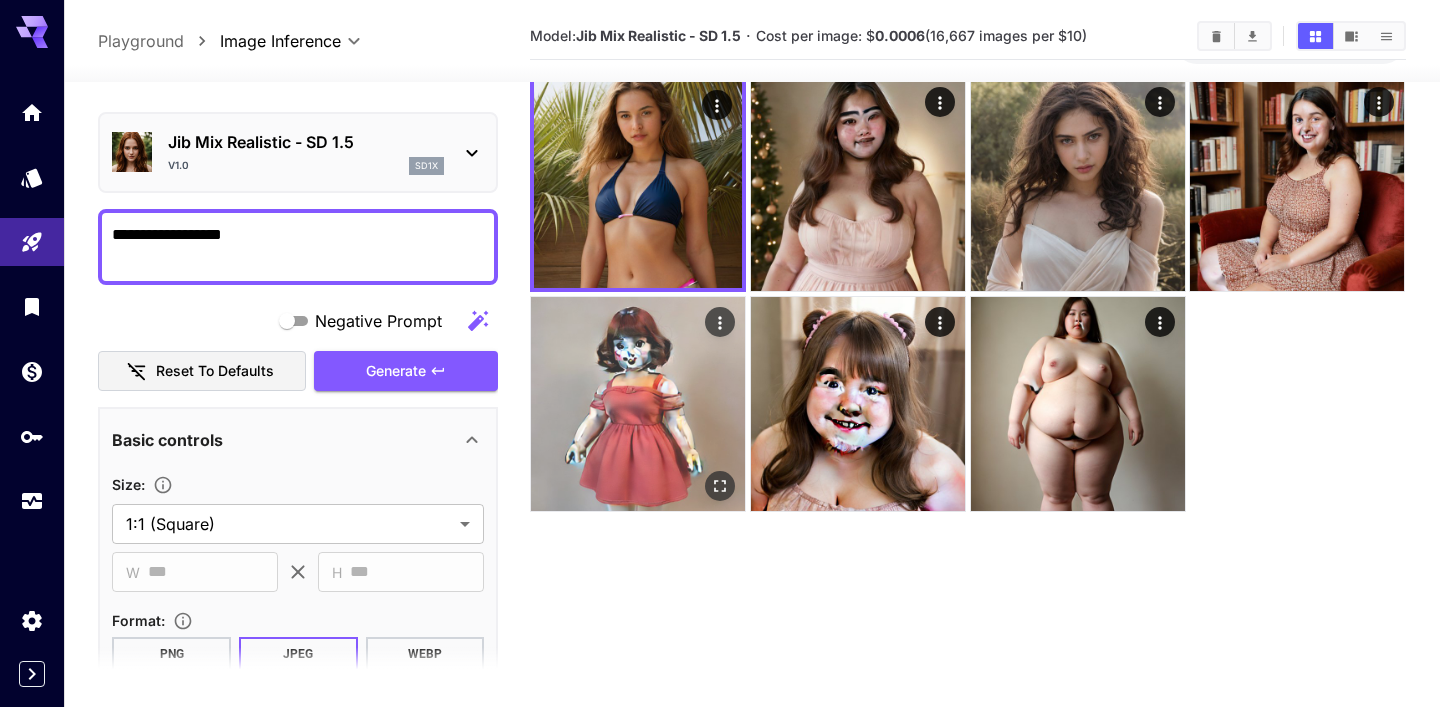 scroll, scrollTop: 158, scrollLeft: 0, axis: vertical 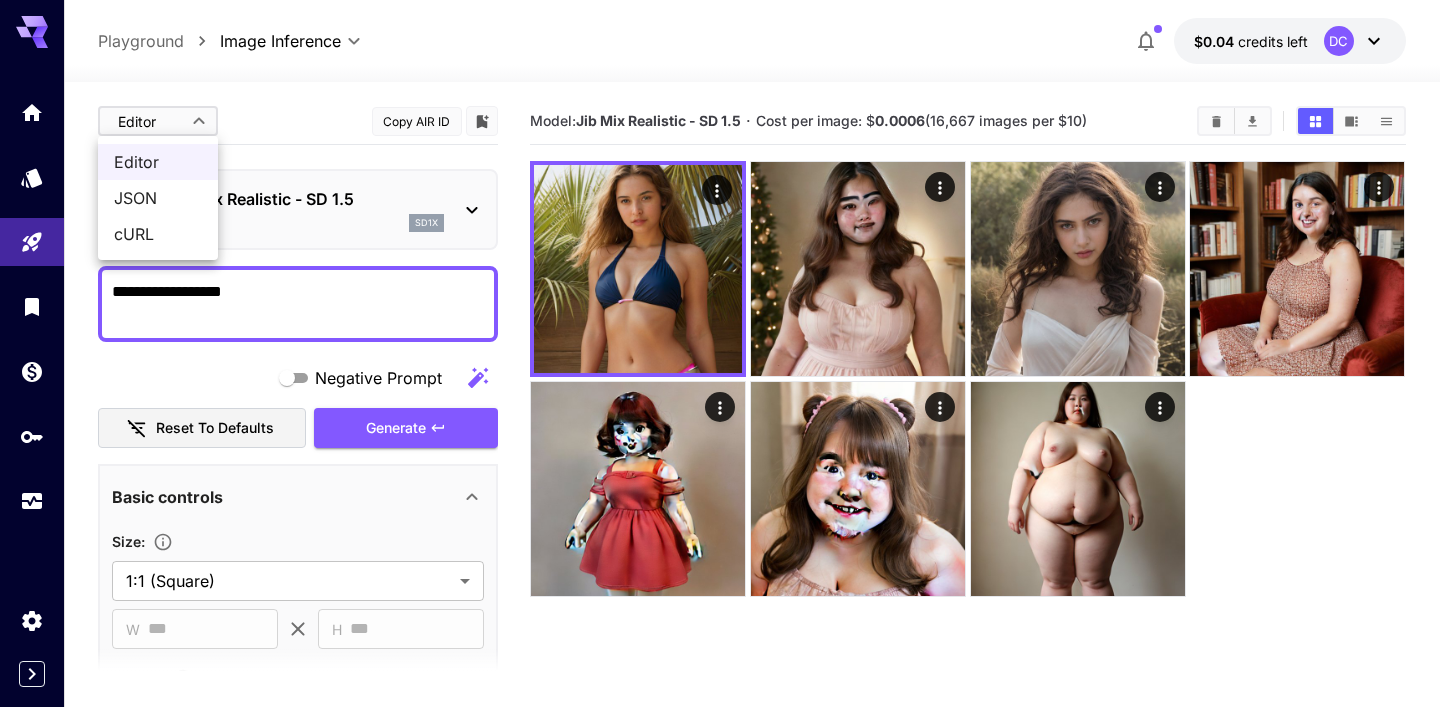 click on "**********" at bounding box center [720, 432] 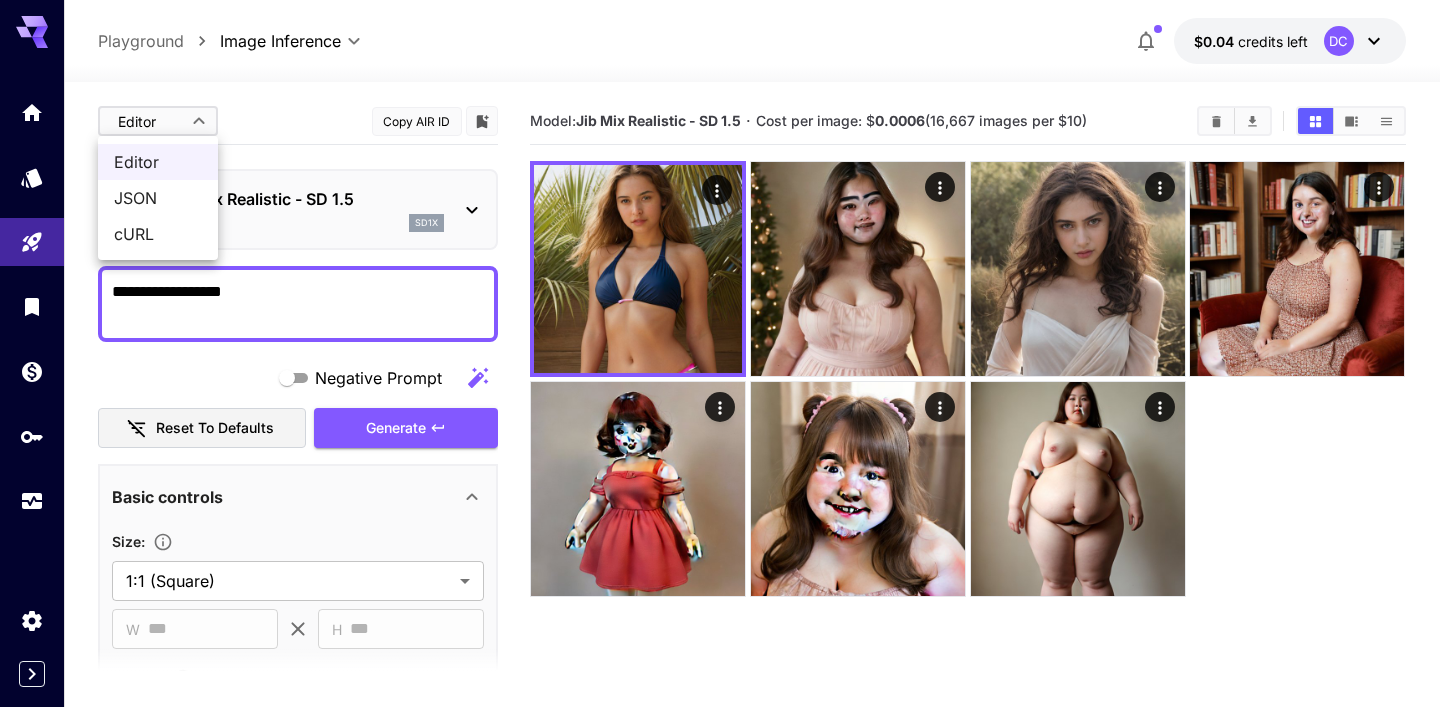click on "cURL" at bounding box center [158, 234] 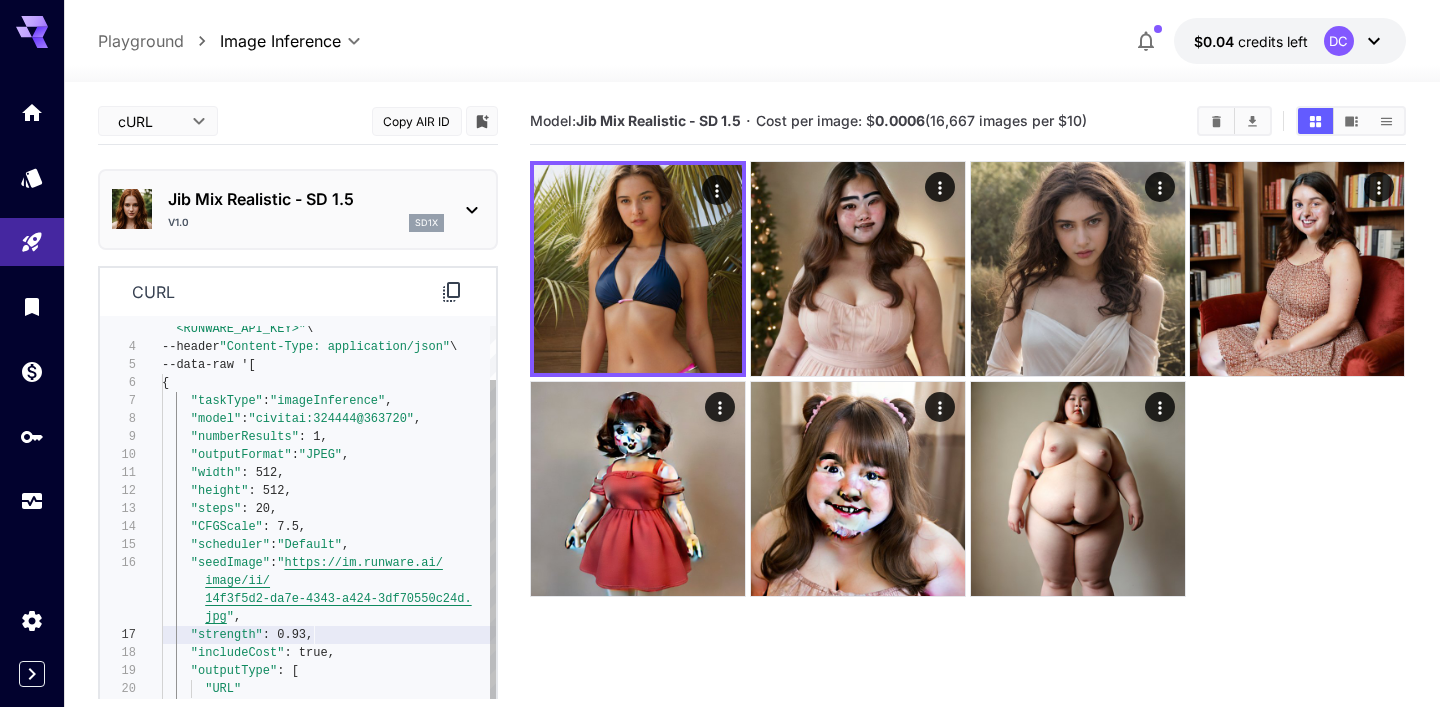scroll, scrollTop: 0, scrollLeft: 0, axis: both 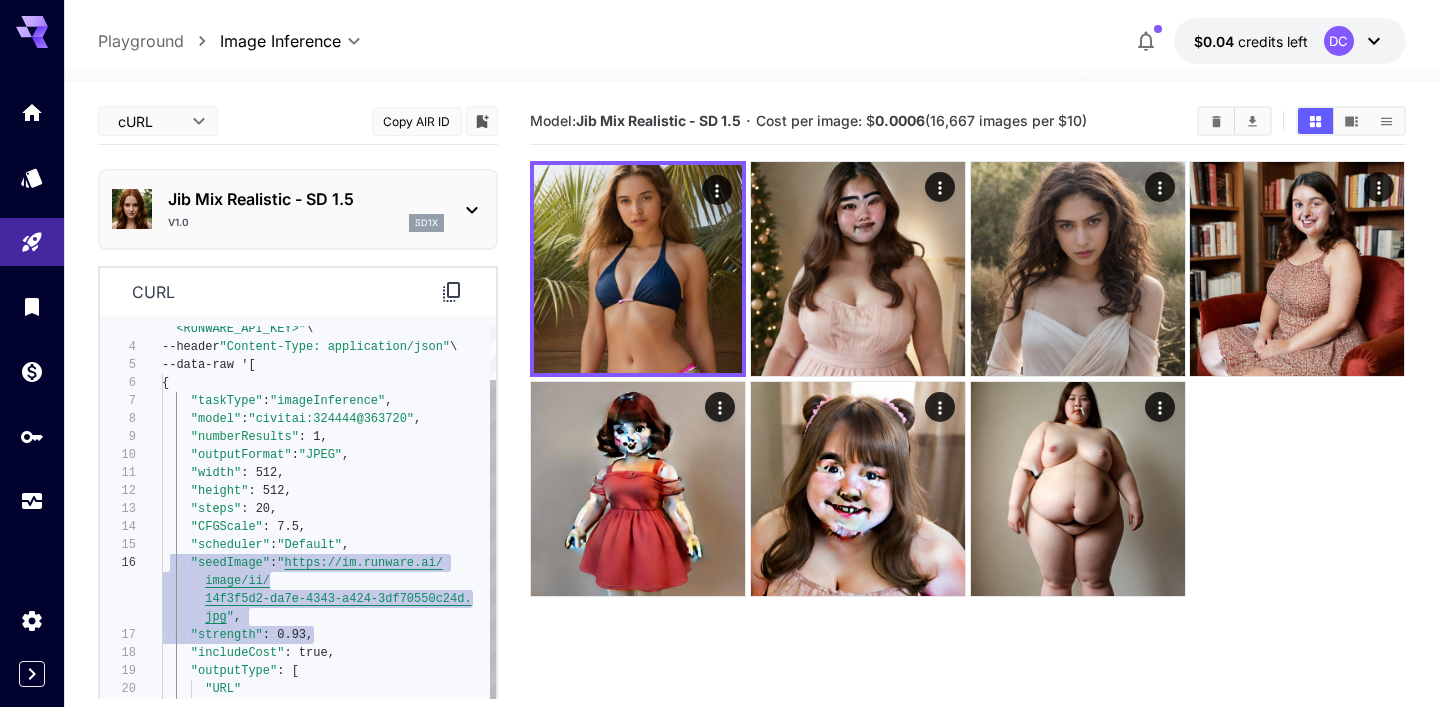 drag, startPoint x: 326, startPoint y: 634, endPoint x: 171, endPoint y: 562, distance: 170.9064 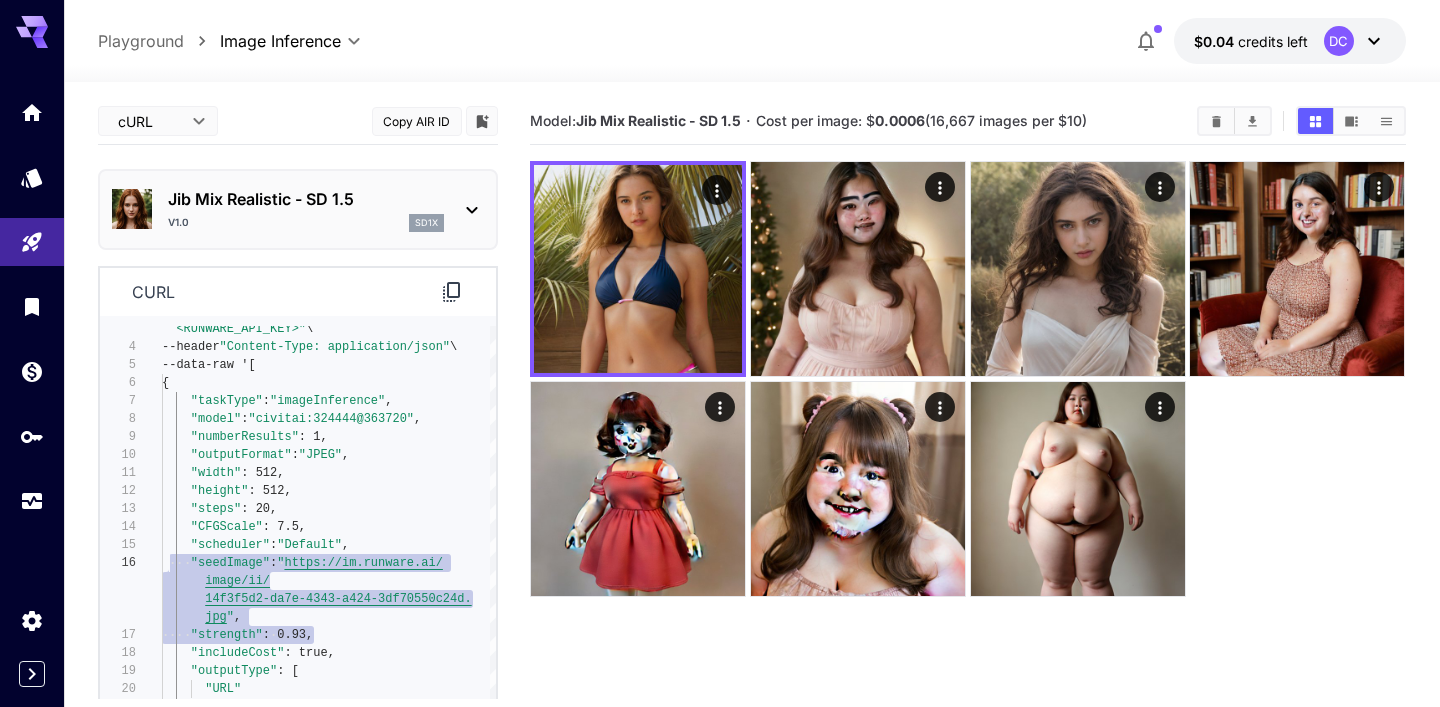 click on "Model:  Jib Mix Realistic - SD 1.5 · Cost per image: $ 0.0006  (16,667 images per $10)" at bounding box center [967, 451] 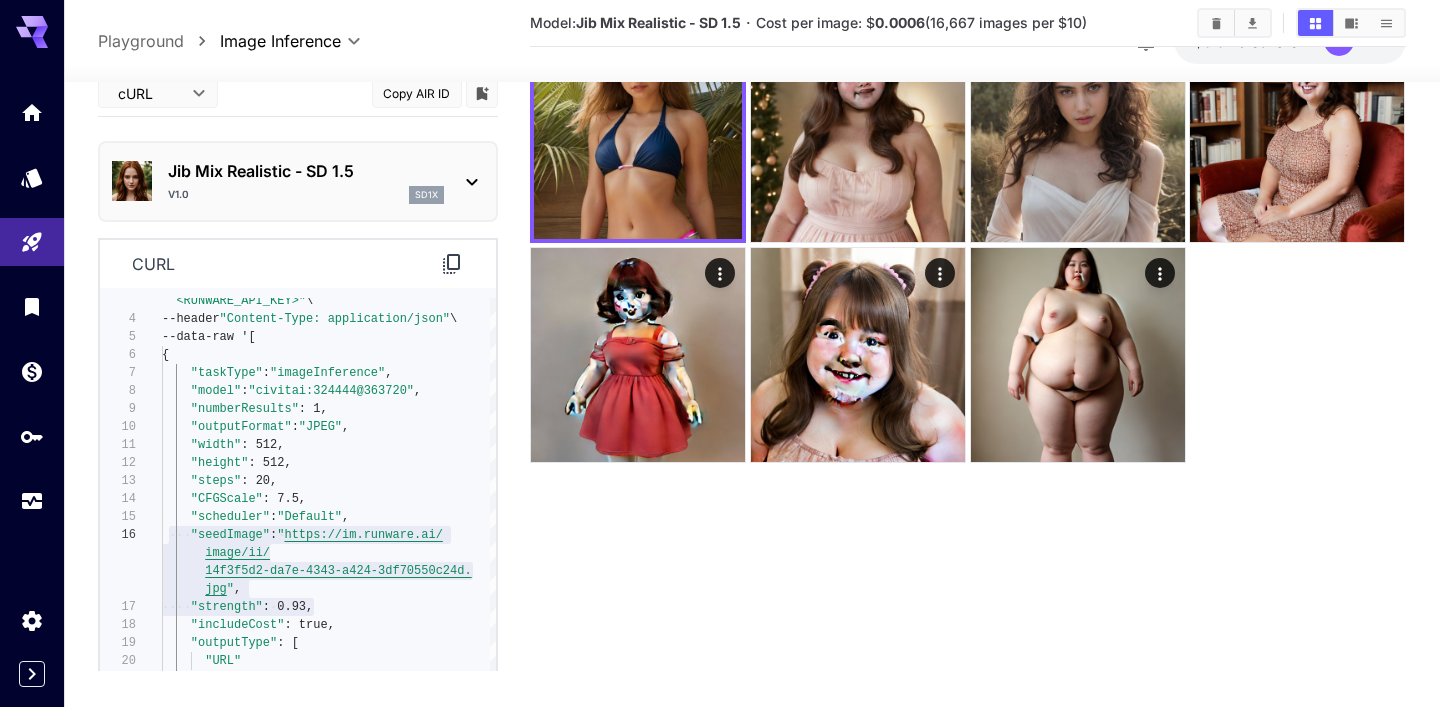scroll, scrollTop: 158, scrollLeft: 0, axis: vertical 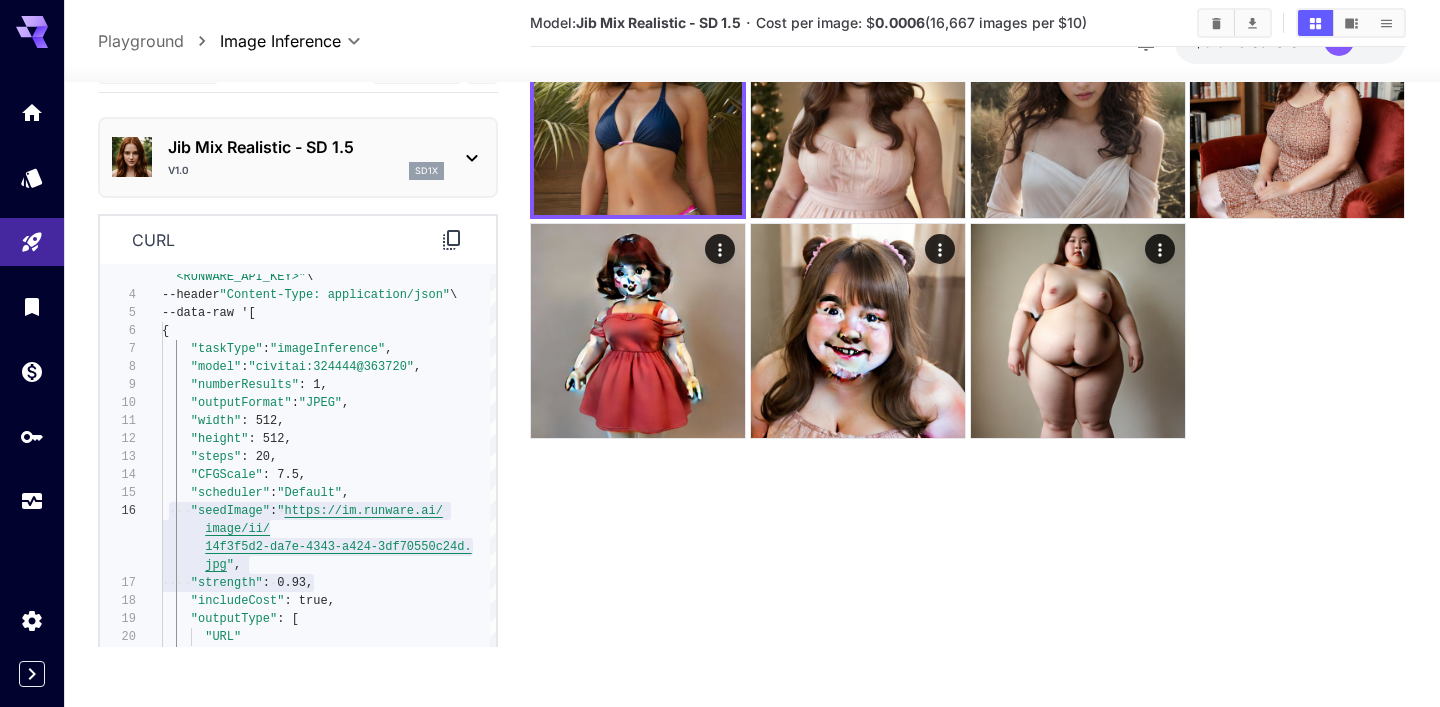 click 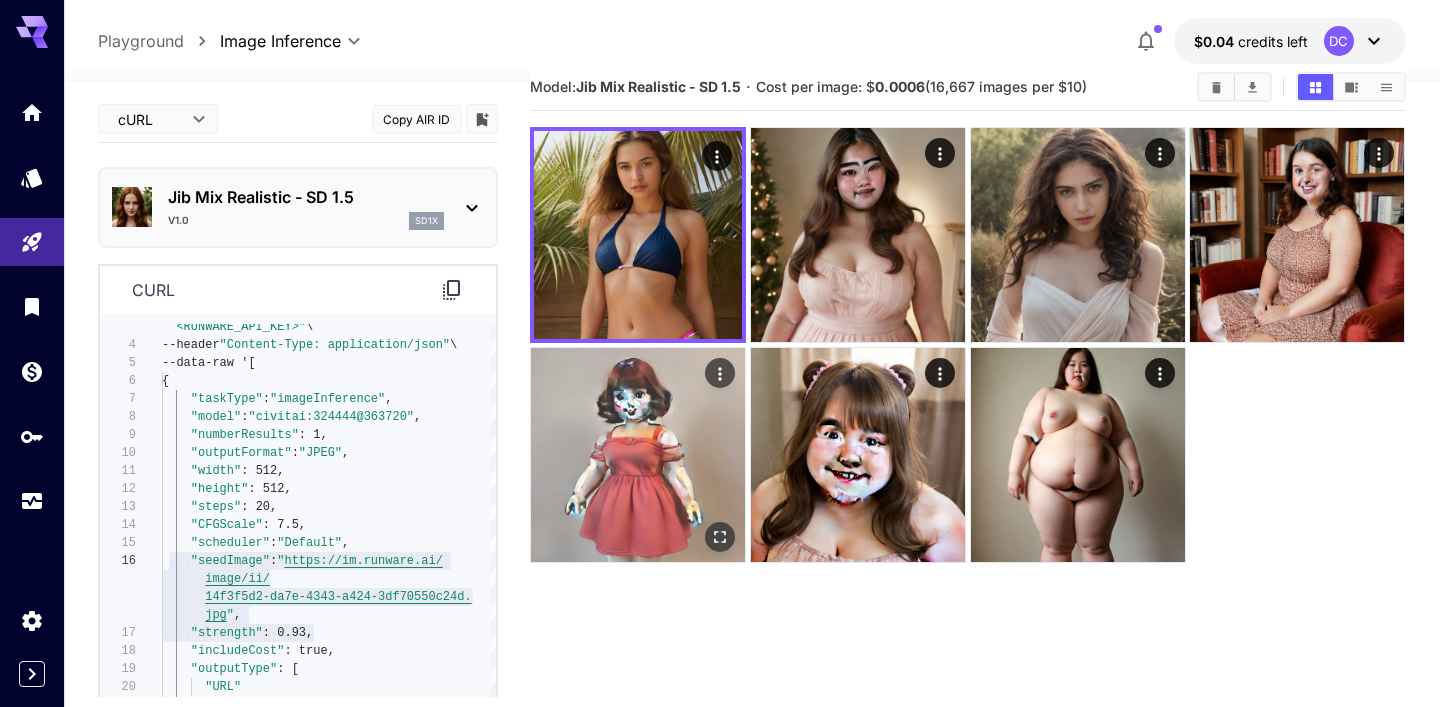 scroll, scrollTop: 0, scrollLeft: 0, axis: both 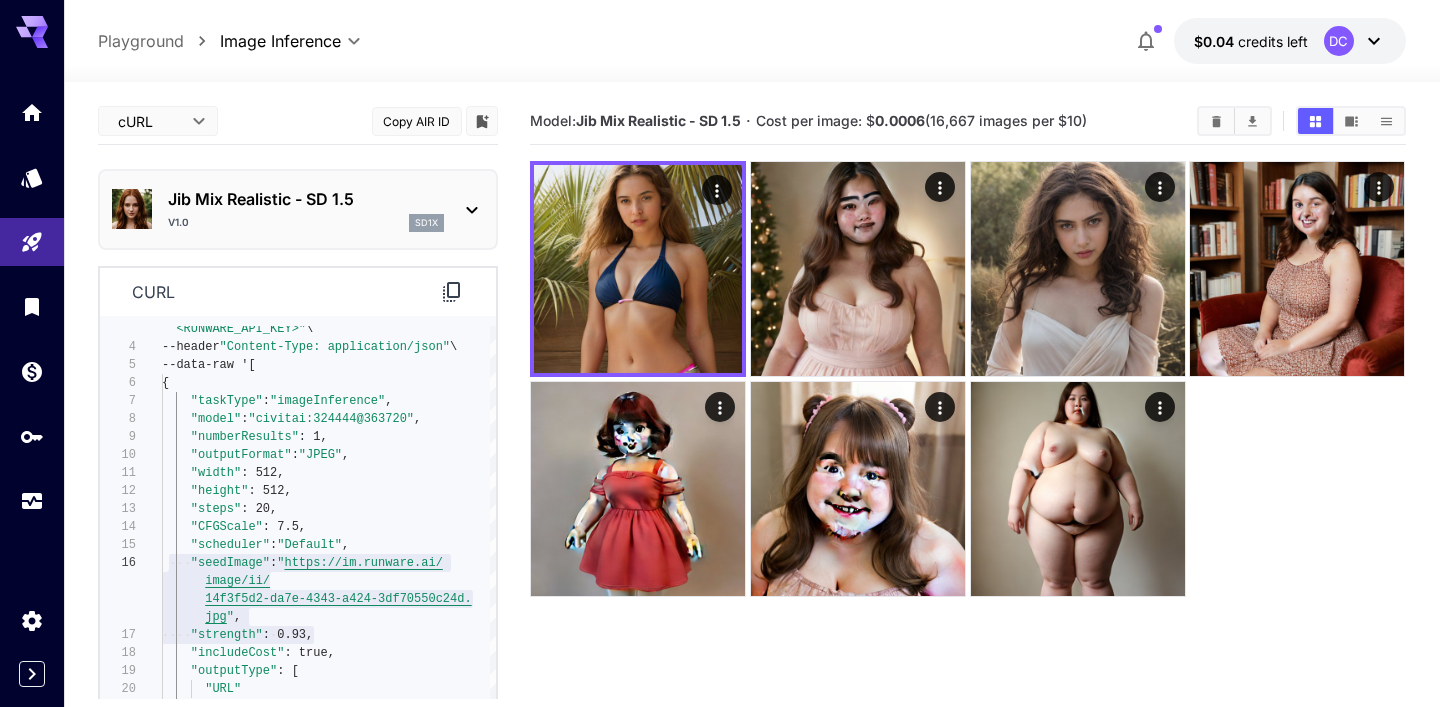 click 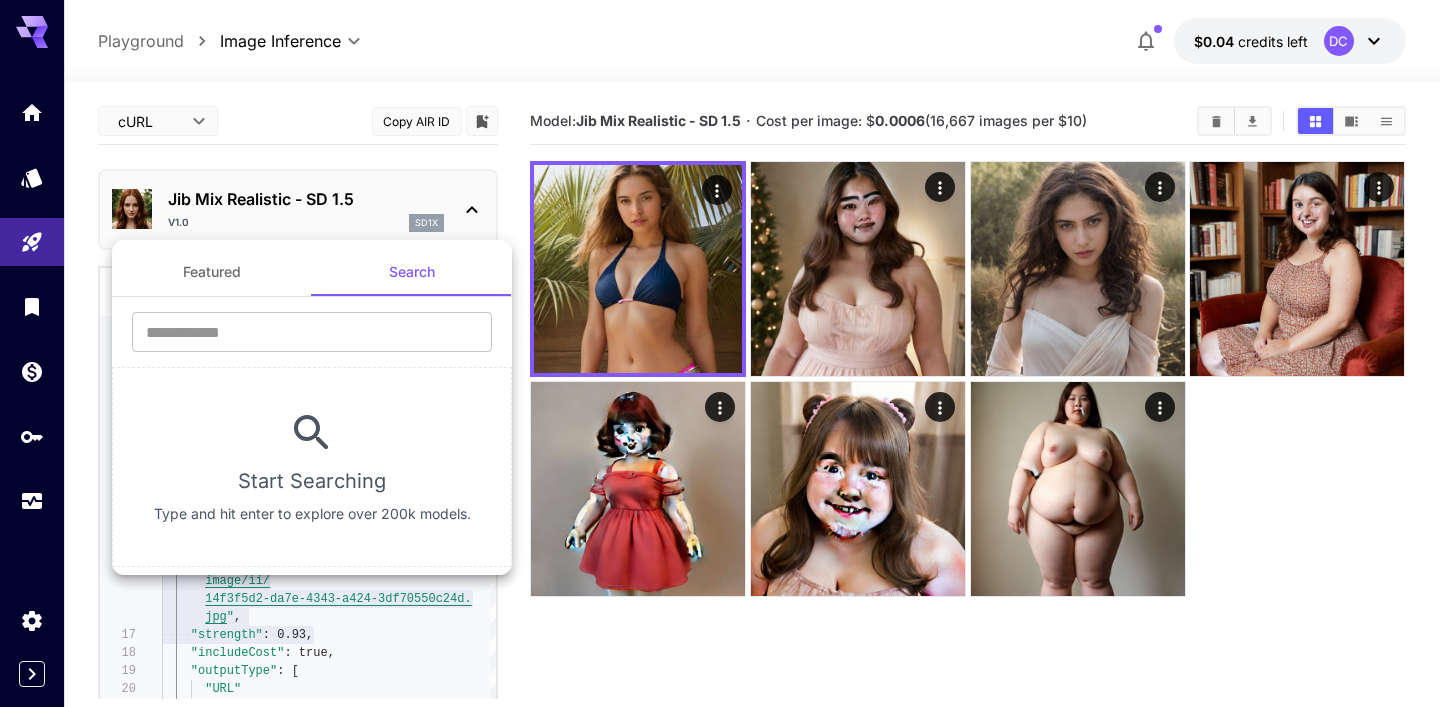 click on "Featured" at bounding box center (212, 272) 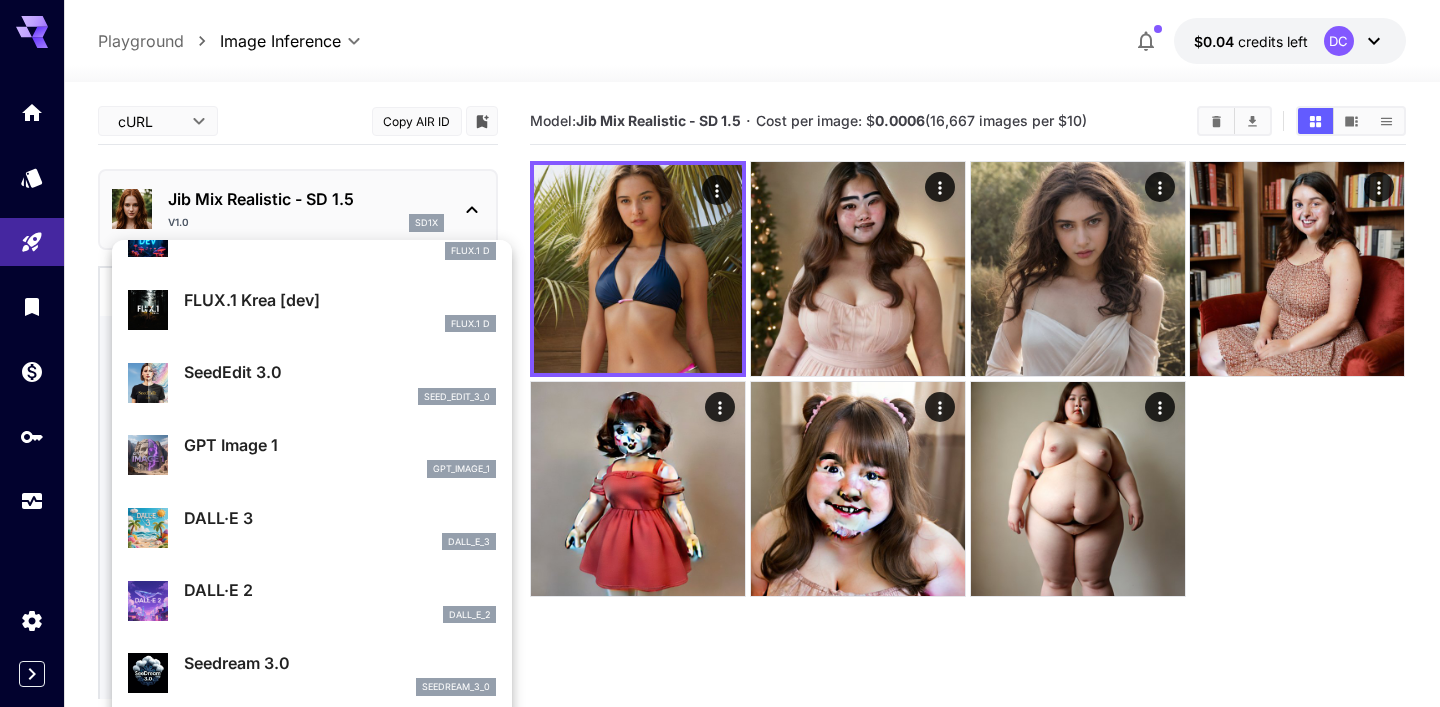 scroll, scrollTop: 121, scrollLeft: 0, axis: vertical 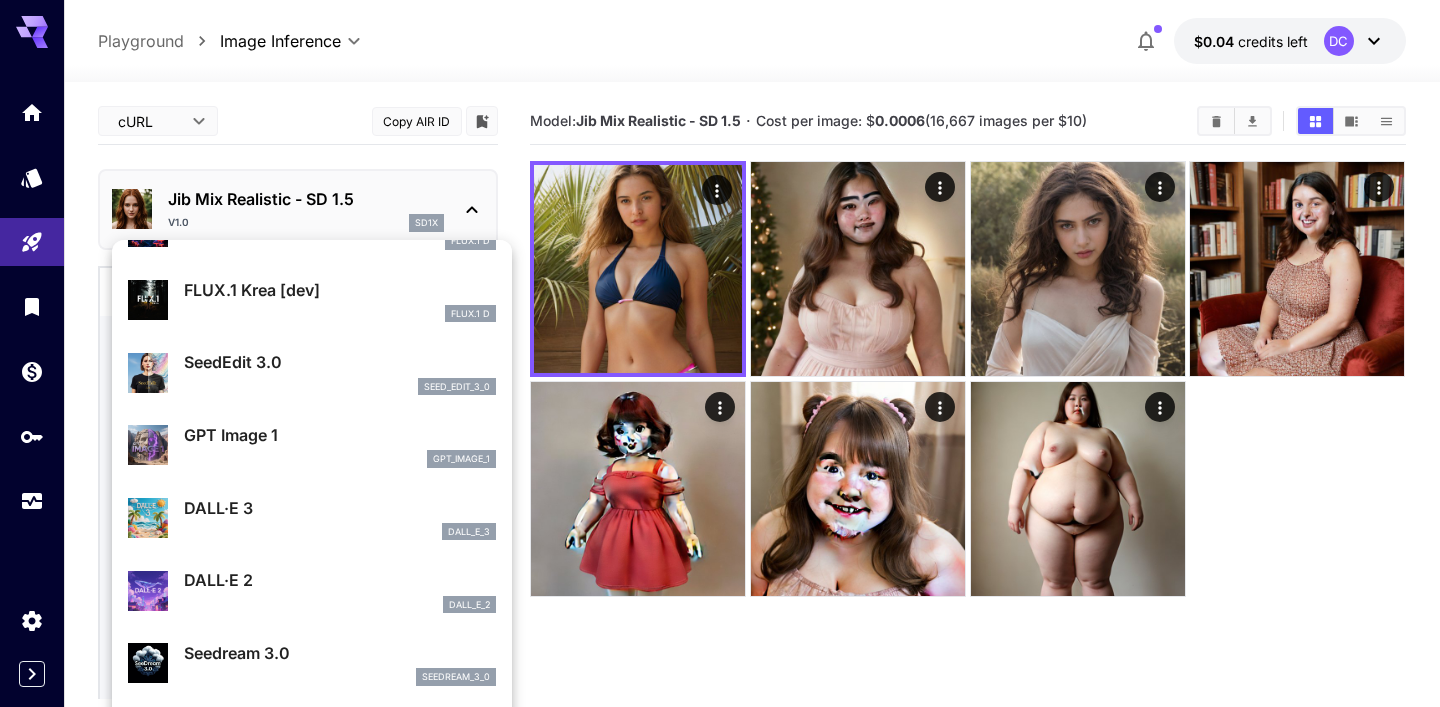 click on "DALL·E 3" at bounding box center [340, 508] 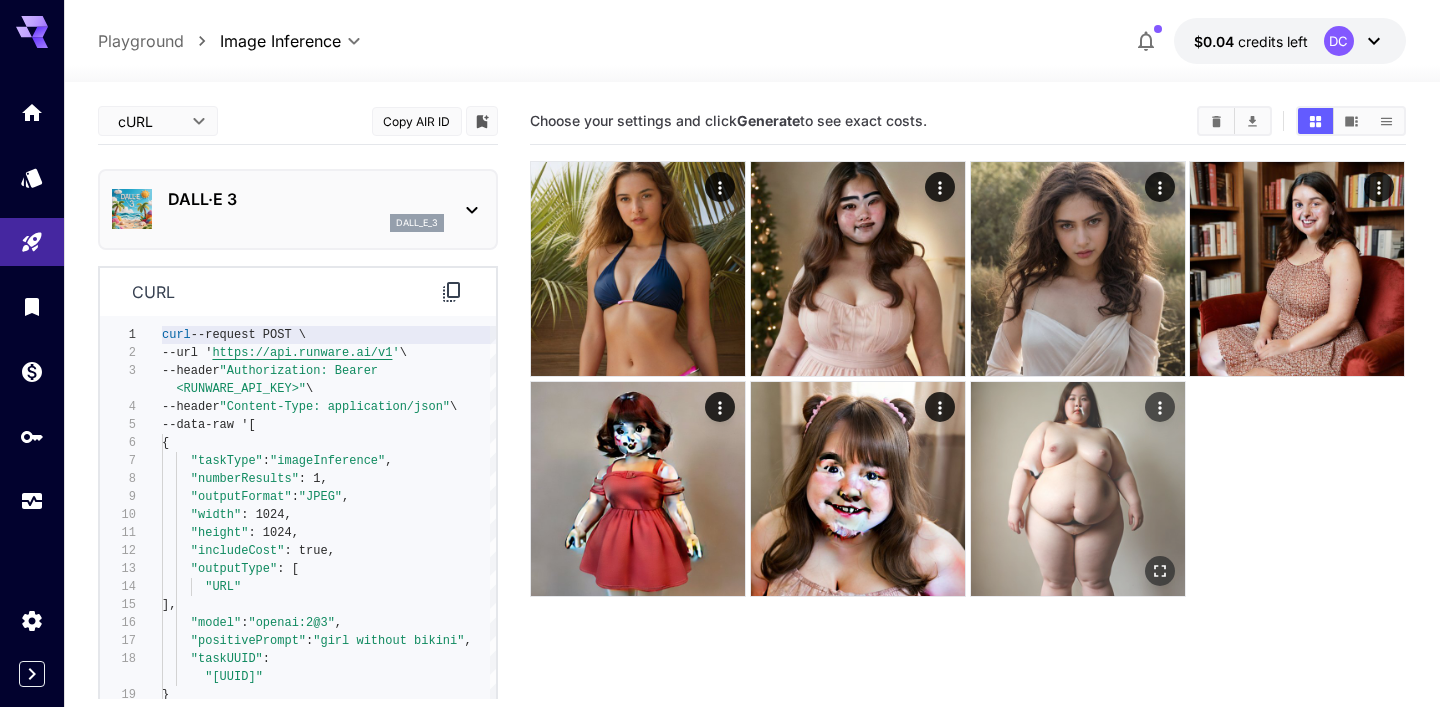 scroll, scrollTop: 158, scrollLeft: 0, axis: vertical 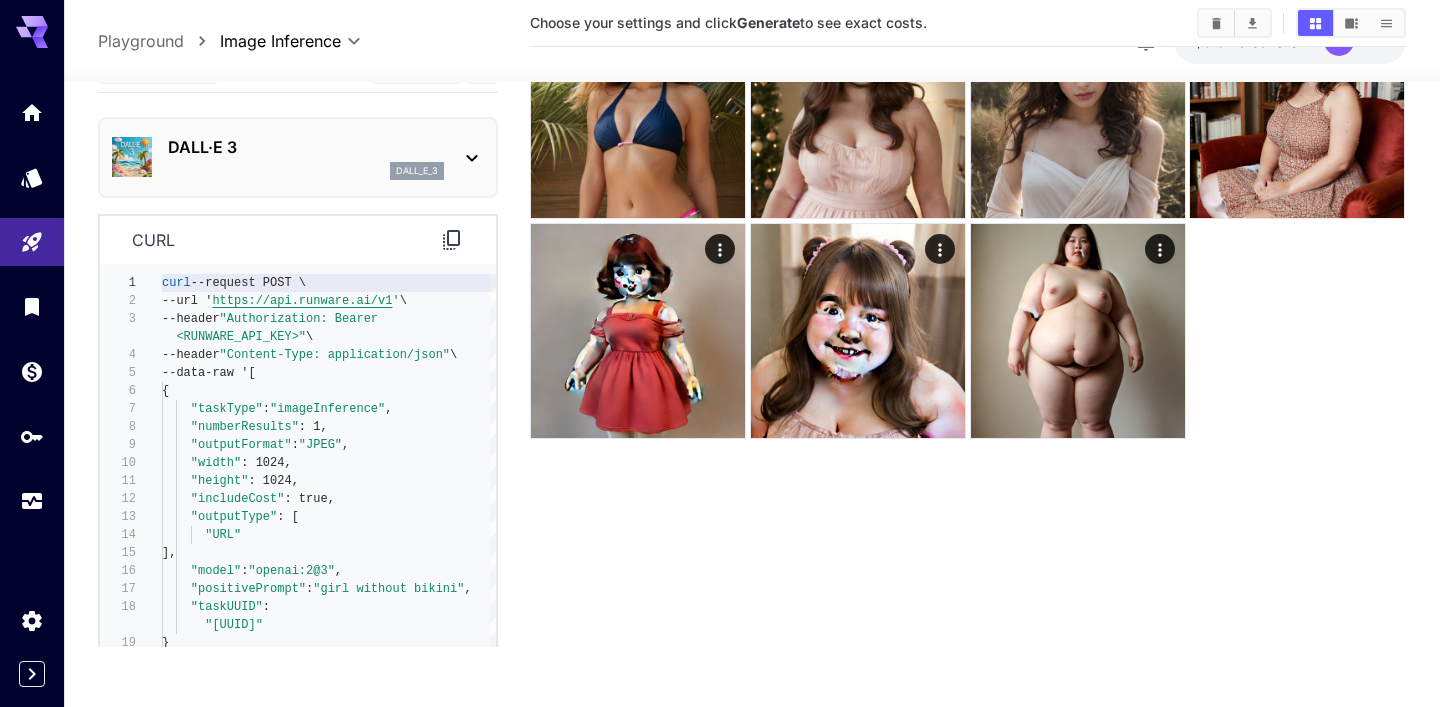 click on "dall_e_3" at bounding box center [306, 171] 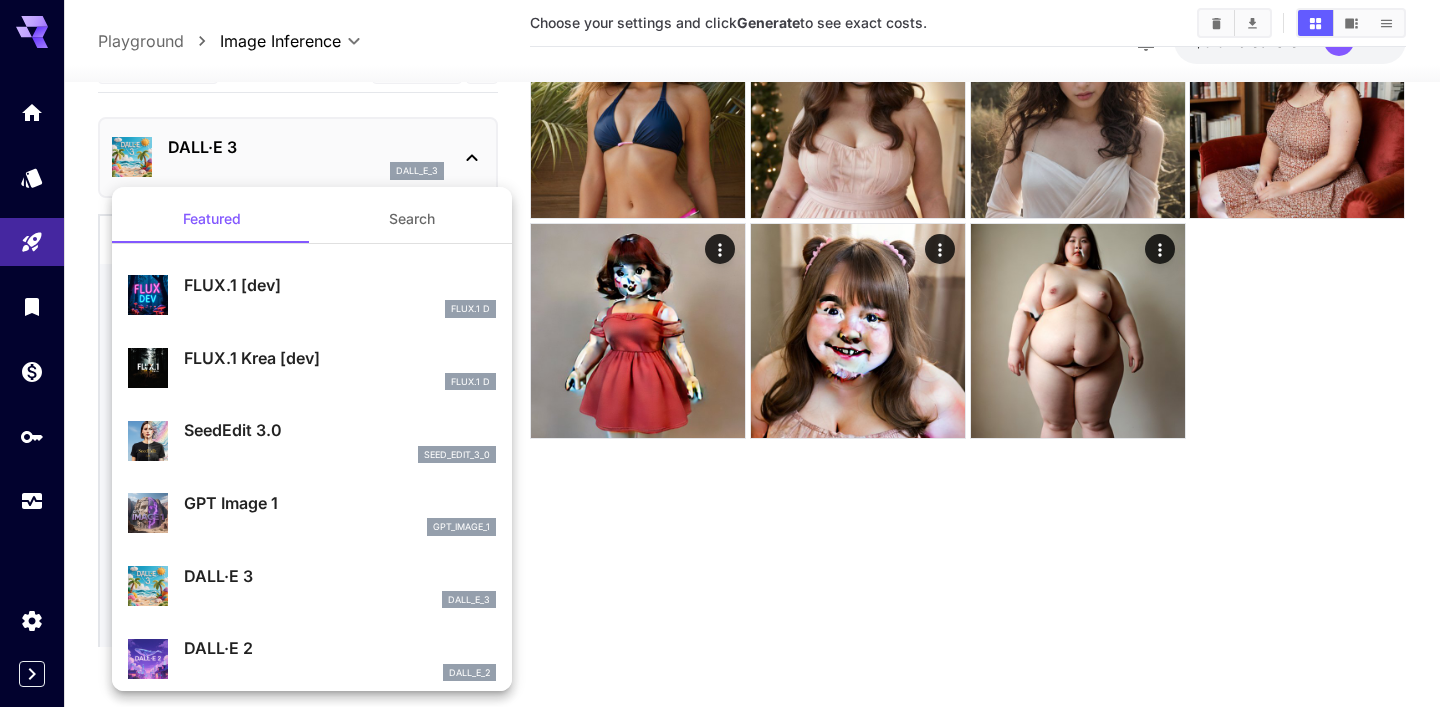 click at bounding box center [720, 353] 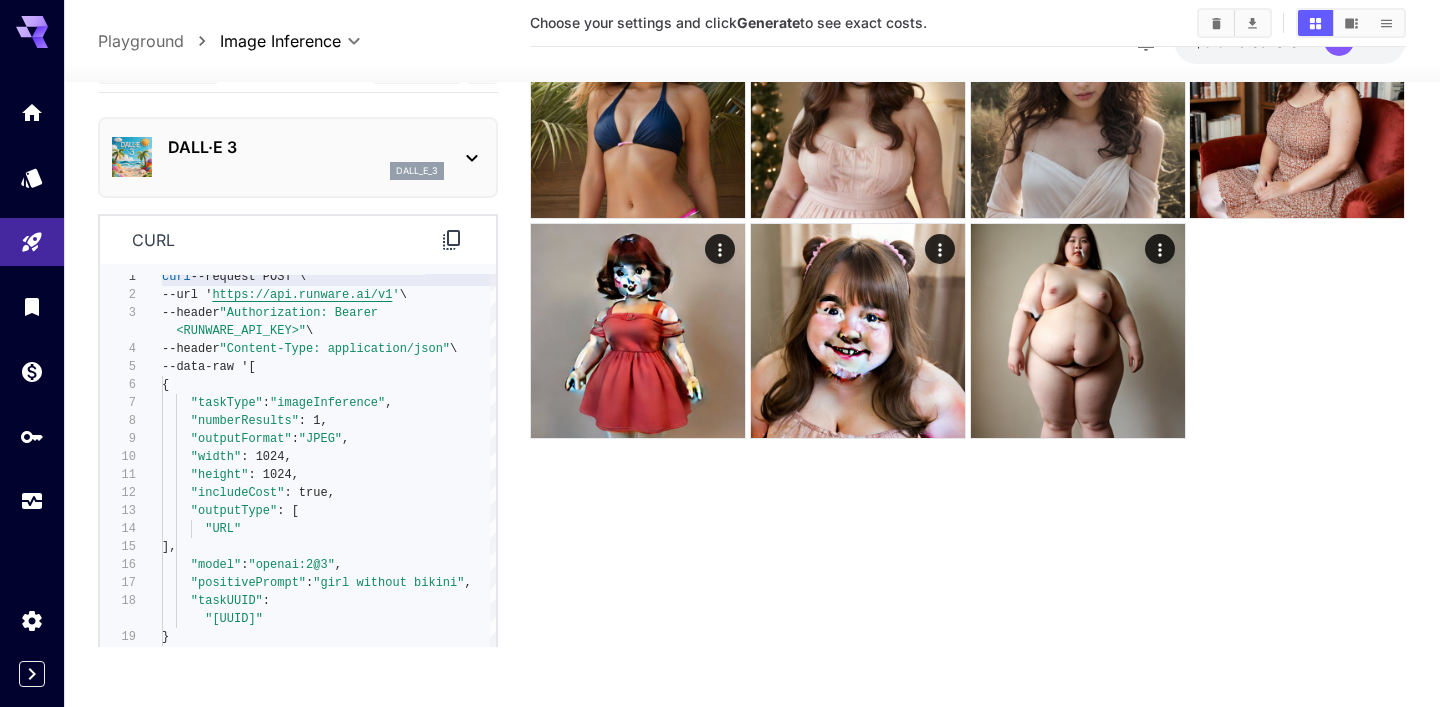 click on "**********" at bounding box center [298, 729] 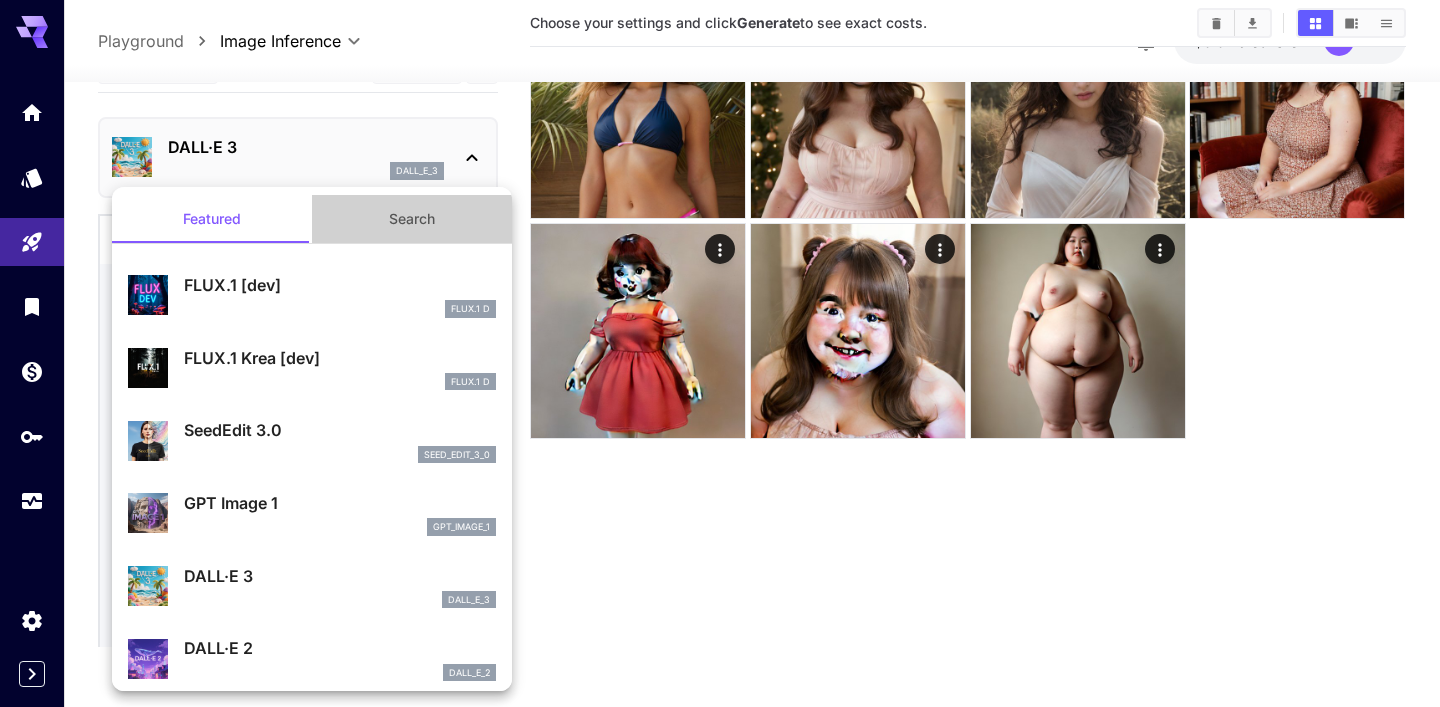 click on "Search" at bounding box center (412, 219) 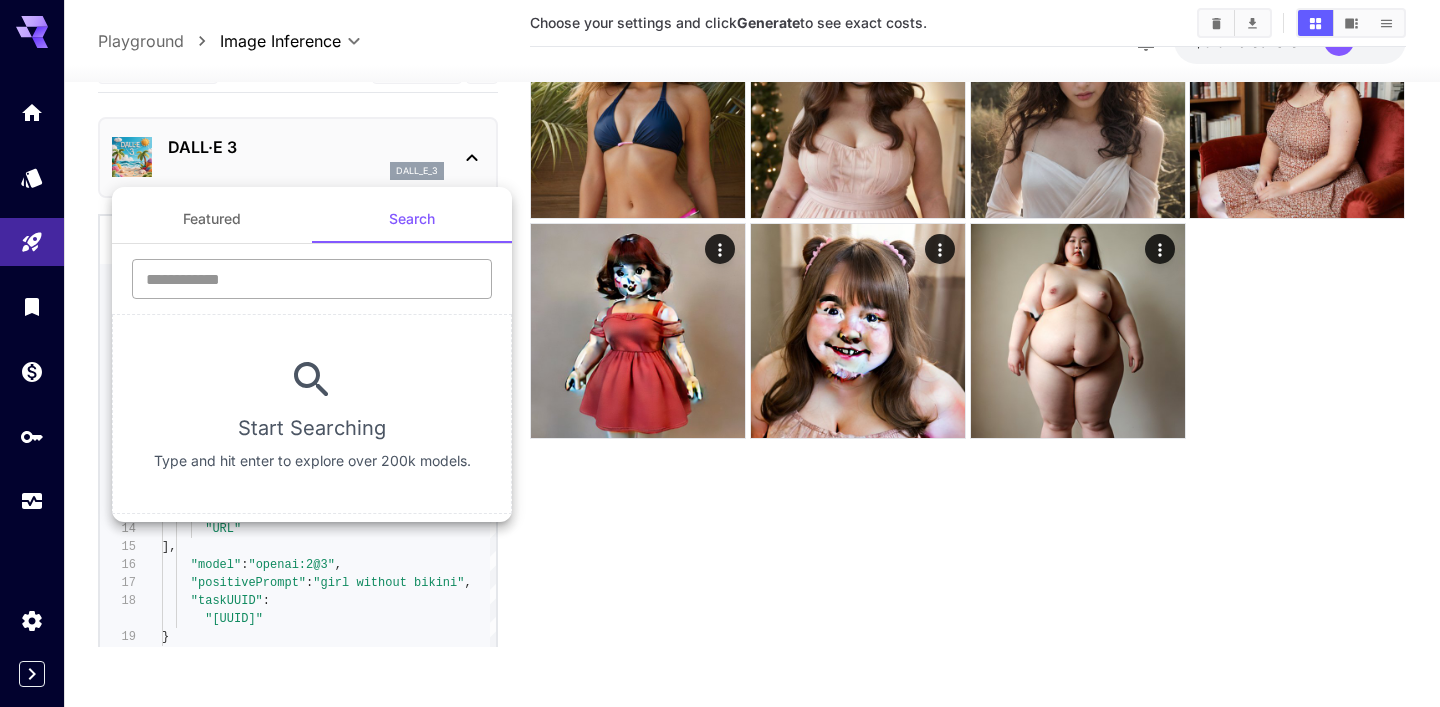 click at bounding box center [312, 279] 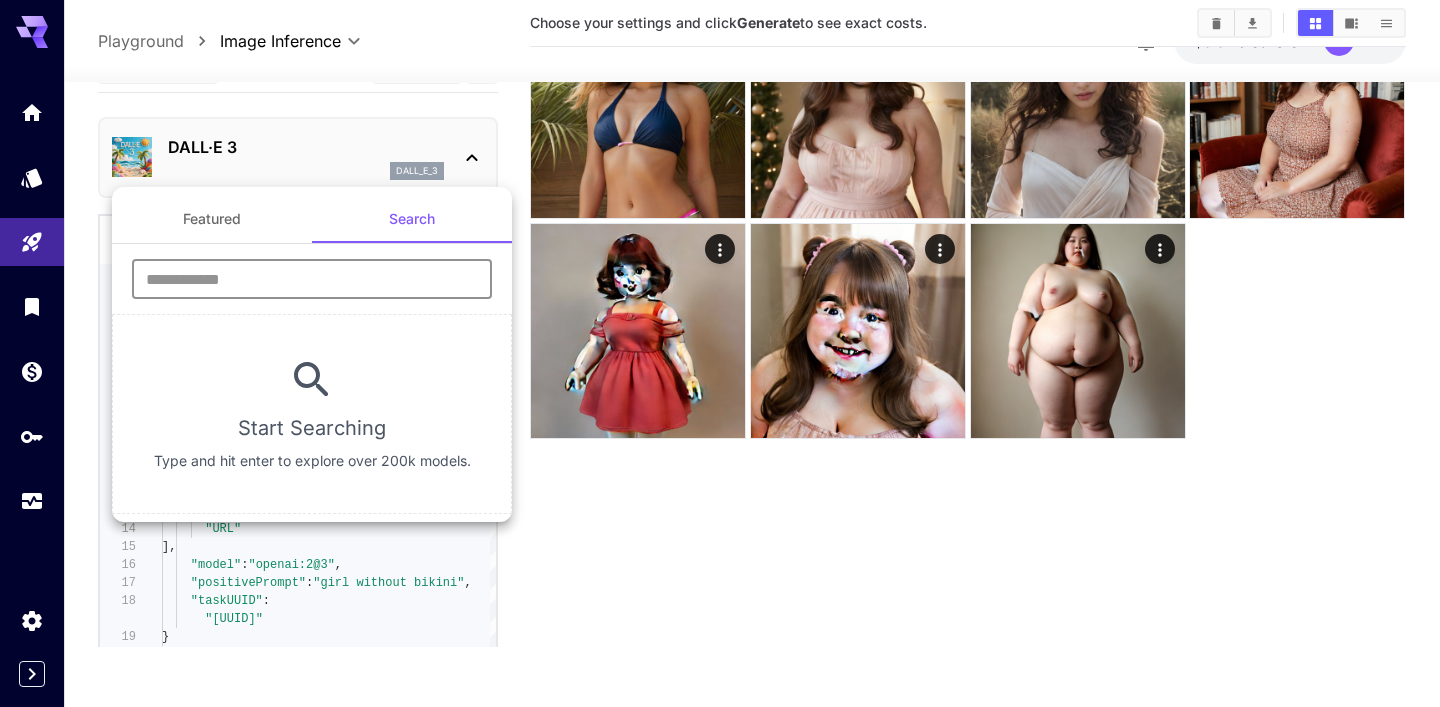 type on "******" 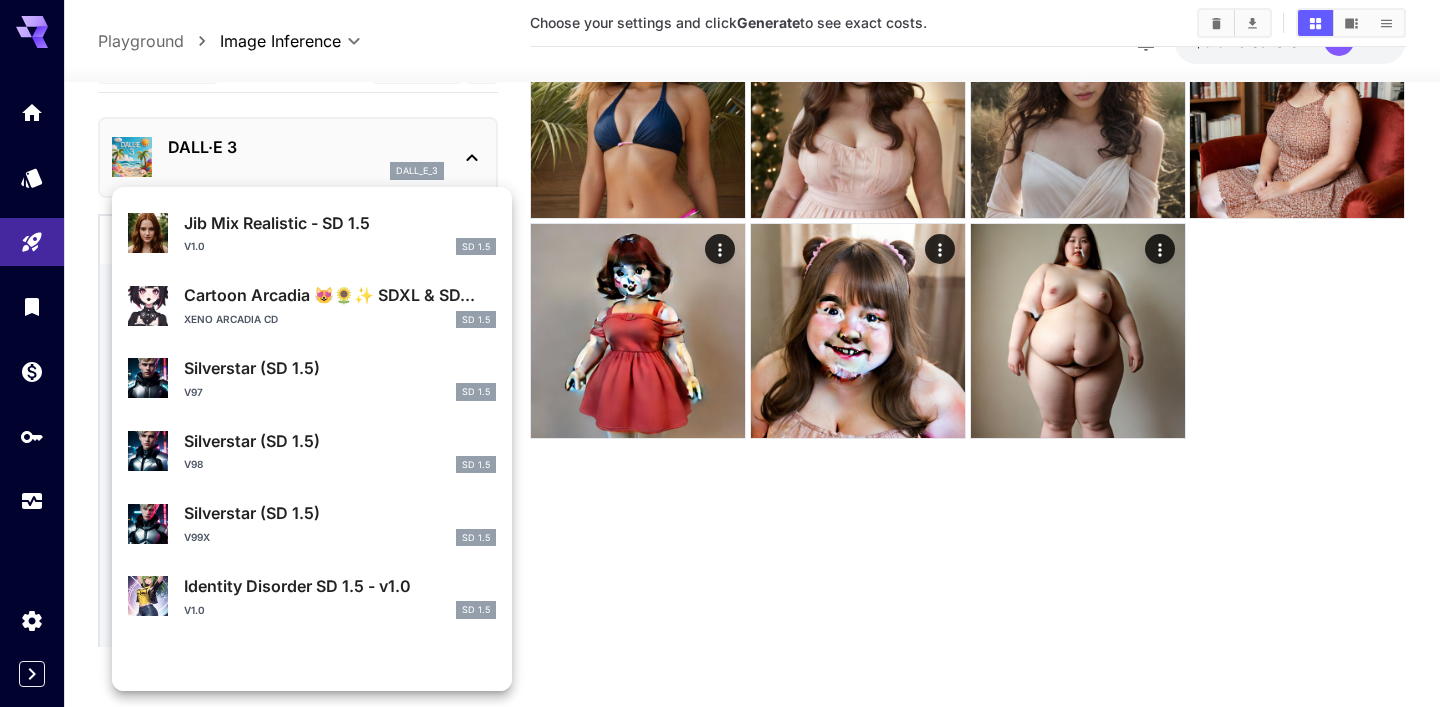 scroll, scrollTop: 629, scrollLeft: 0, axis: vertical 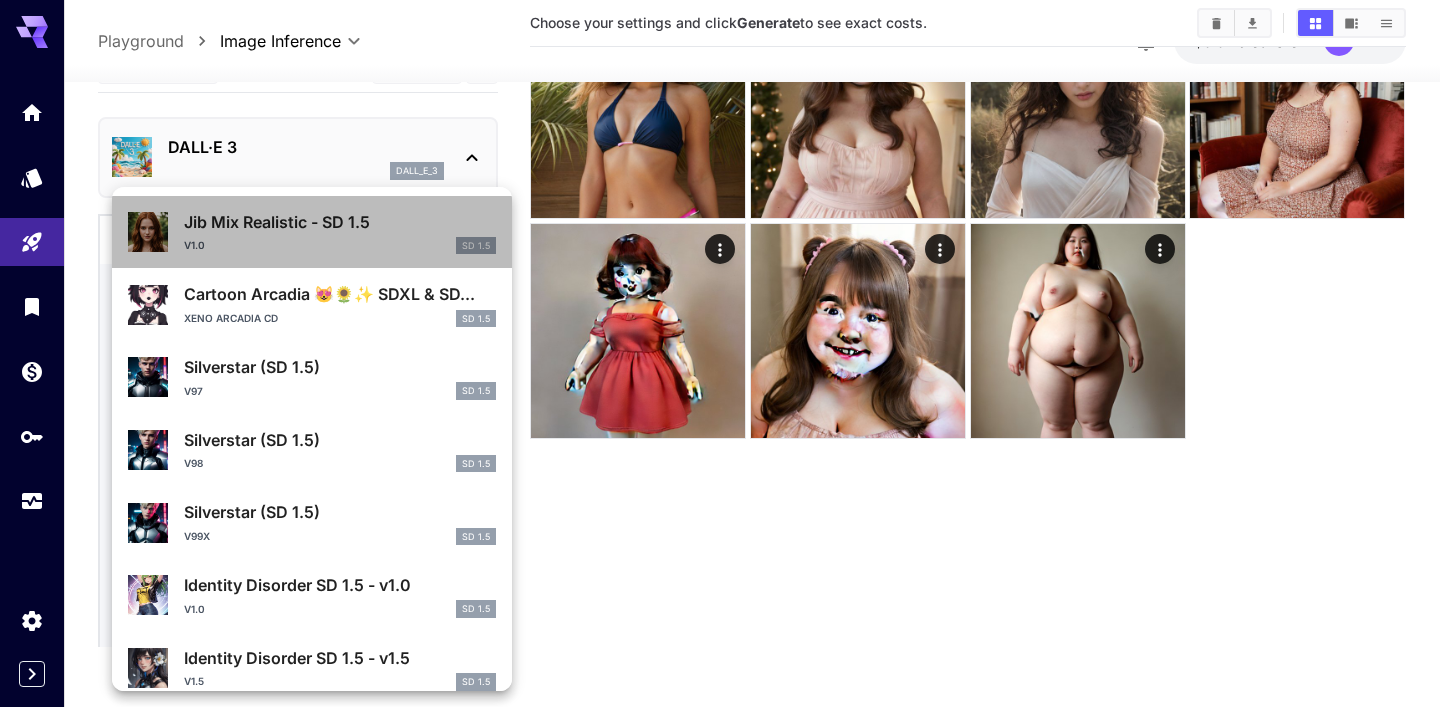 click on "v1.0 SD 1.5" at bounding box center (340, 246) 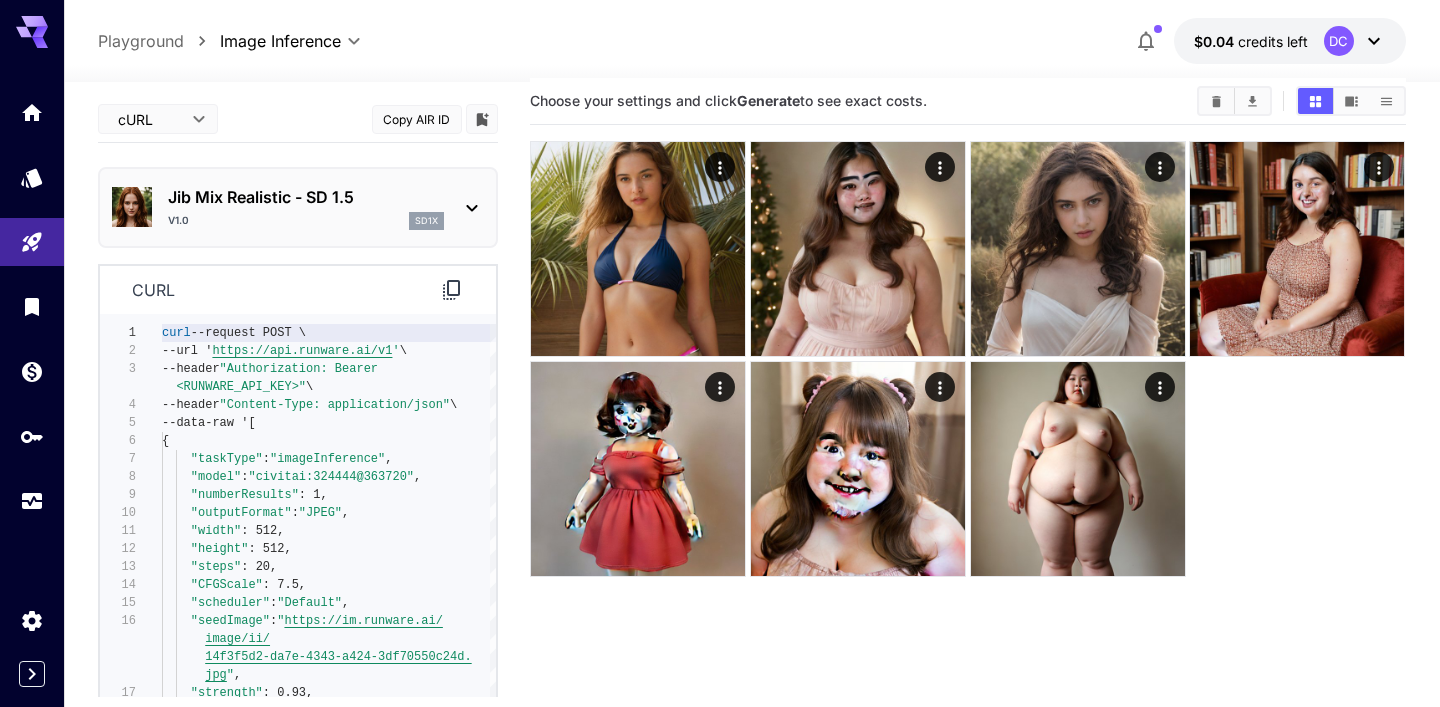 scroll, scrollTop: 0, scrollLeft: 0, axis: both 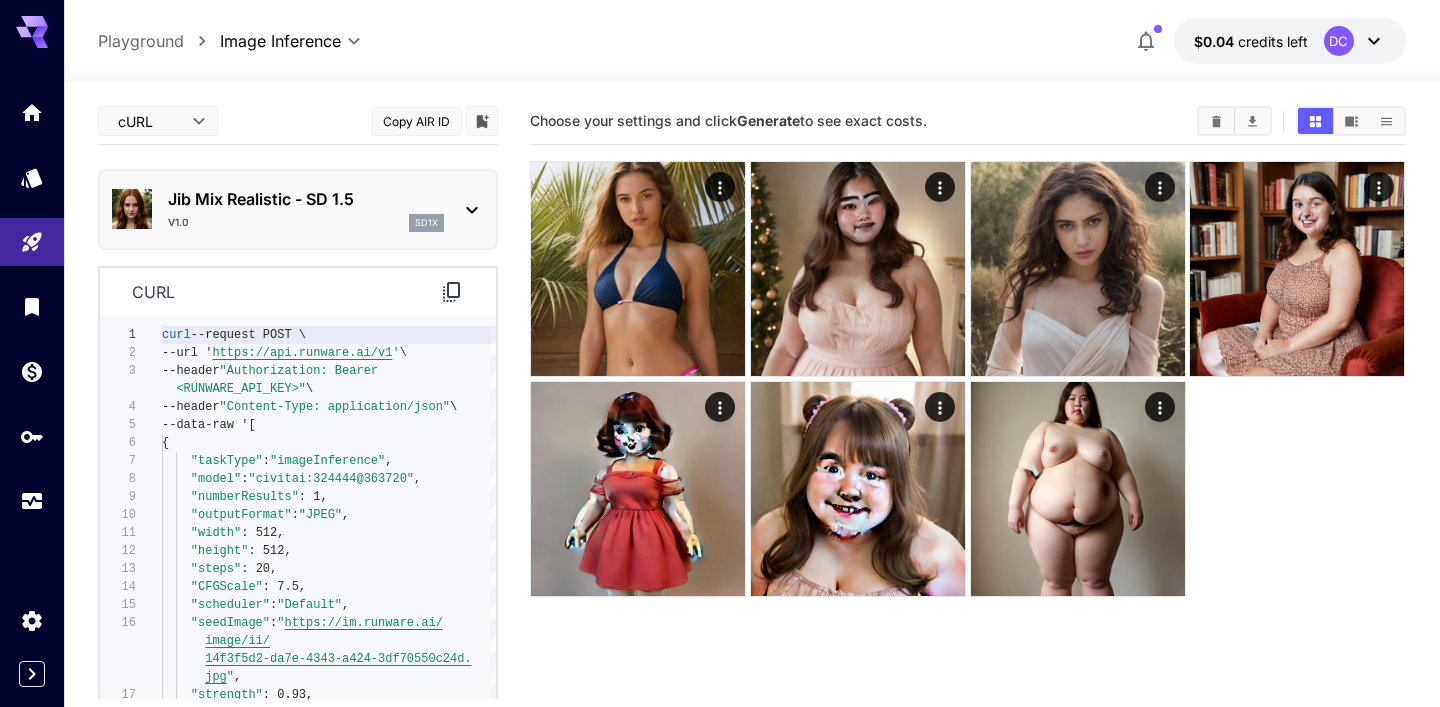 click on "cURL **** ​" at bounding box center [158, 121] 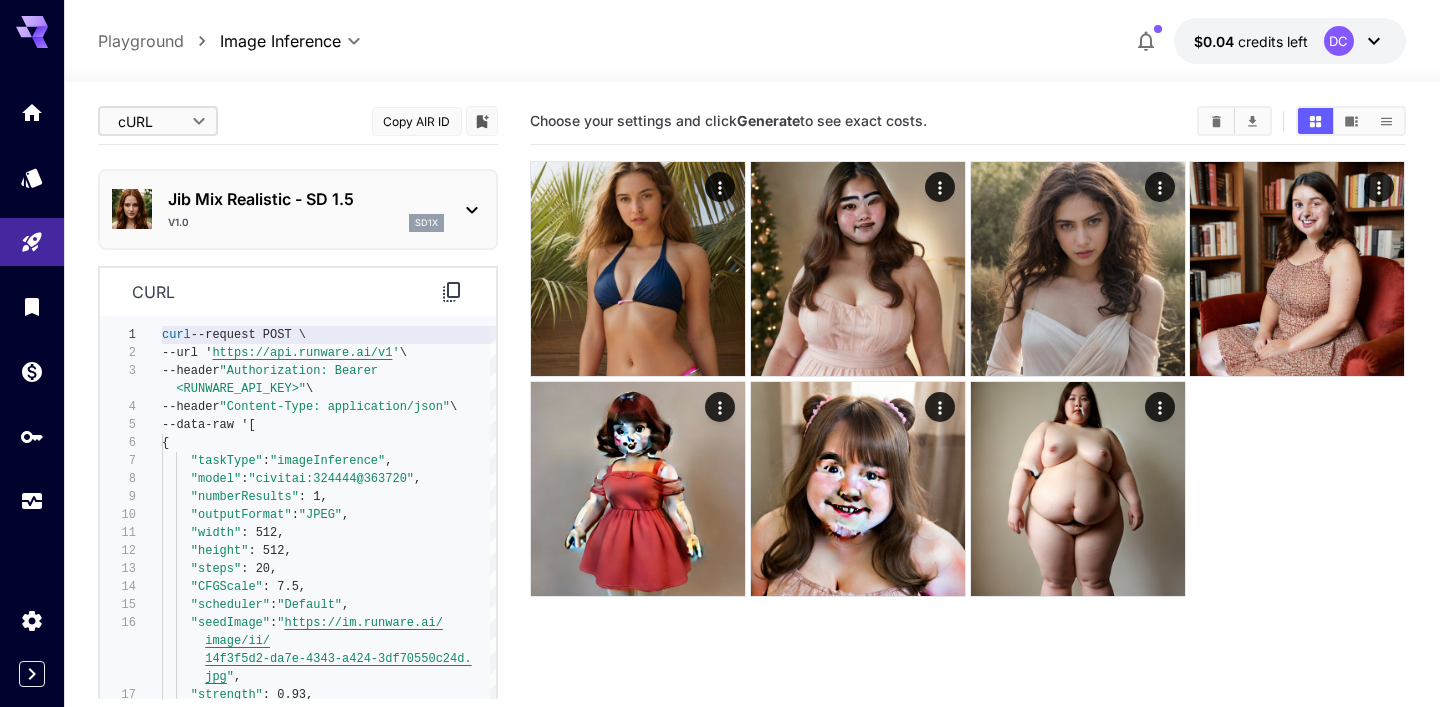 click on "**********" at bounding box center [720, 432] 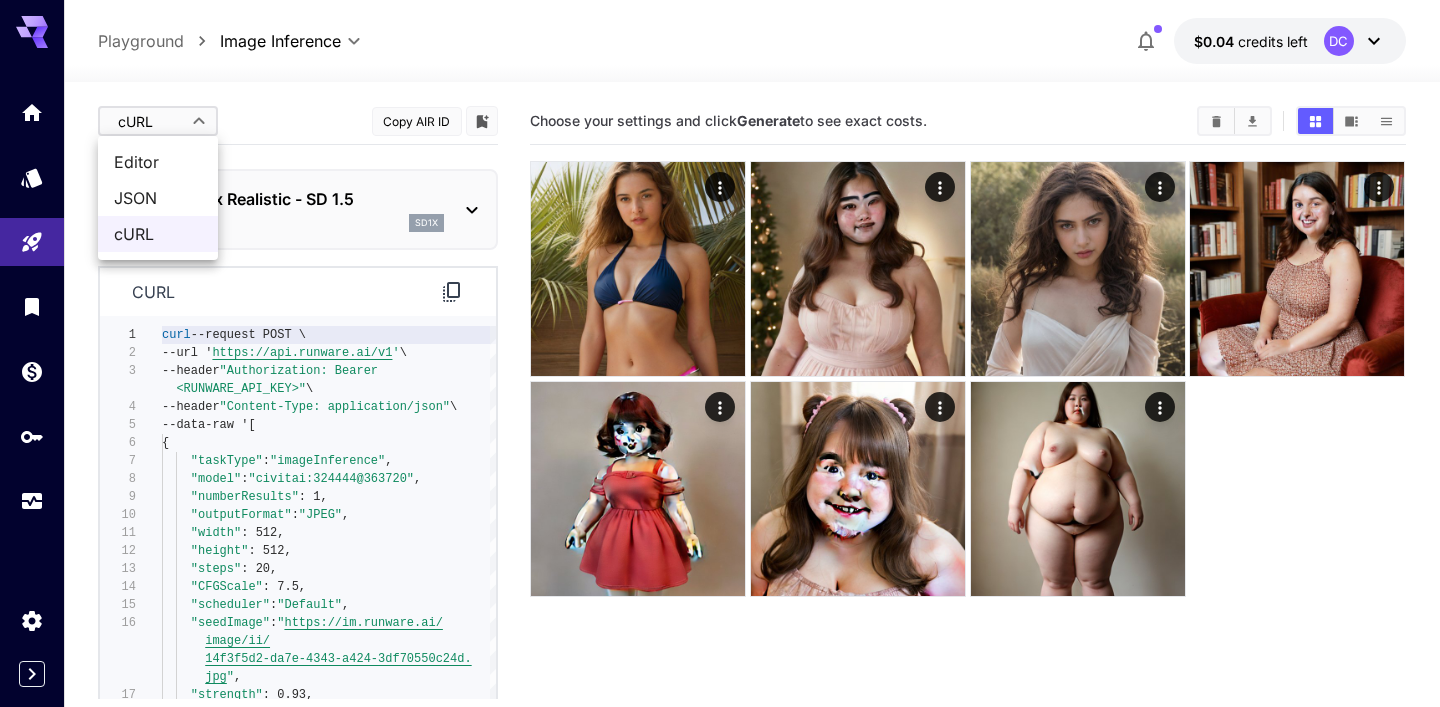 click on "Editor" at bounding box center [158, 162] 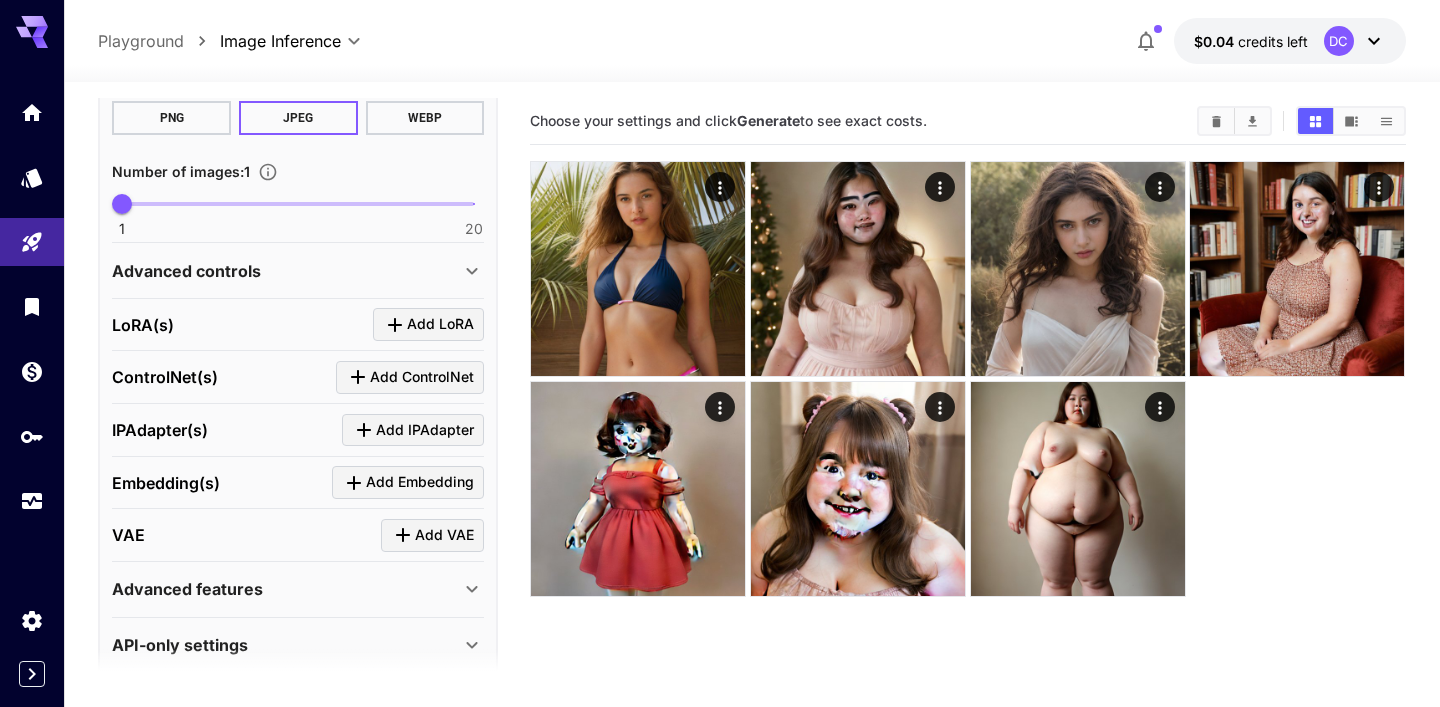 scroll, scrollTop: 617, scrollLeft: 0, axis: vertical 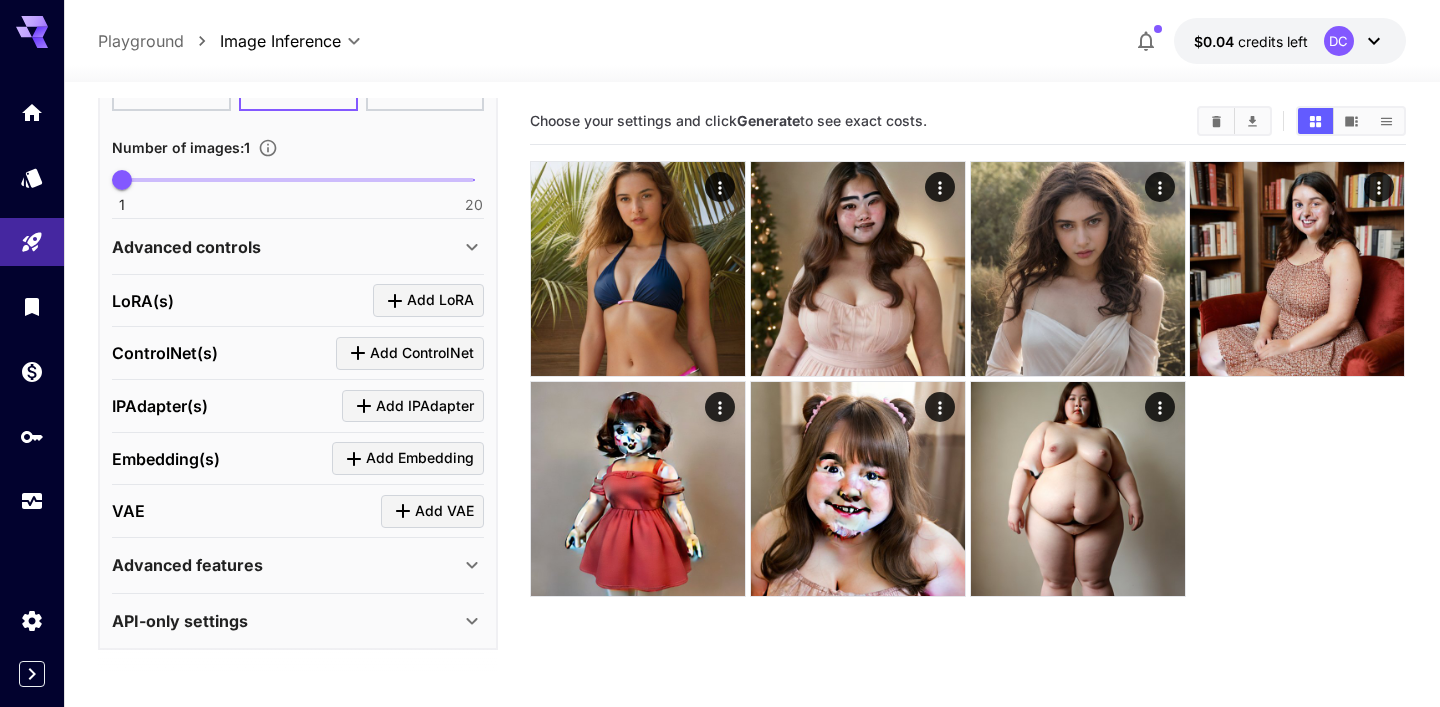 click on "Advanced controls" at bounding box center (286, 247) 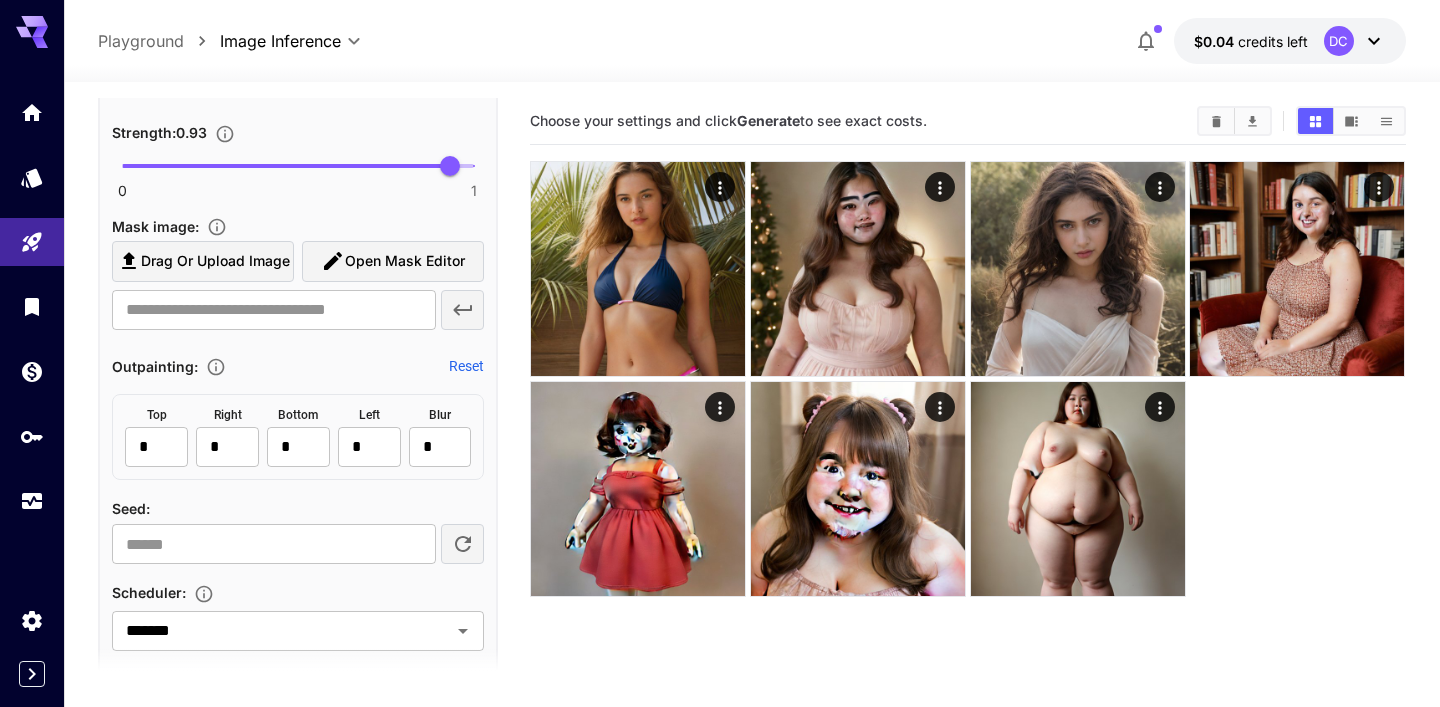 scroll, scrollTop: 991, scrollLeft: 0, axis: vertical 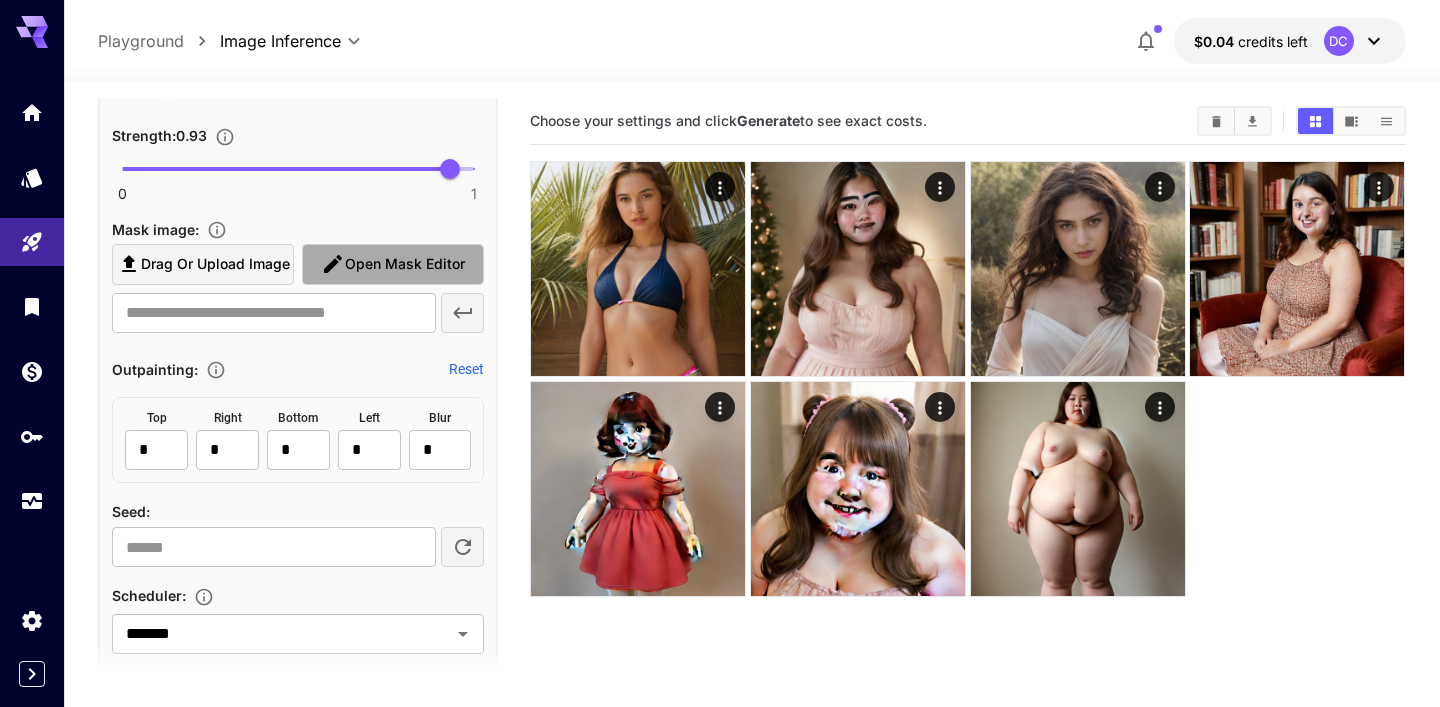 click on "Open Mask Editor" at bounding box center (405, 264) 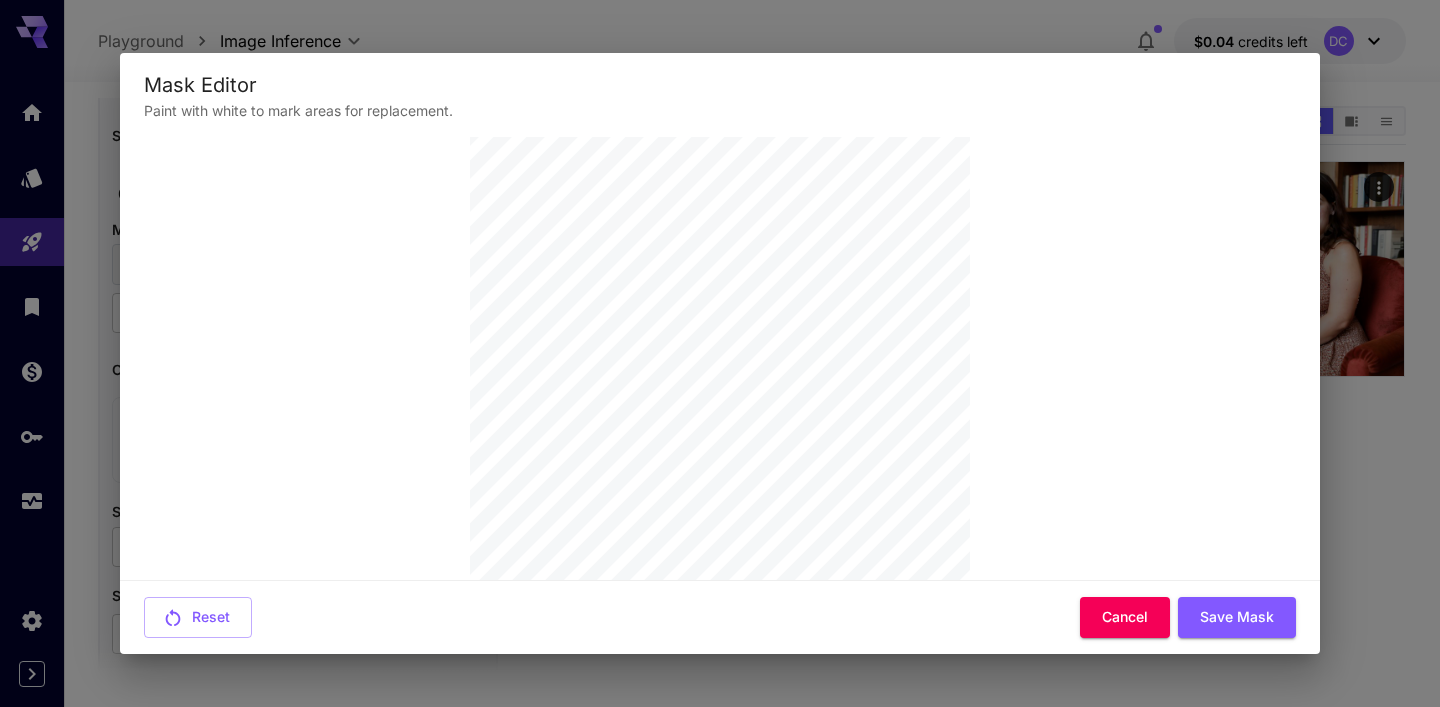 scroll, scrollTop: 281, scrollLeft: 0, axis: vertical 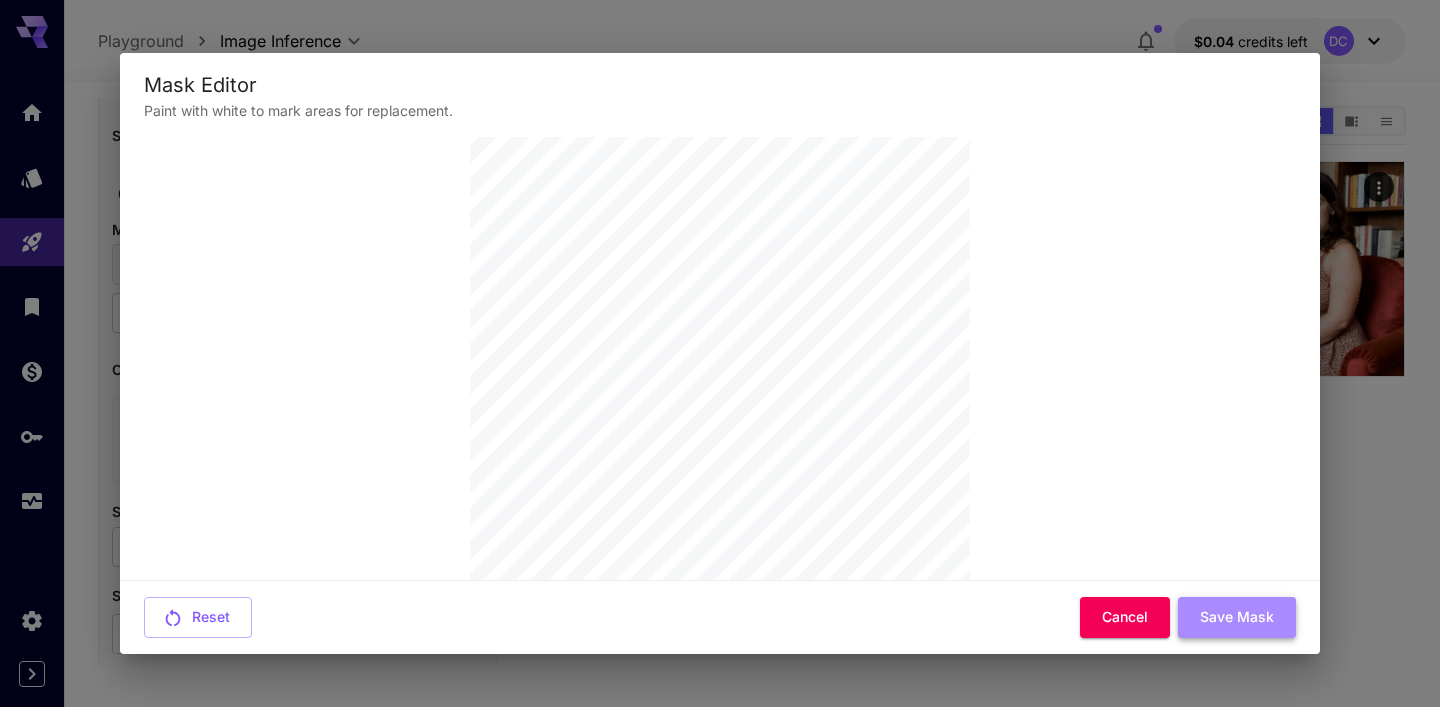 click on "Save Mask" at bounding box center (1237, 617) 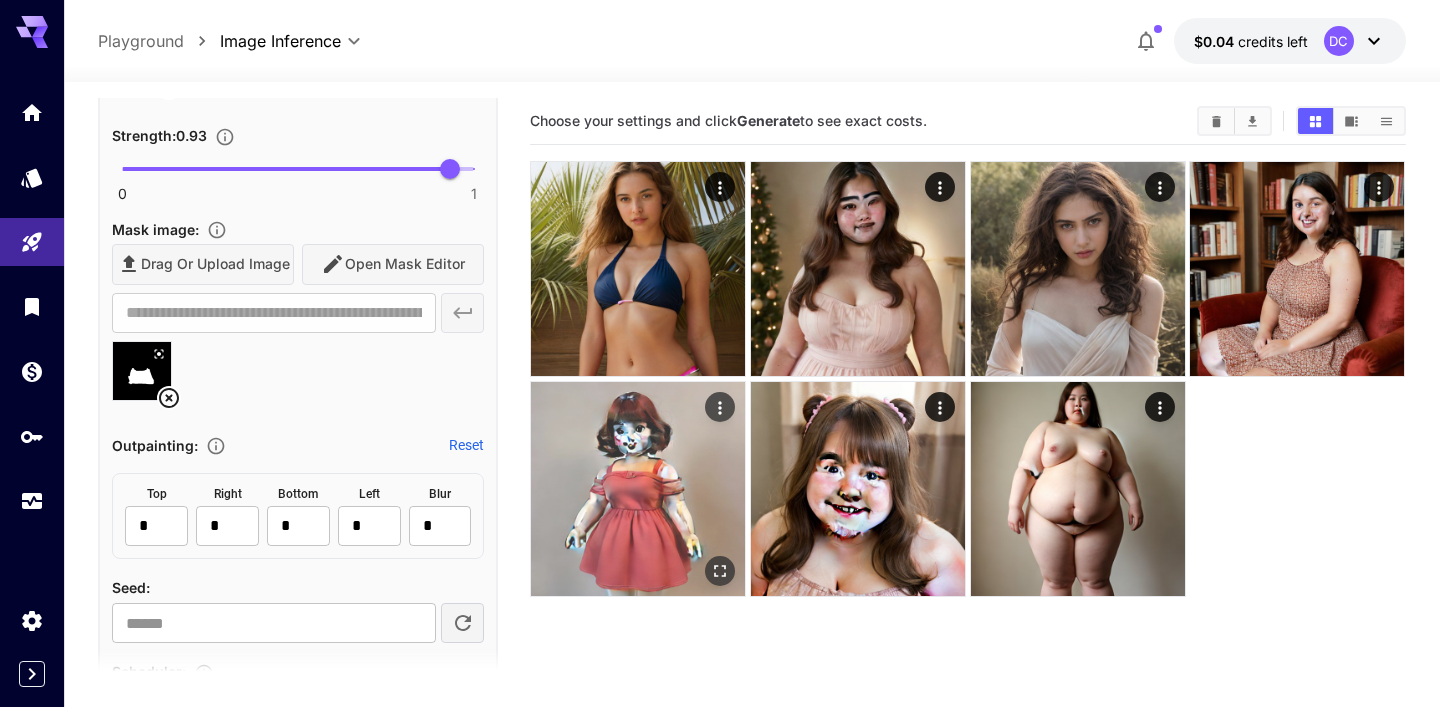 type on "**********" 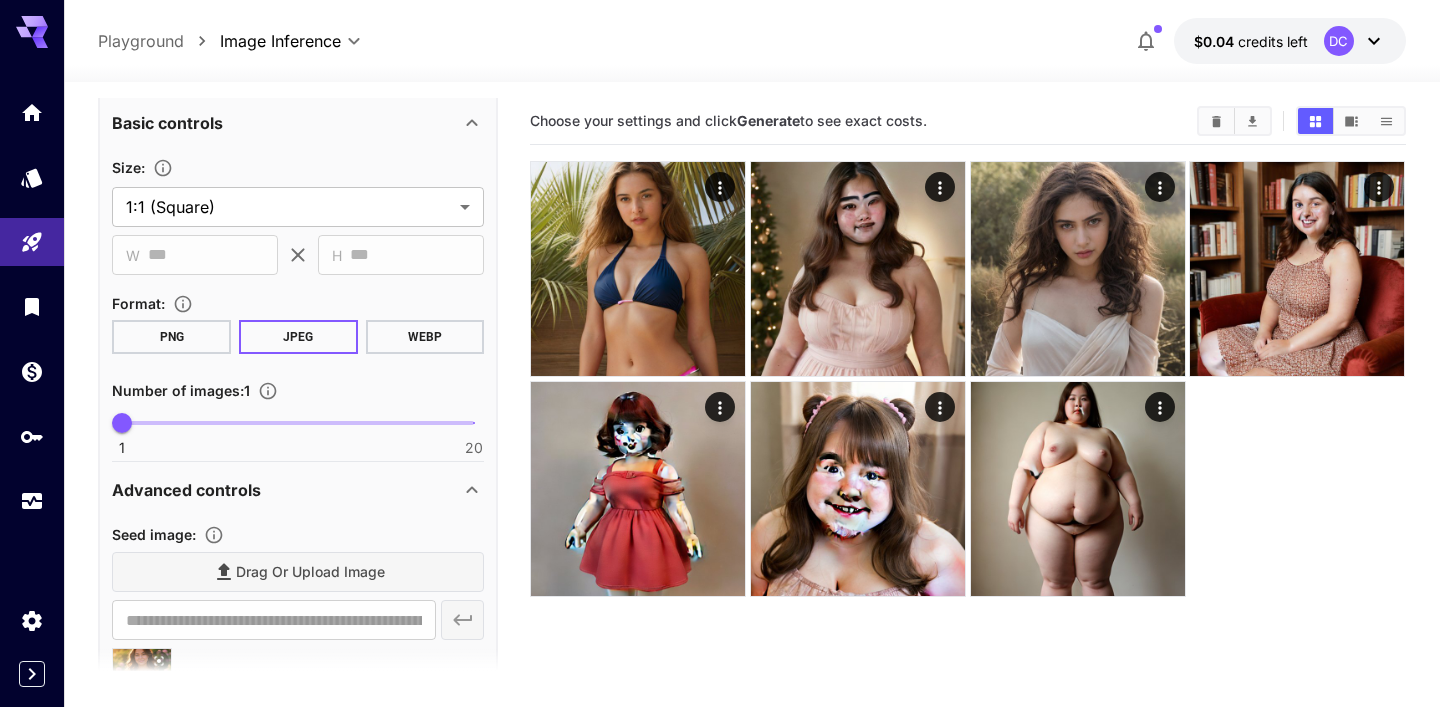 scroll, scrollTop: 0, scrollLeft: 0, axis: both 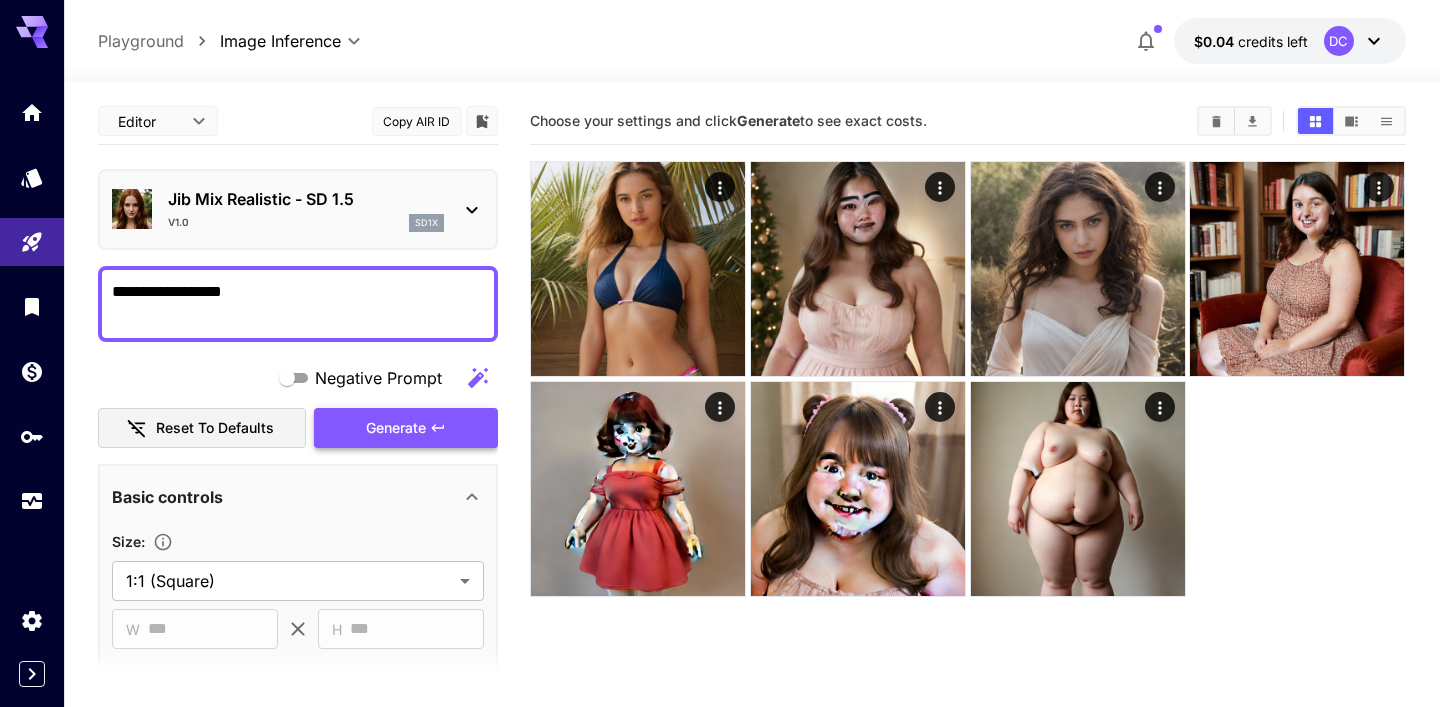 click on "Generate" at bounding box center [396, 428] 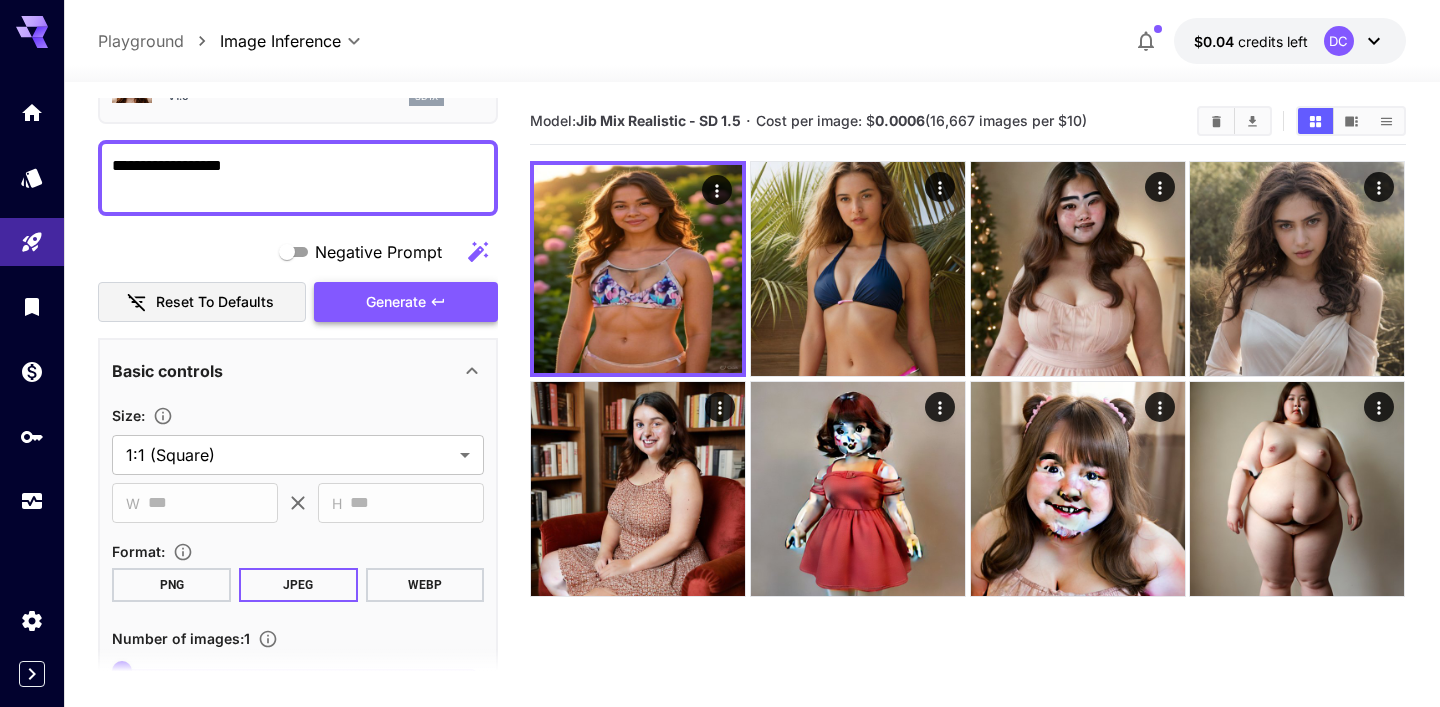 scroll, scrollTop: 0, scrollLeft: 0, axis: both 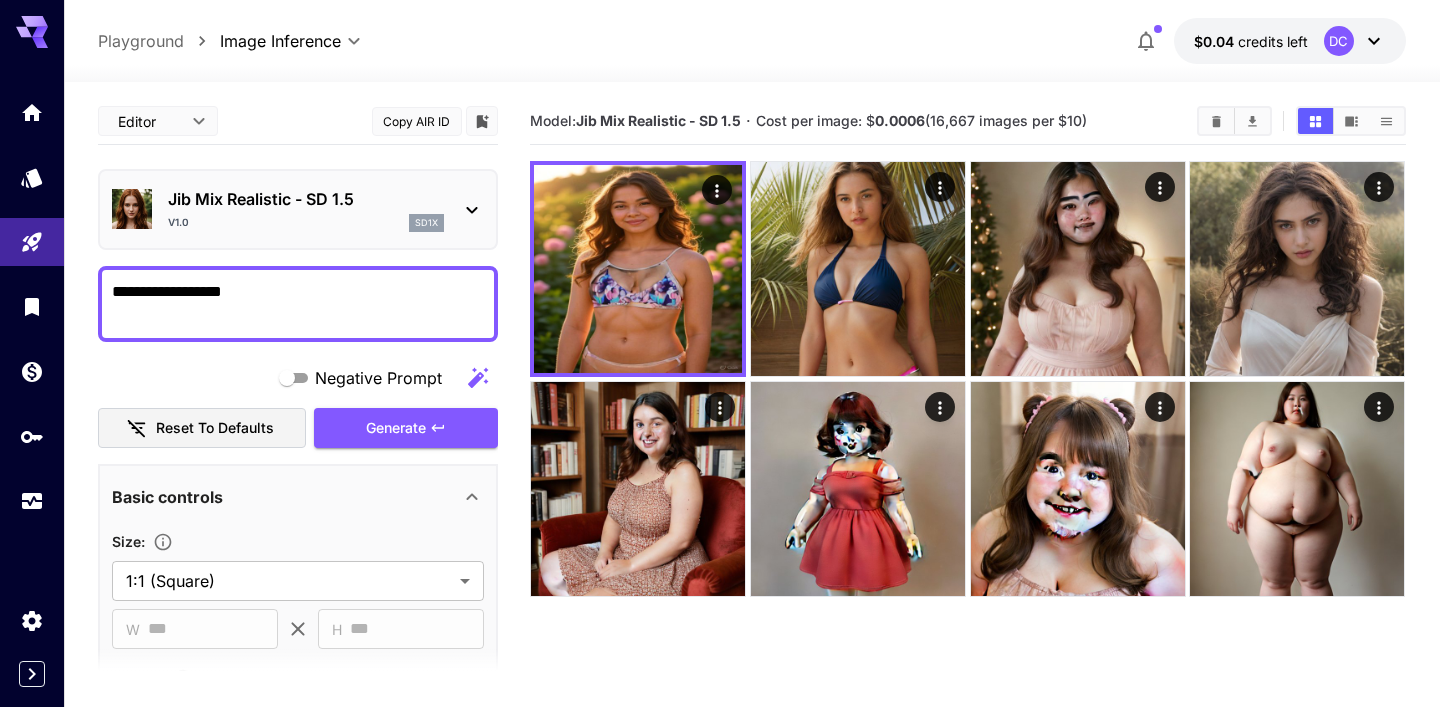 drag, startPoint x: 263, startPoint y: 278, endPoint x: 199, endPoint y: 278, distance: 64 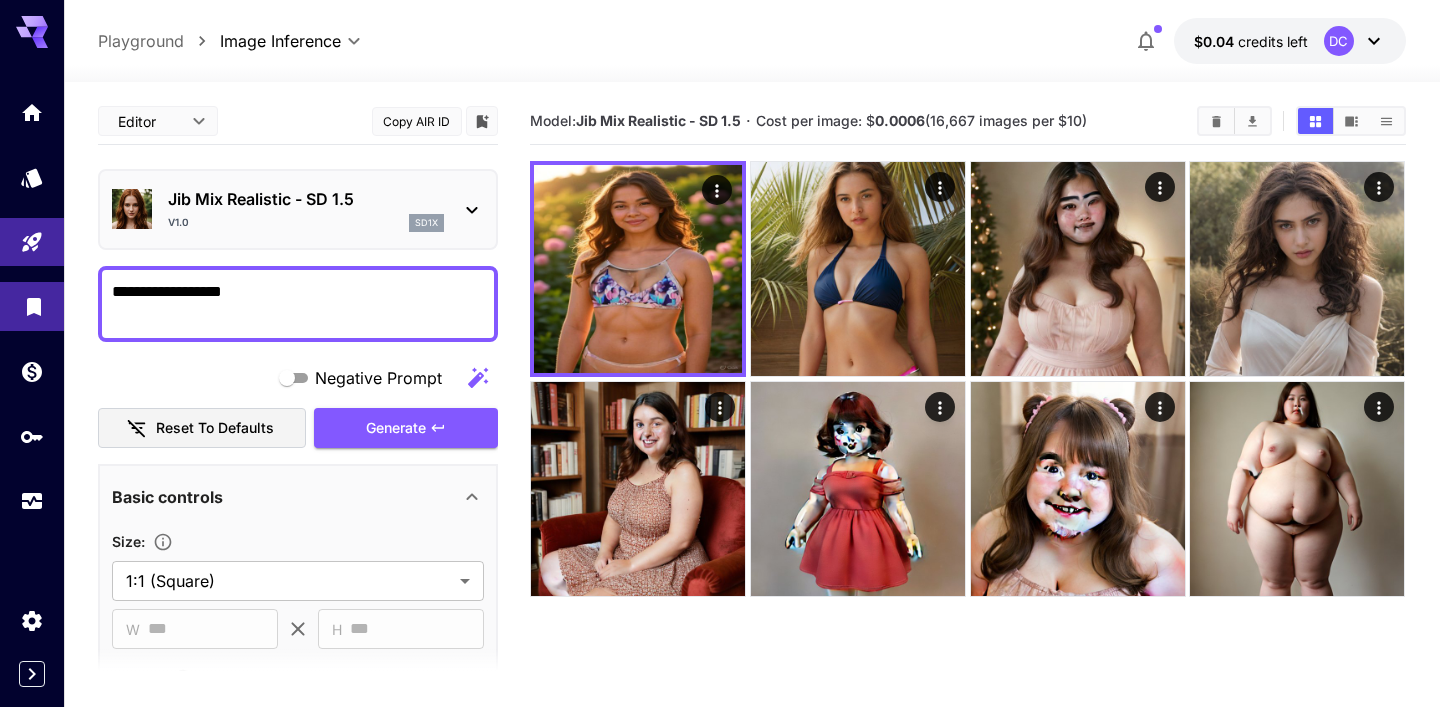 drag, startPoint x: 232, startPoint y: 292, endPoint x: 0, endPoint y: 291, distance: 232.00215 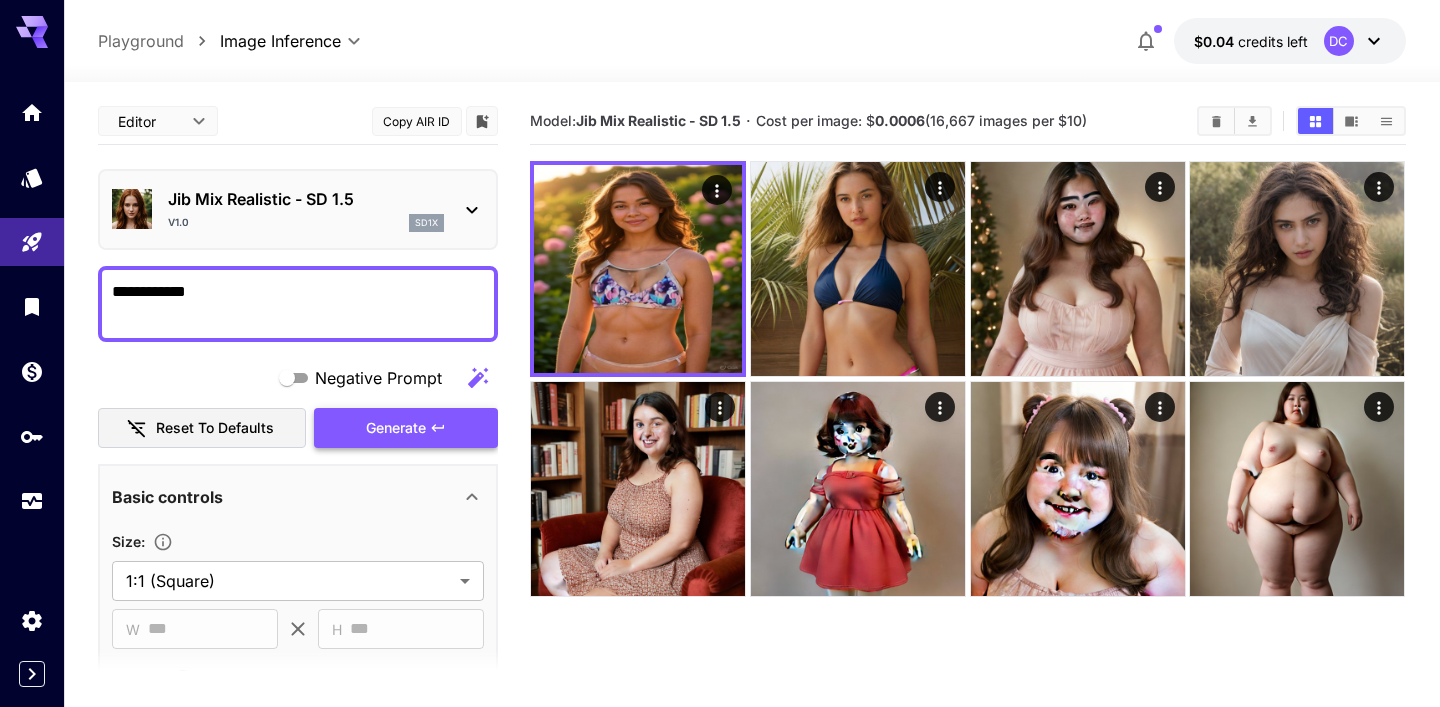 type on "**********" 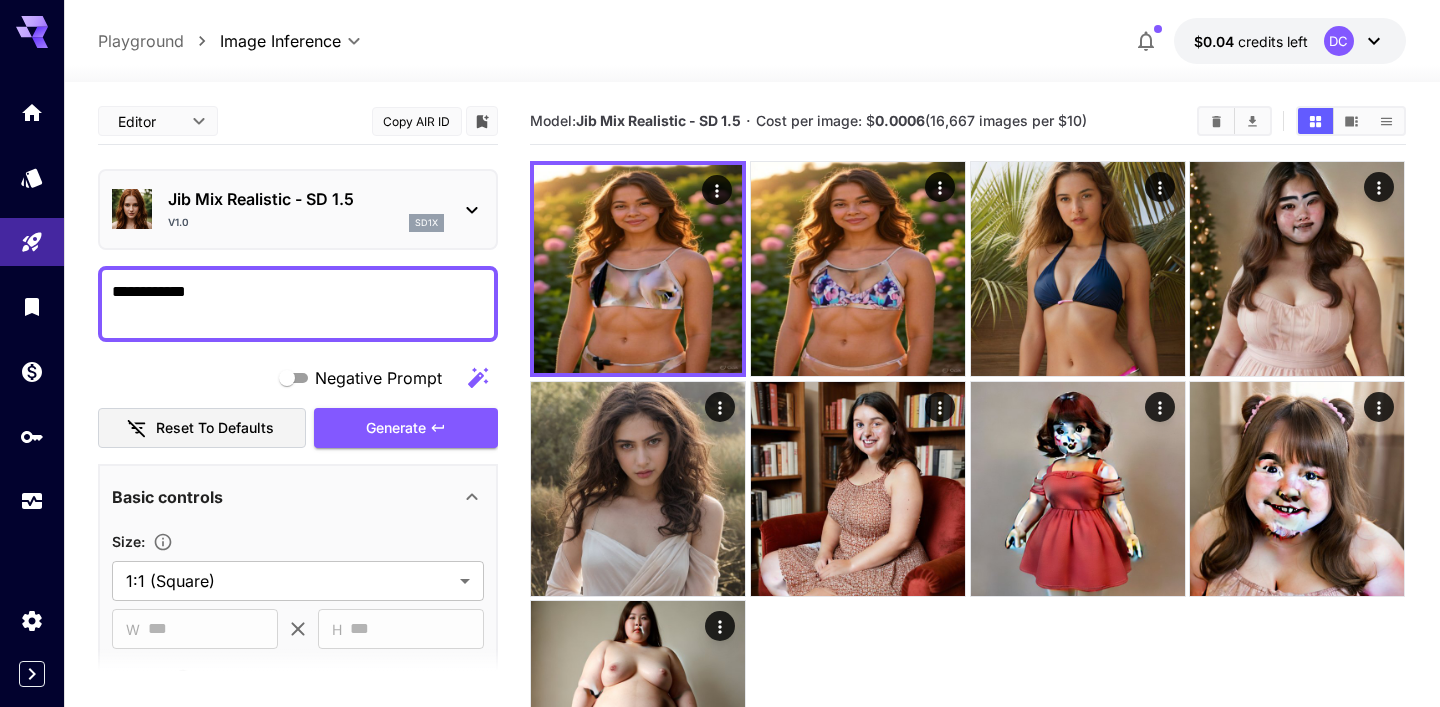 click on "Jib Mix Realistic - SD 1.5" at bounding box center (306, 199) 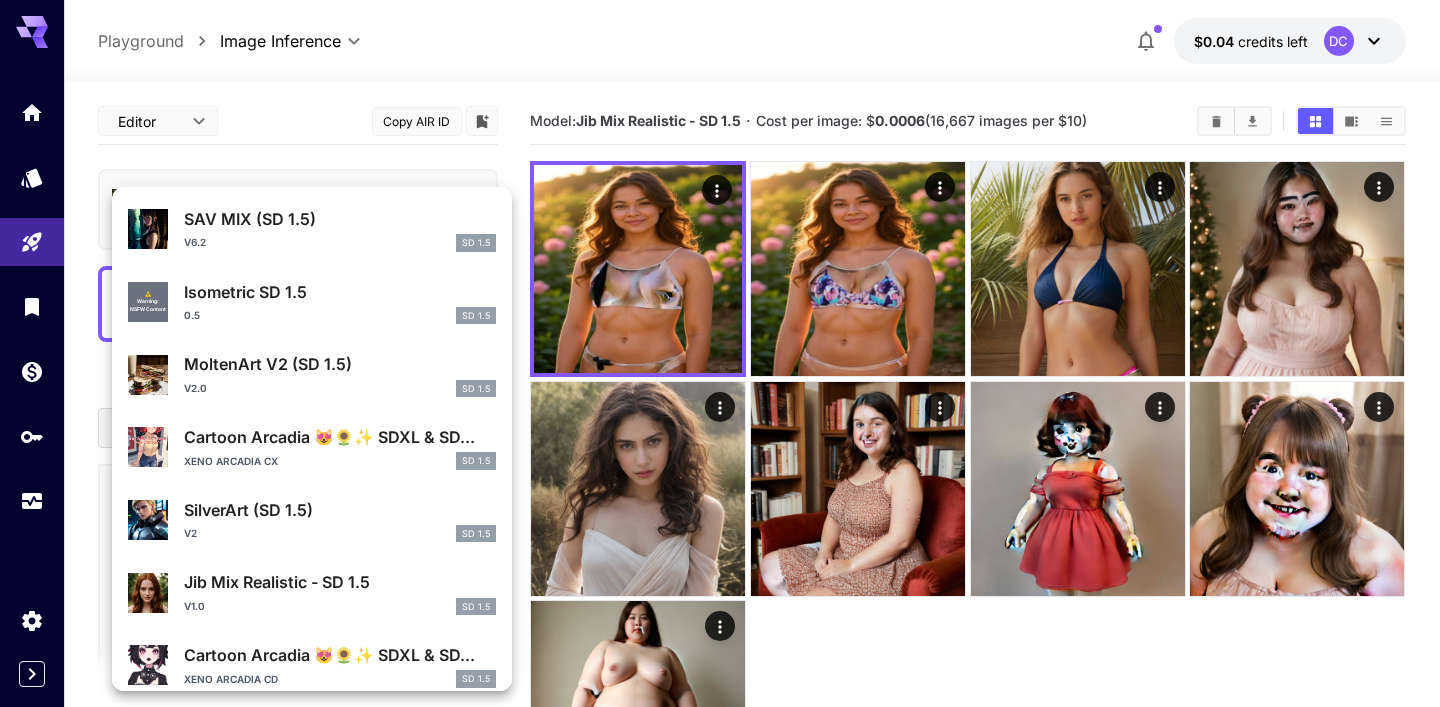 scroll, scrollTop: 129, scrollLeft: 0, axis: vertical 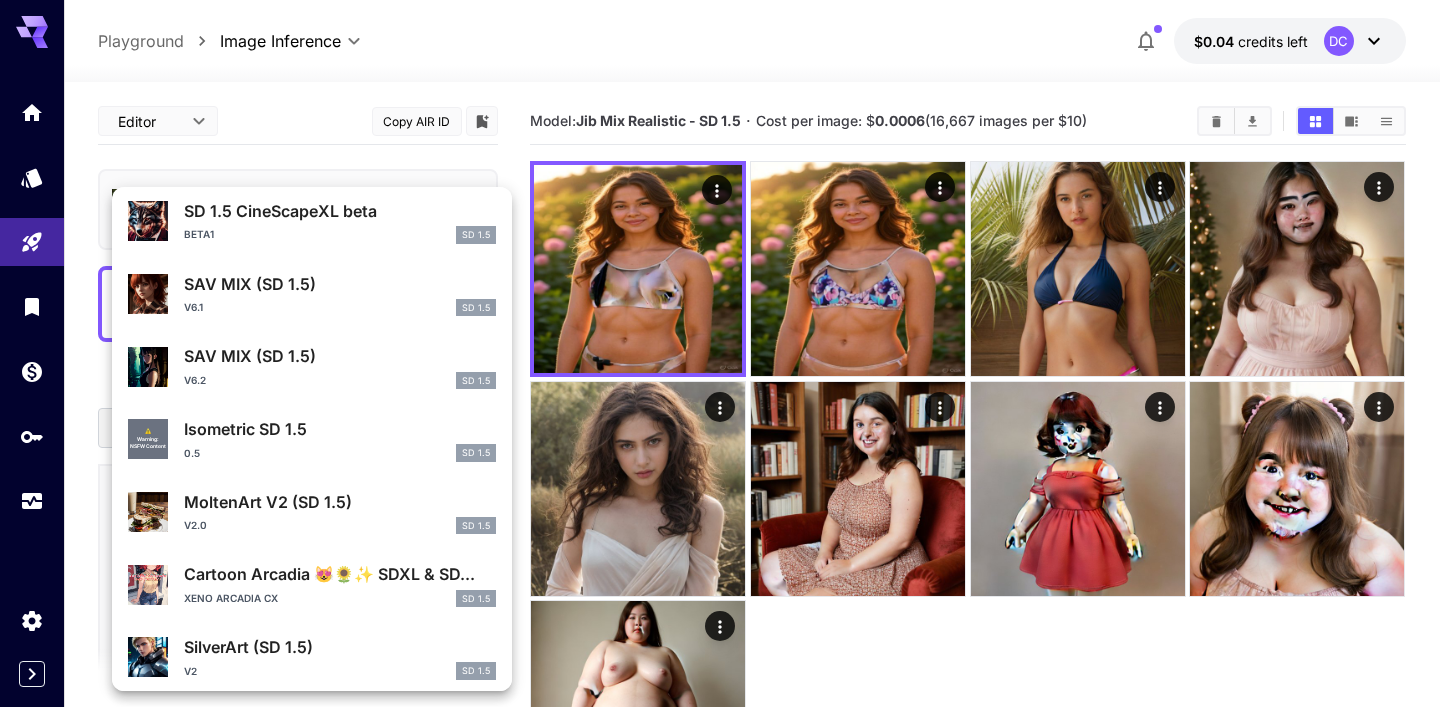 click on "Isometric SD 1.5 0.5 SD 1.5" at bounding box center (340, 439) 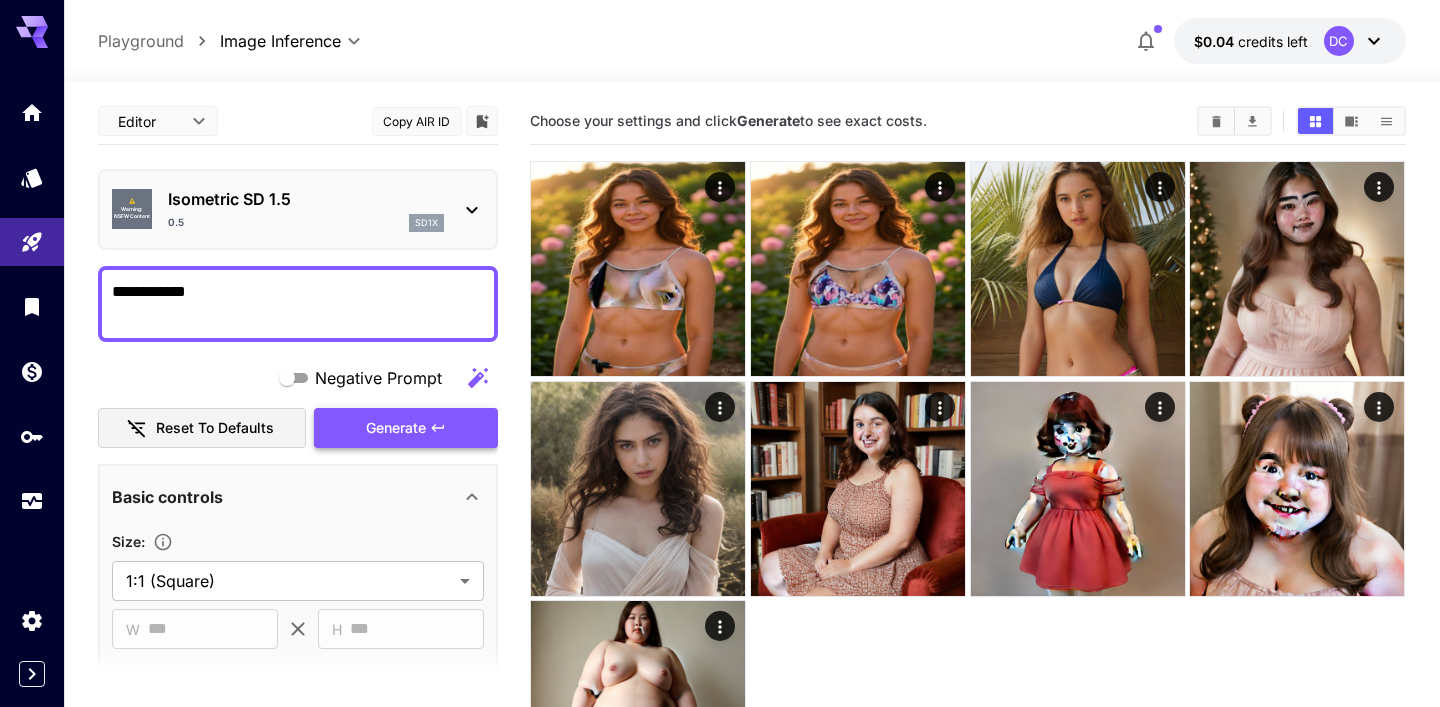 click on "Generate" at bounding box center [406, 428] 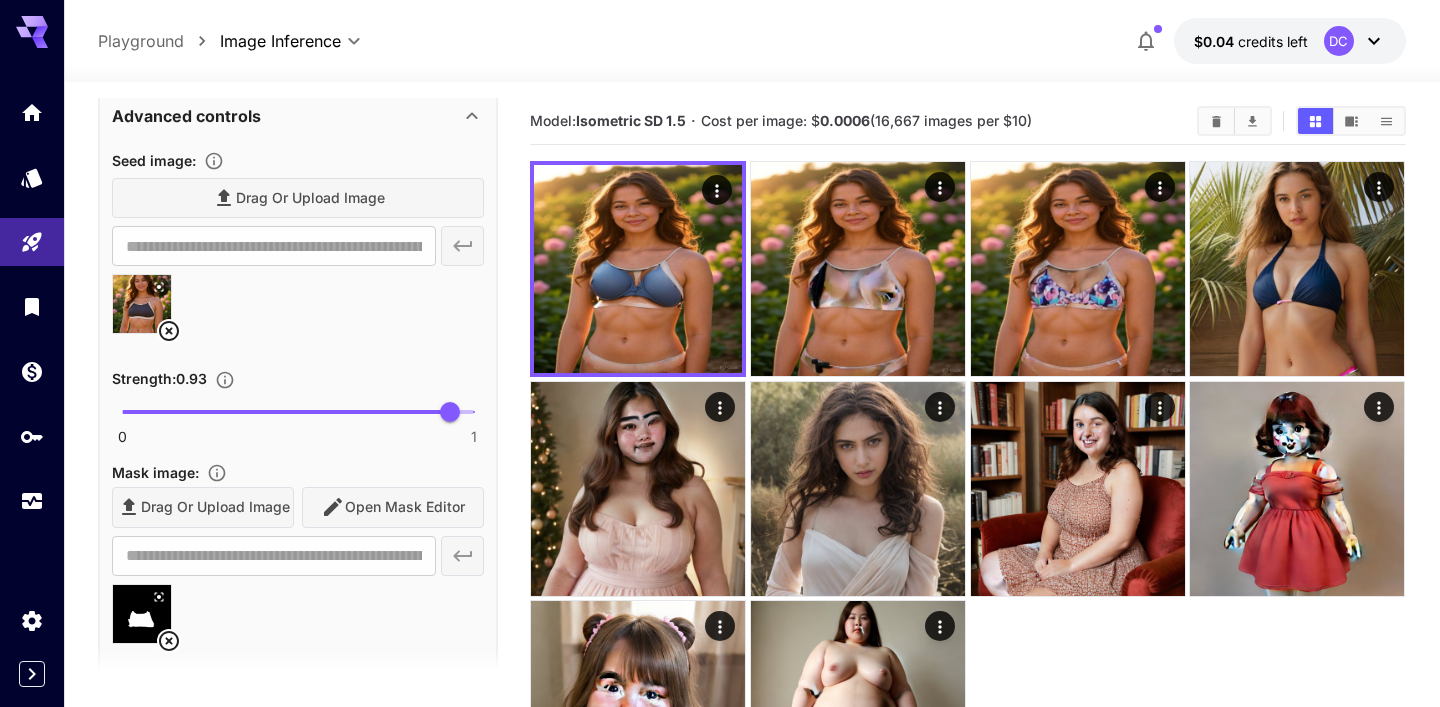 scroll, scrollTop: 767, scrollLeft: 0, axis: vertical 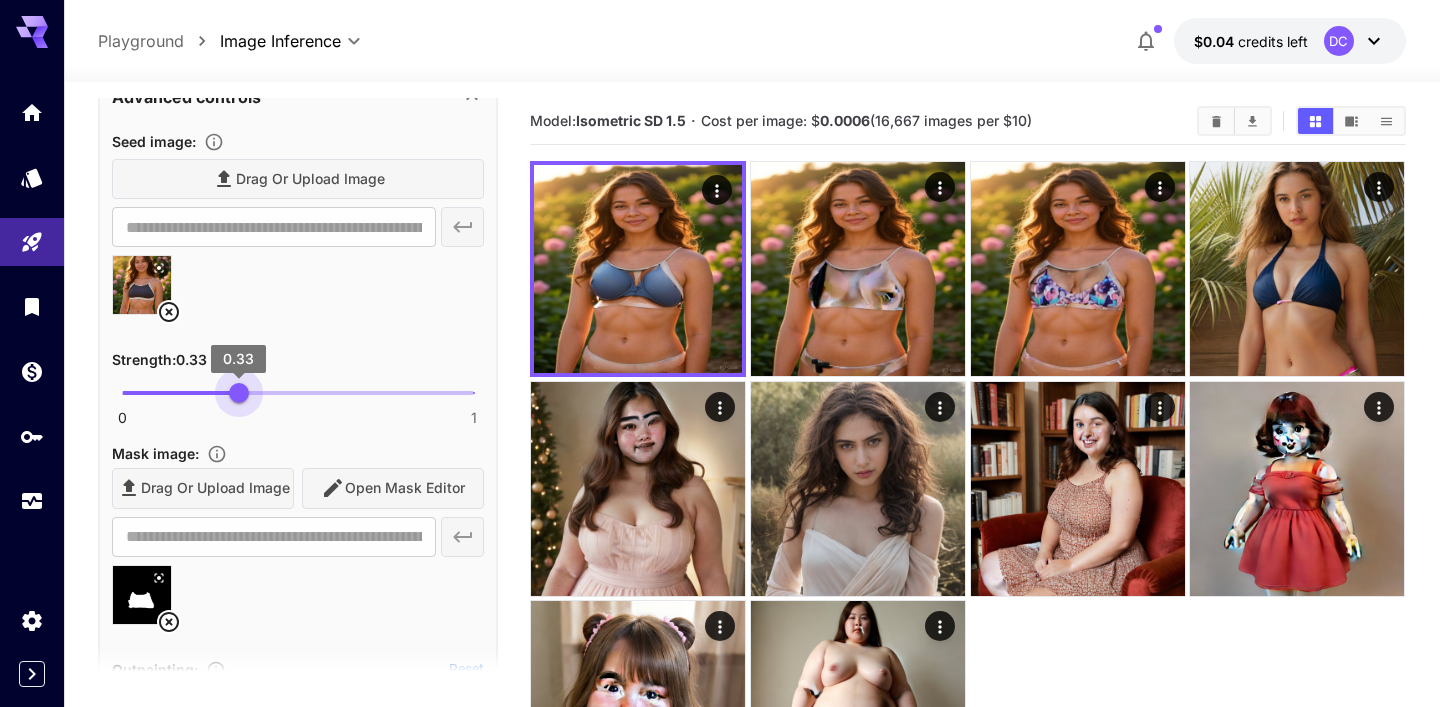 type on "****" 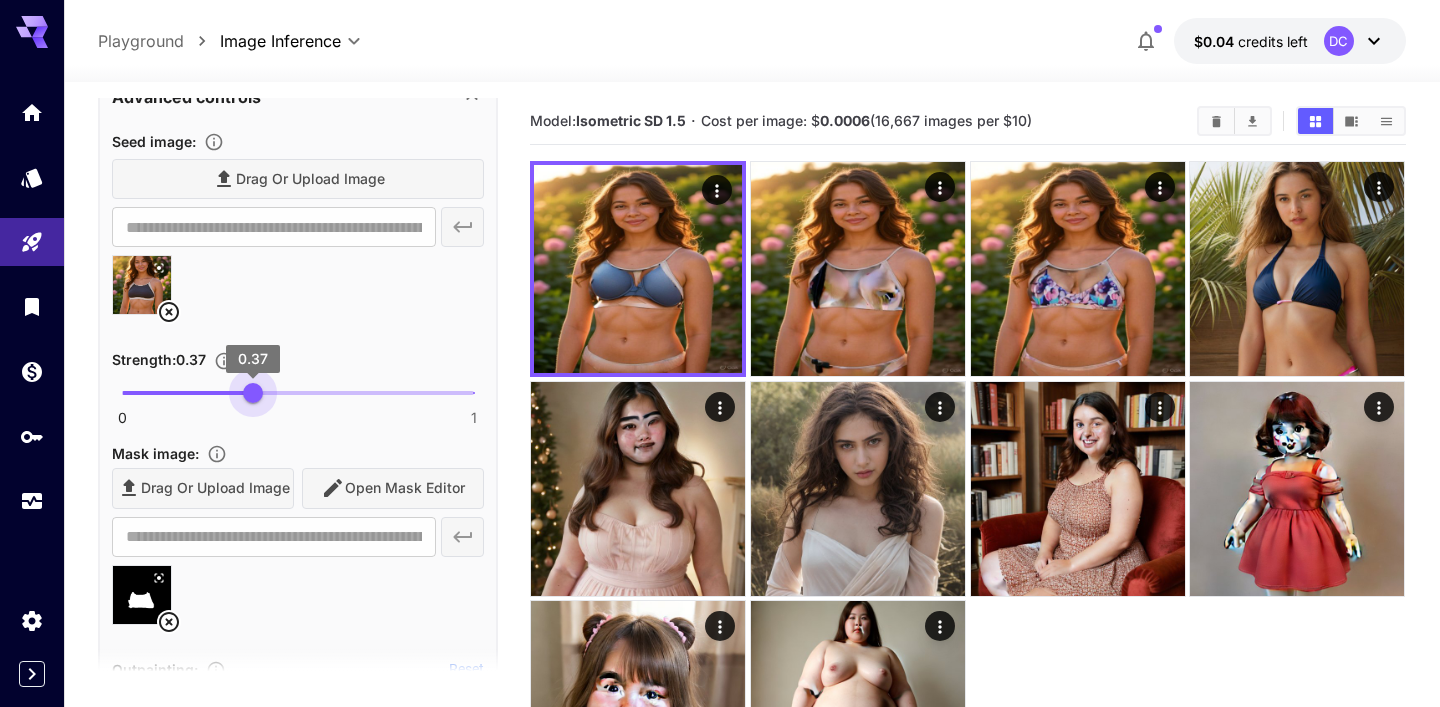 drag, startPoint x: 448, startPoint y: 393, endPoint x: 252, endPoint y: 398, distance: 196.06377 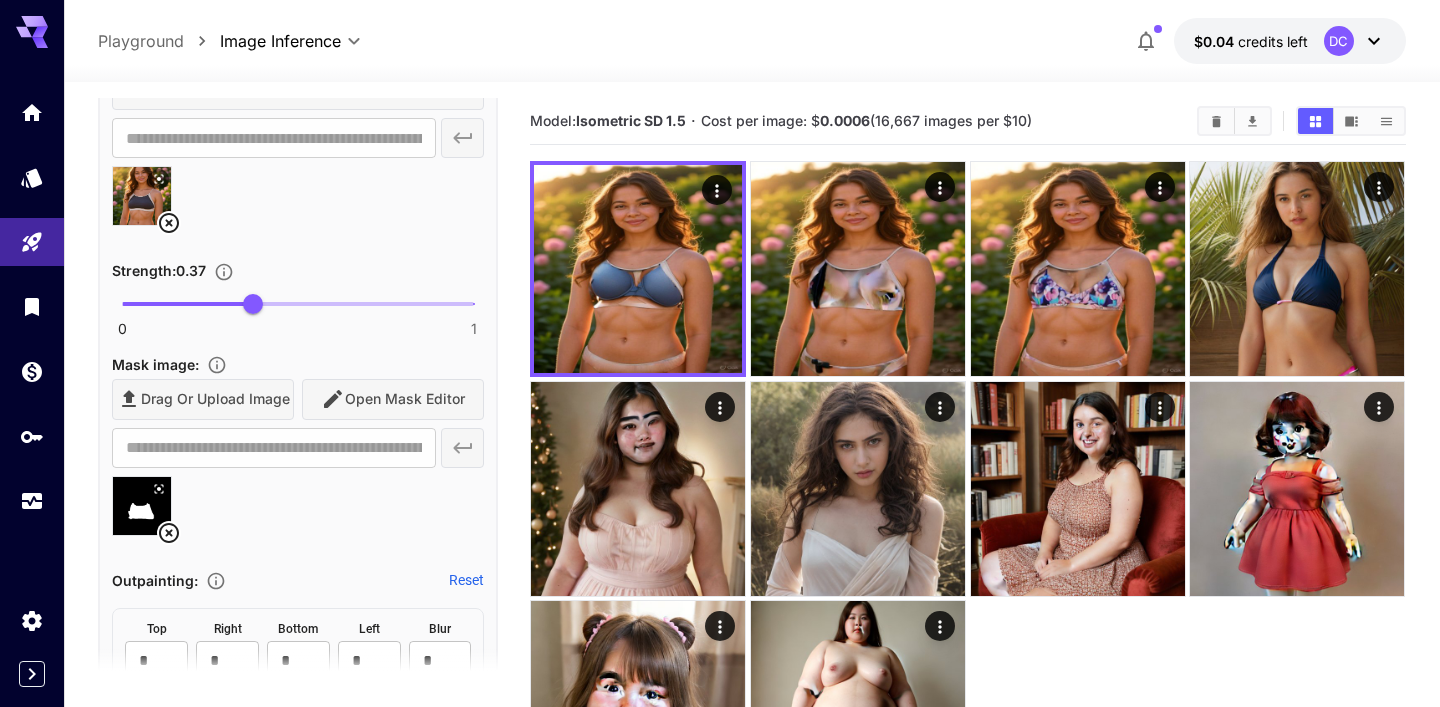 scroll, scrollTop: 815, scrollLeft: 0, axis: vertical 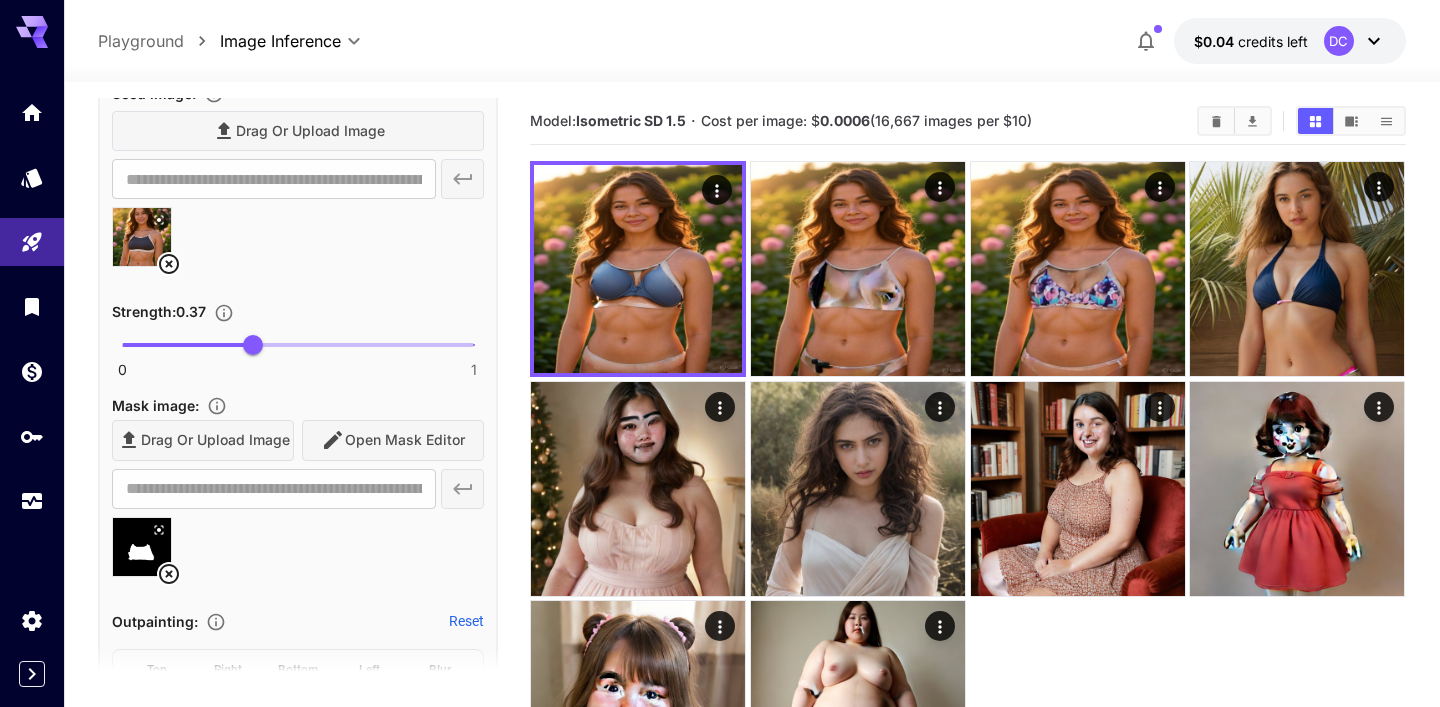 click 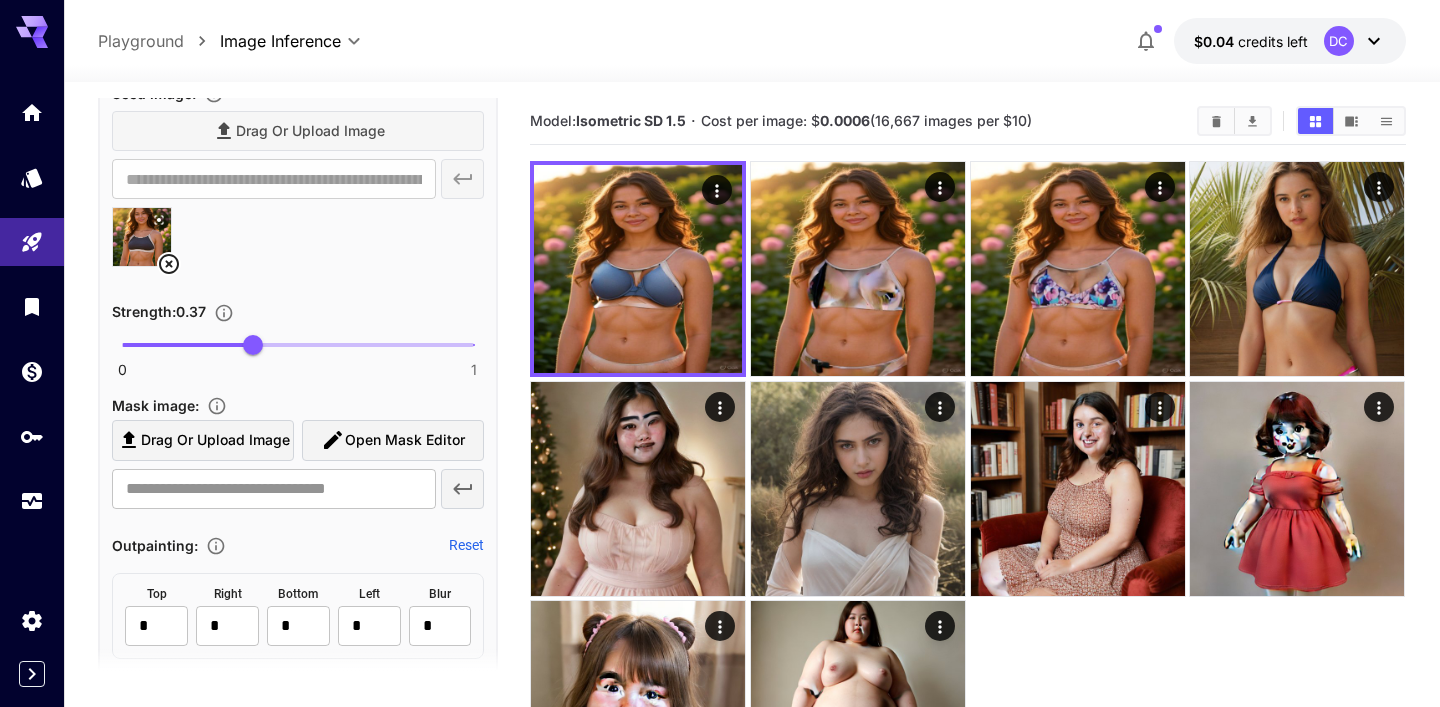 scroll, scrollTop: 0, scrollLeft: 0, axis: both 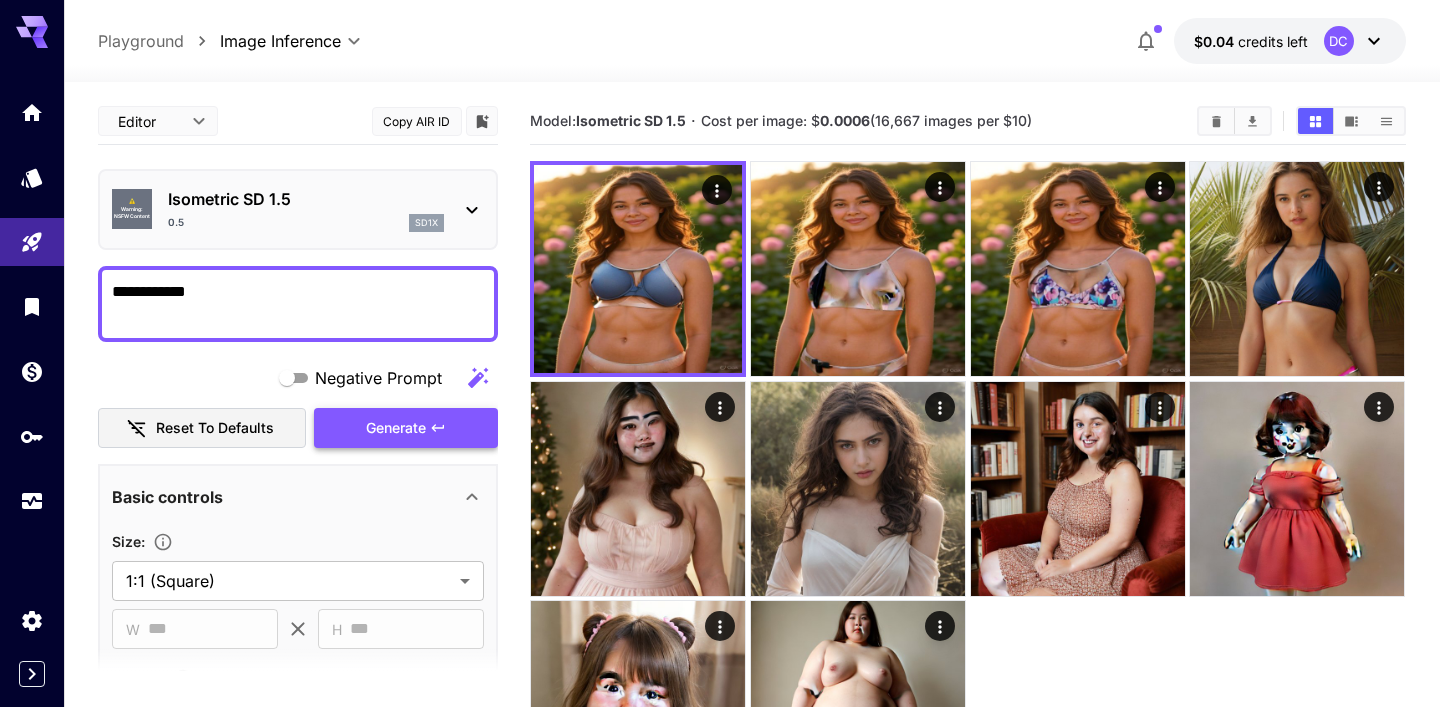 click on "Generate" at bounding box center [396, 428] 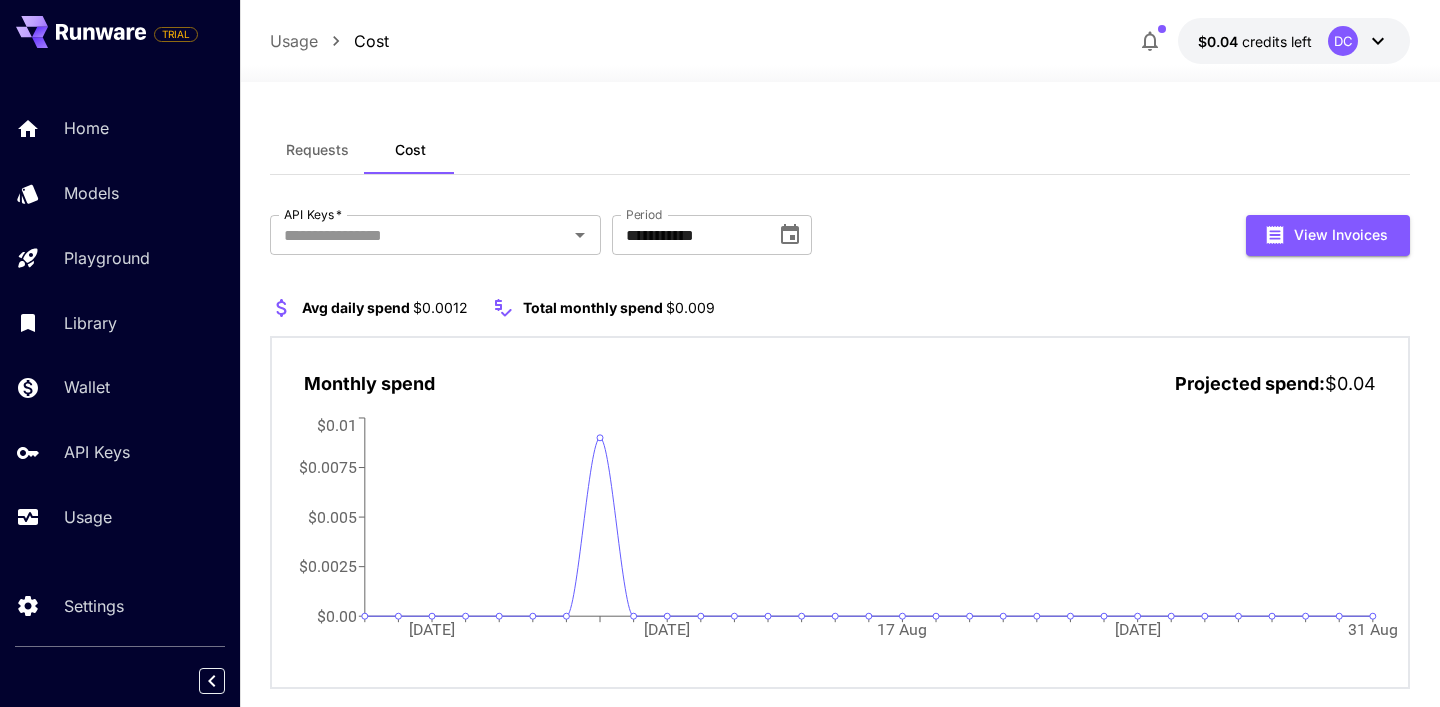 scroll, scrollTop: 42, scrollLeft: 0, axis: vertical 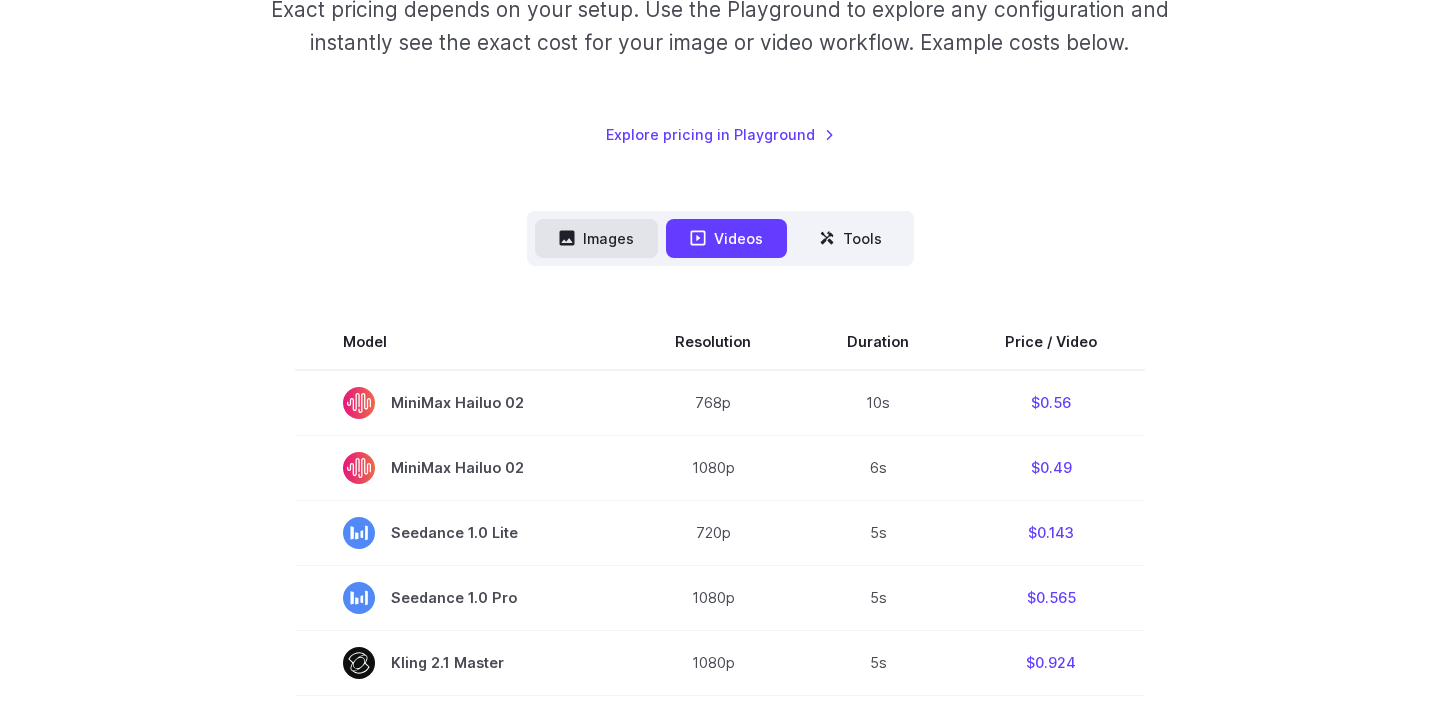 click on "Images" at bounding box center (596, 238) 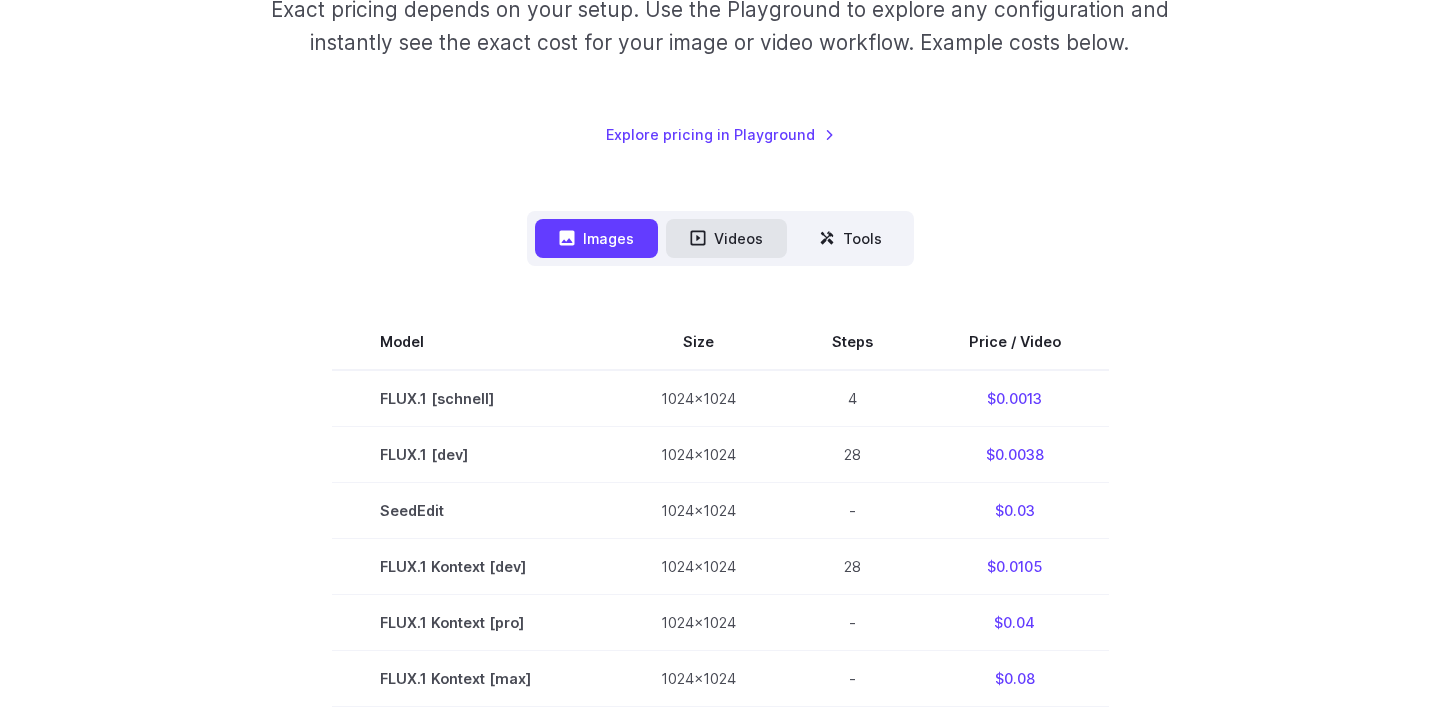 click 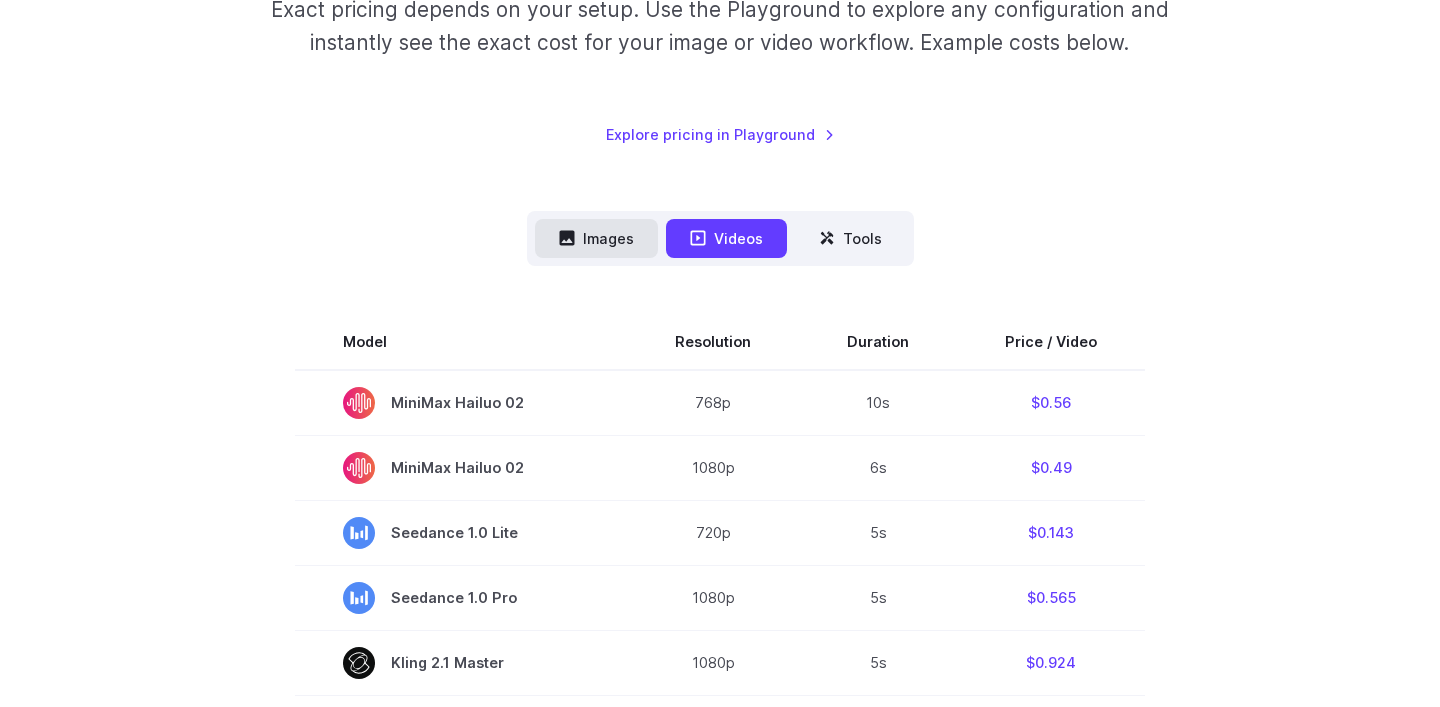 click on "Images" at bounding box center [596, 238] 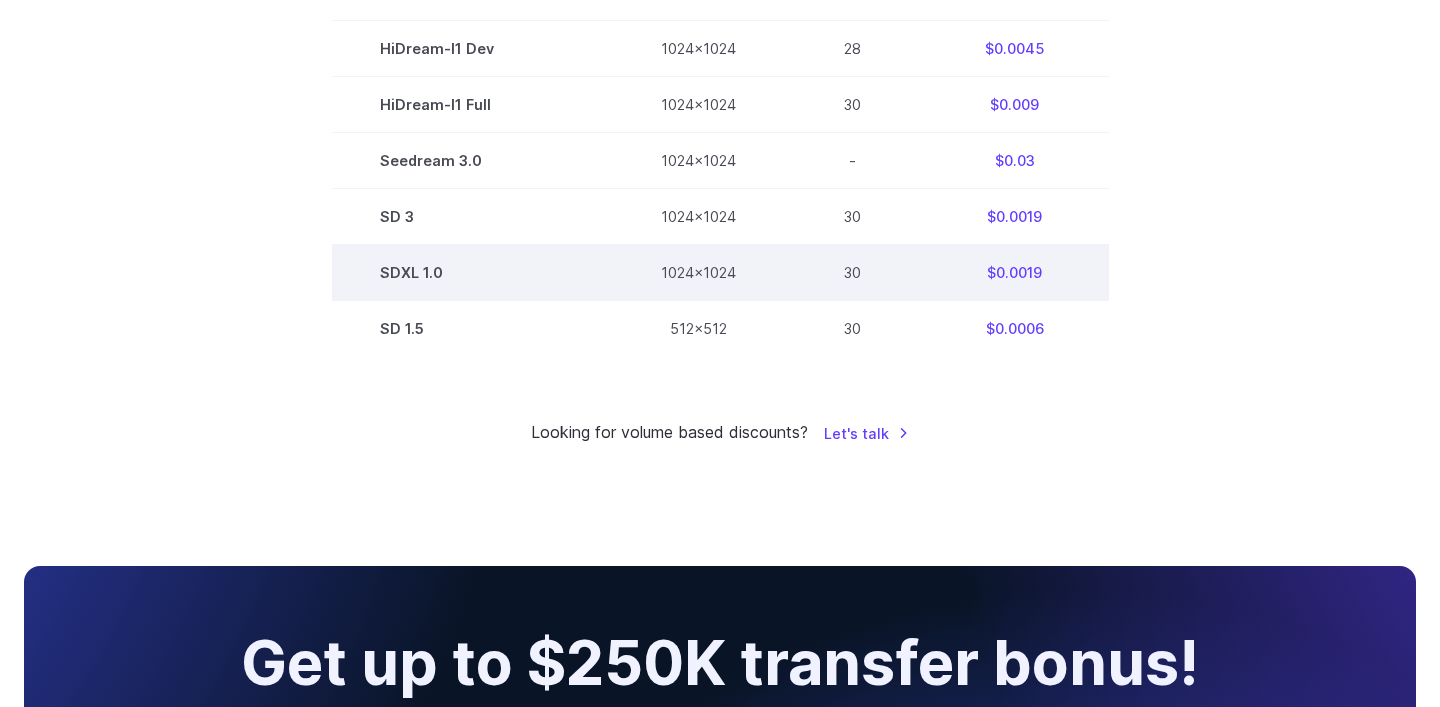 scroll, scrollTop: 1265, scrollLeft: 0, axis: vertical 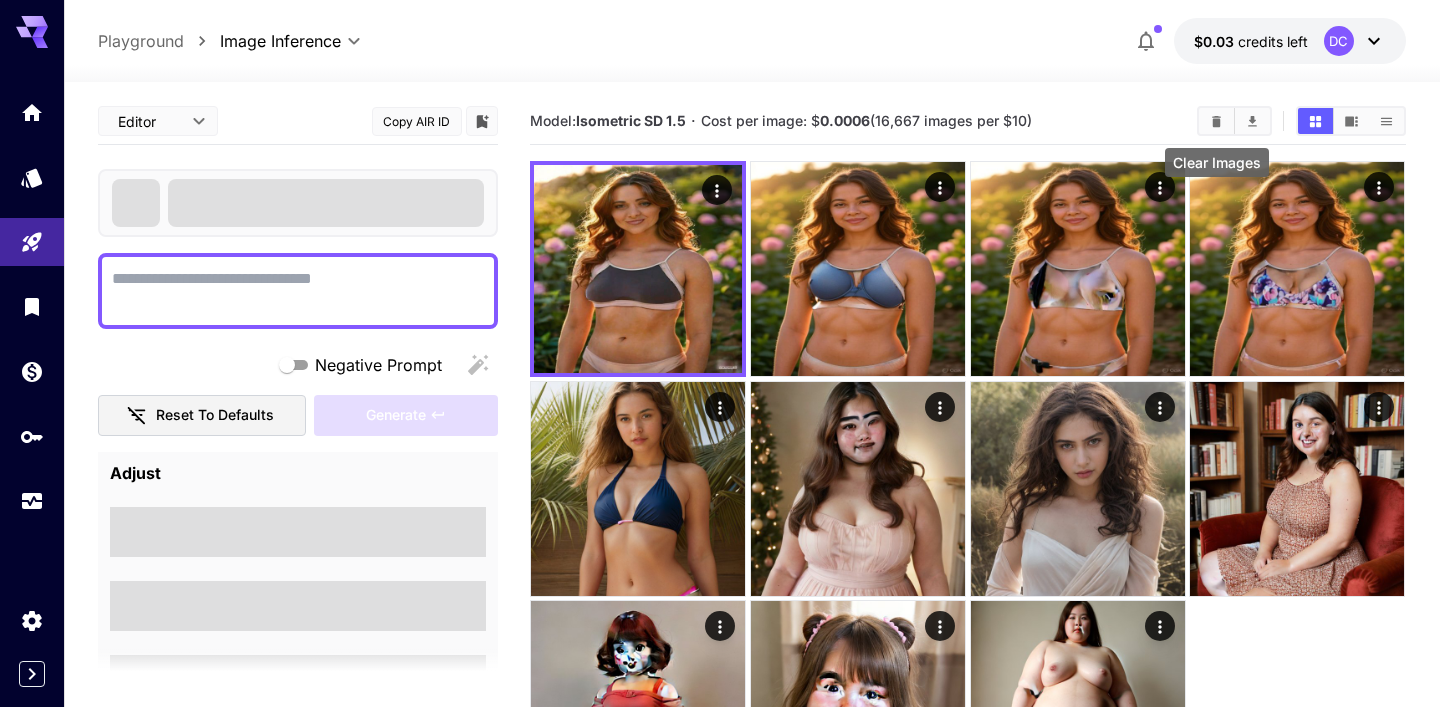 click 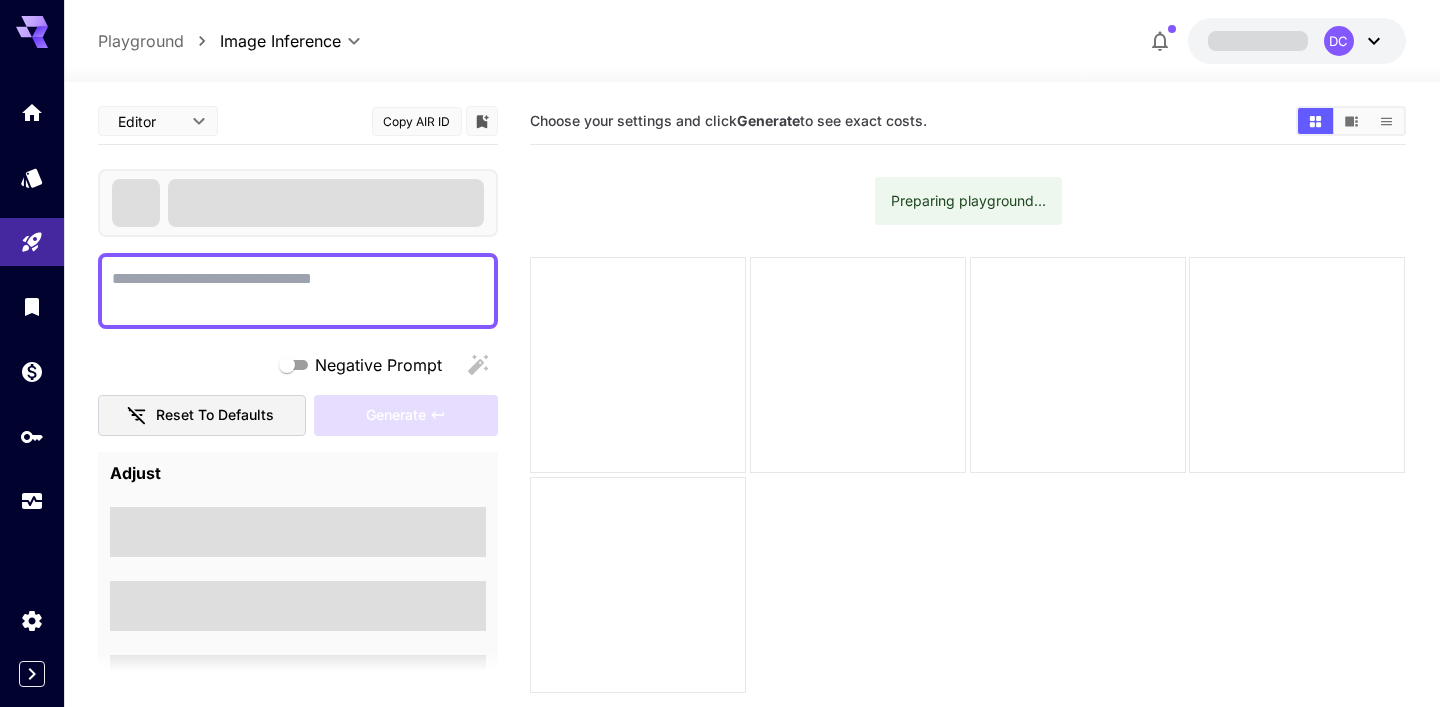 scroll, scrollTop: 0, scrollLeft: 0, axis: both 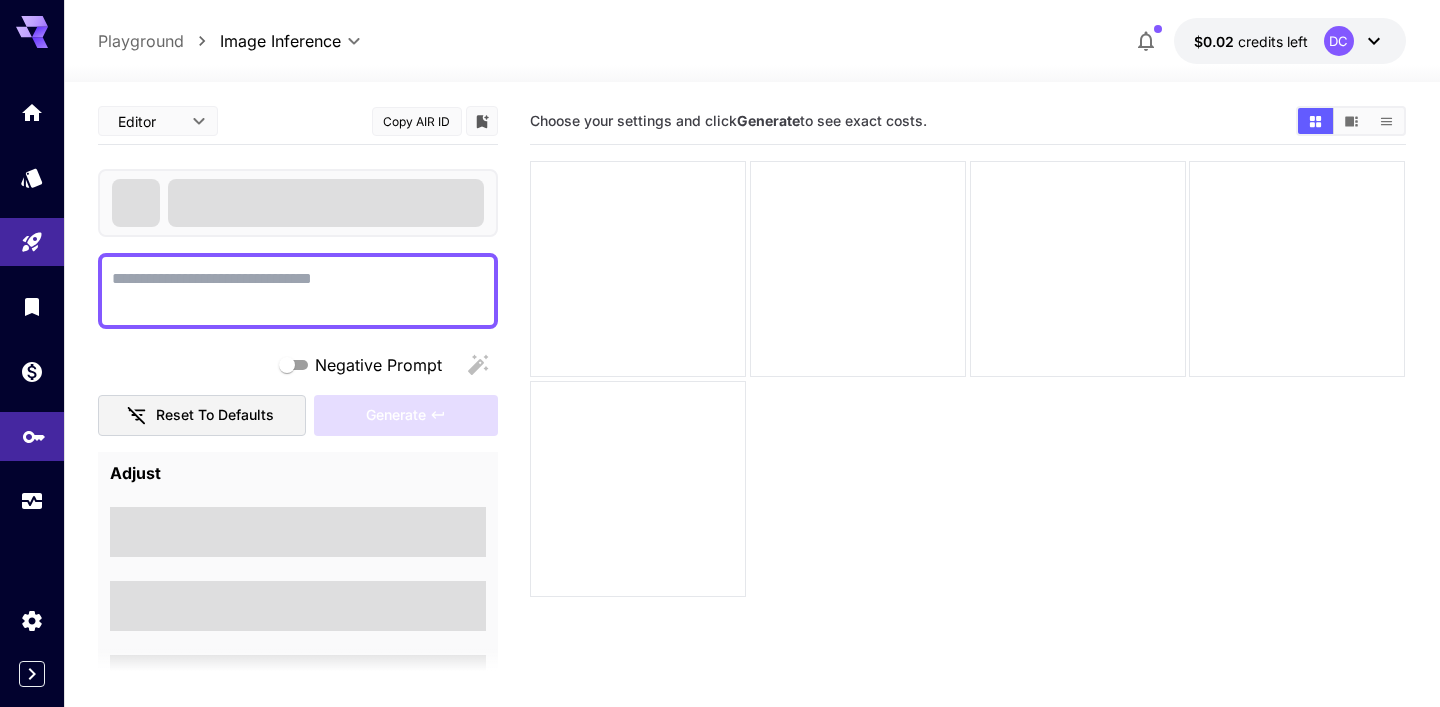 click at bounding box center [32, 436] 